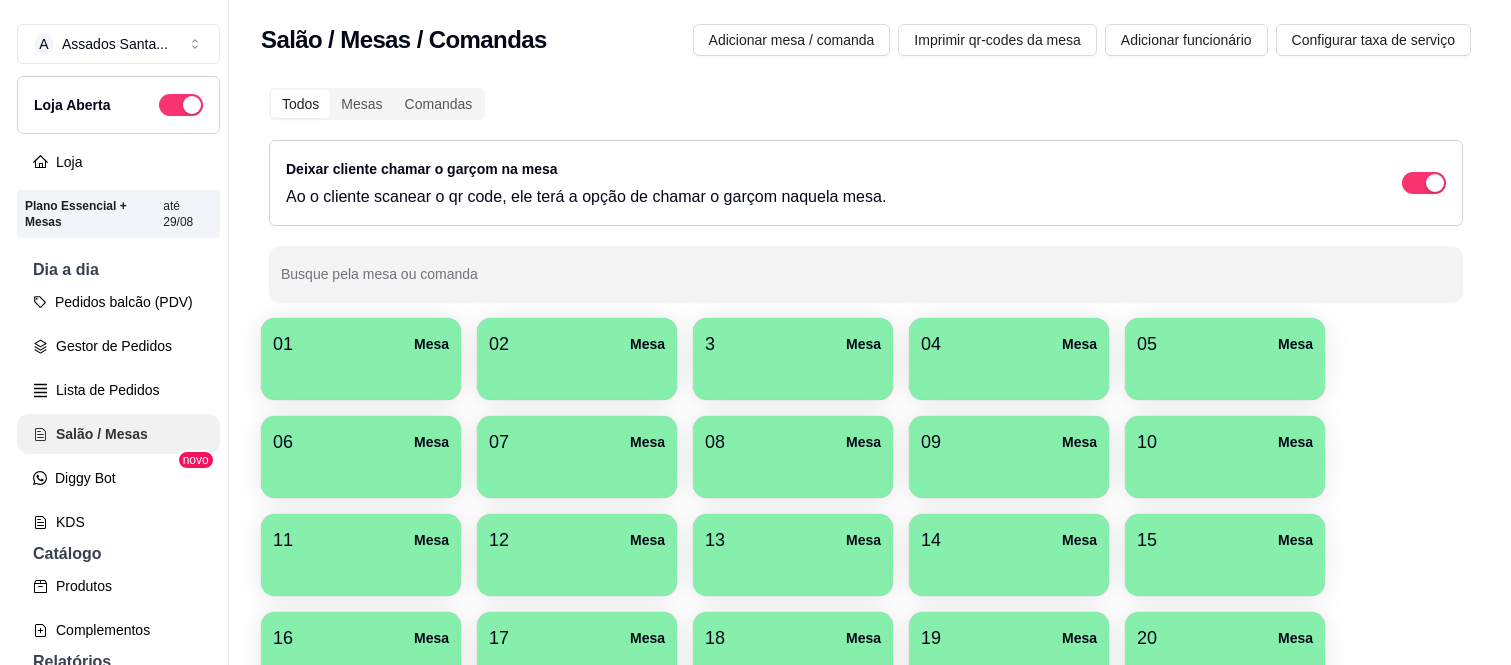scroll, scrollTop: 0, scrollLeft: 0, axis: both 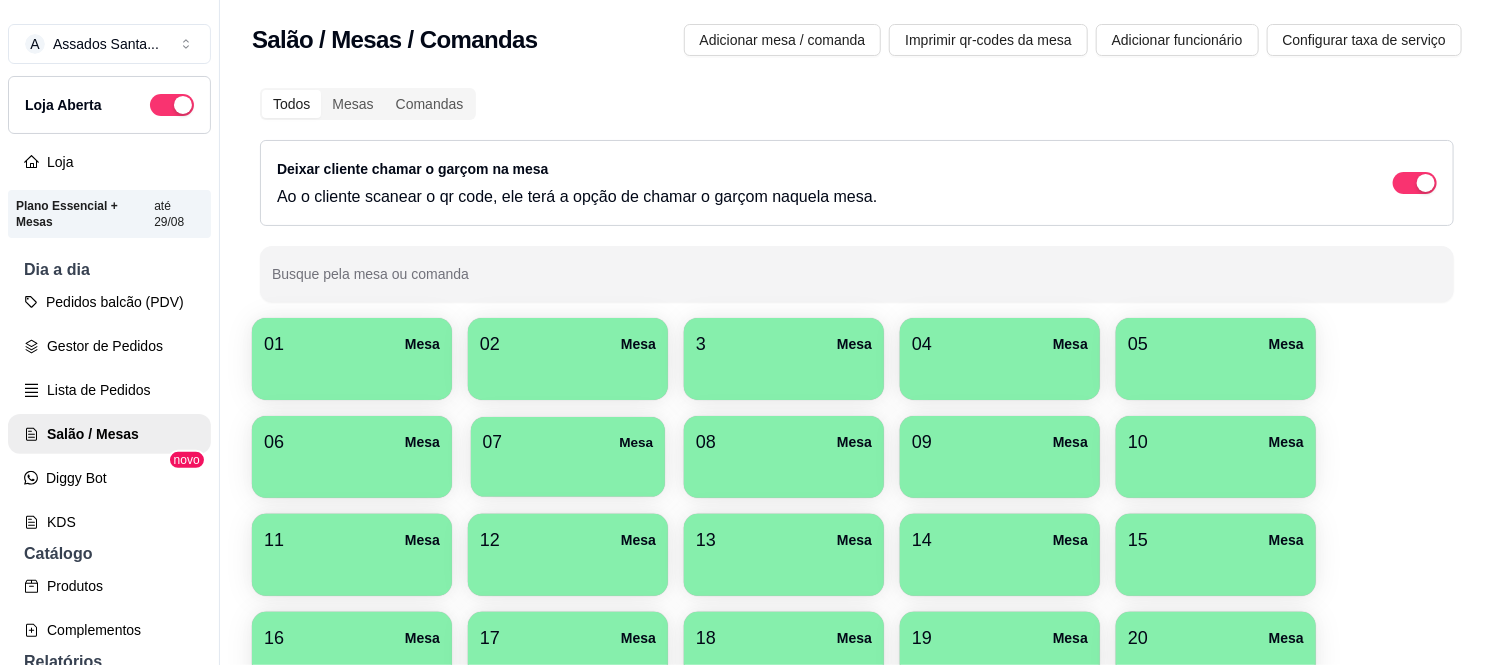 click at bounding box center [568, 470] 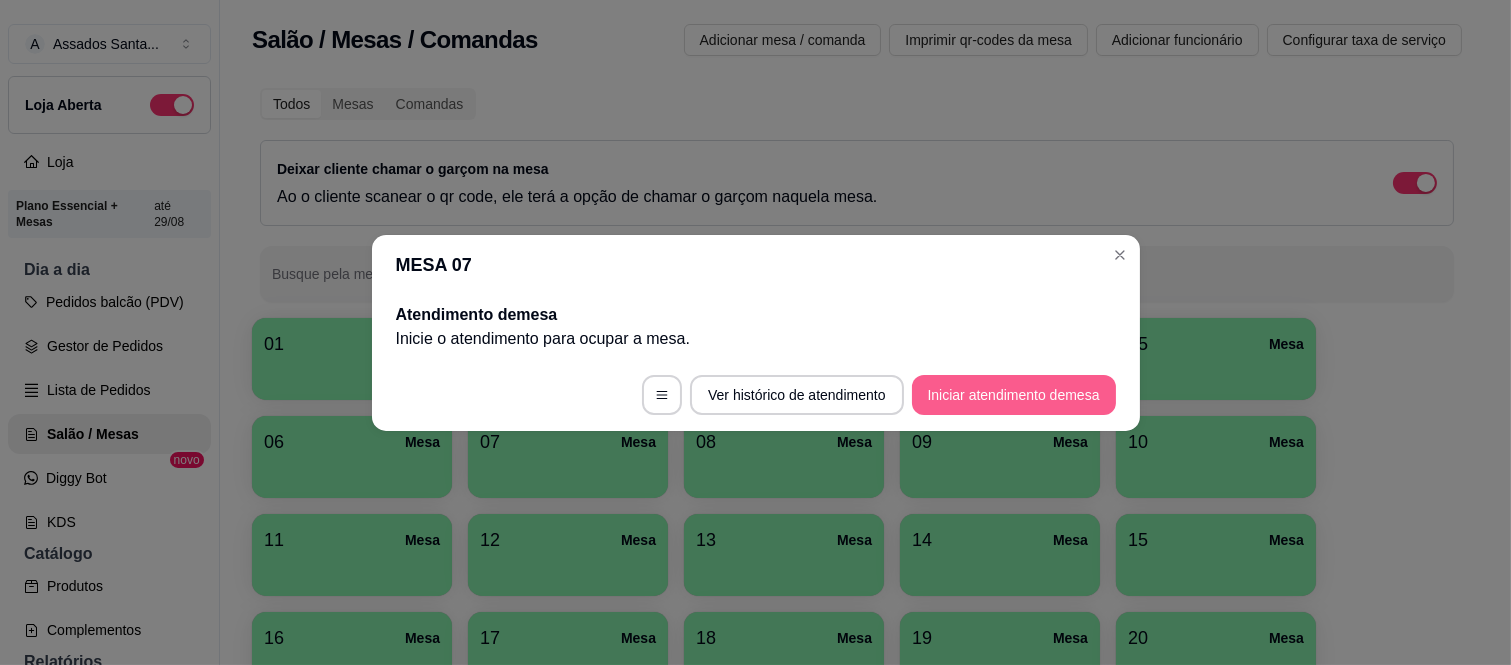 click on "Iniciar atendimento de  mesa" at bounding box center [1014, 395] 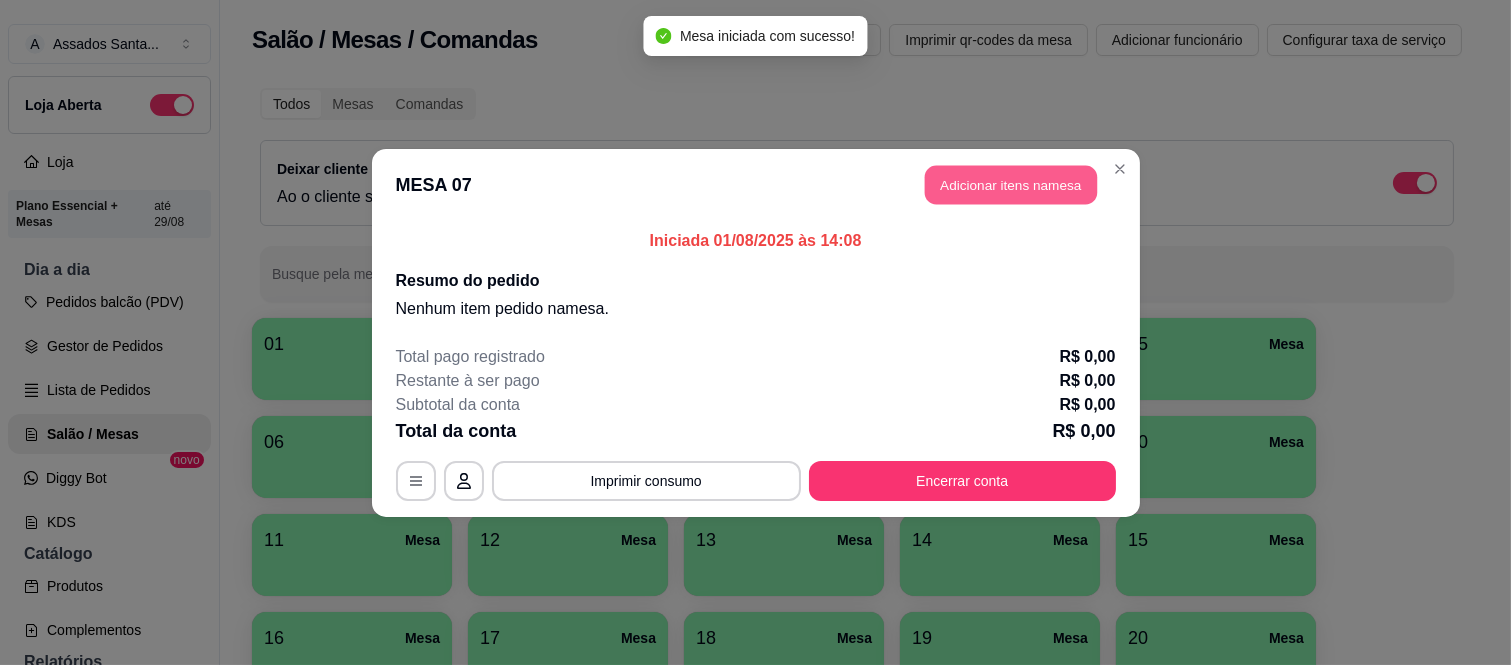 click on "Adicionar itens na  mesa" at bounding box center (1011, 184) 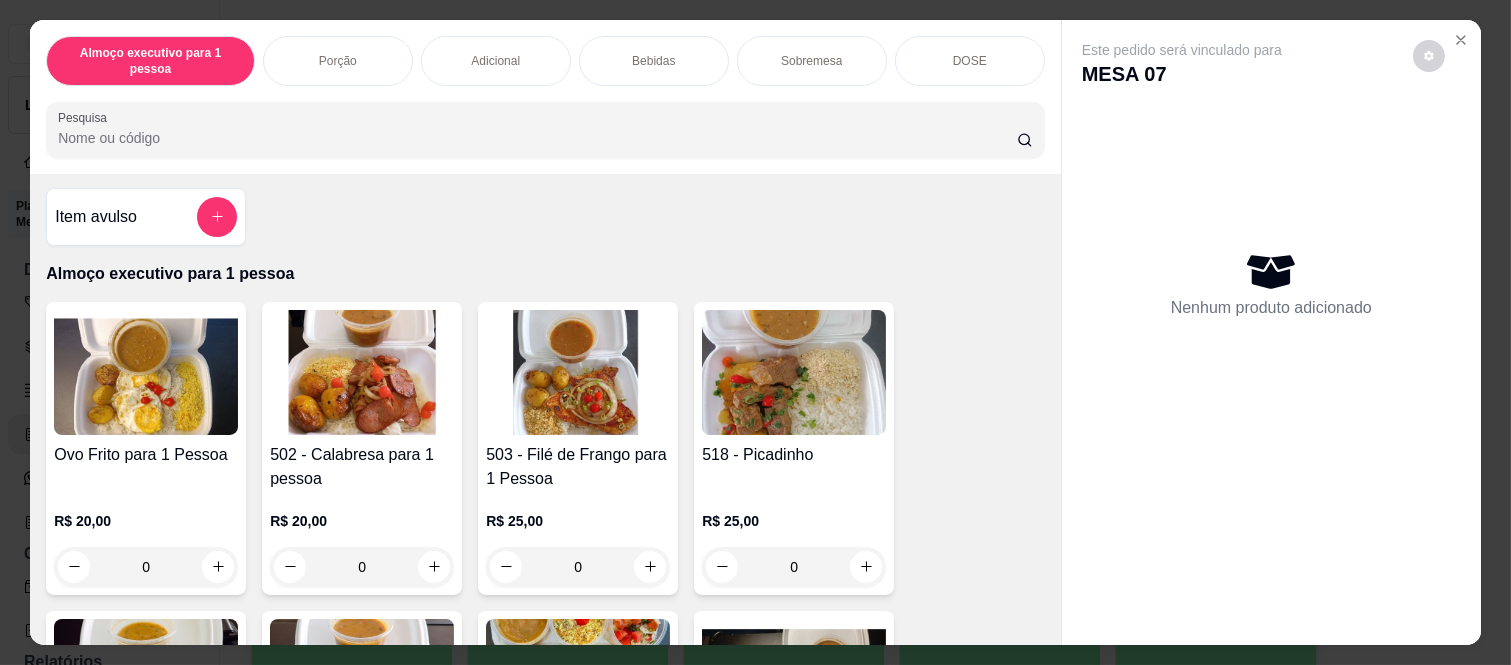 scroll, scrollTop: 0, scrollLeft: 0, axis: both 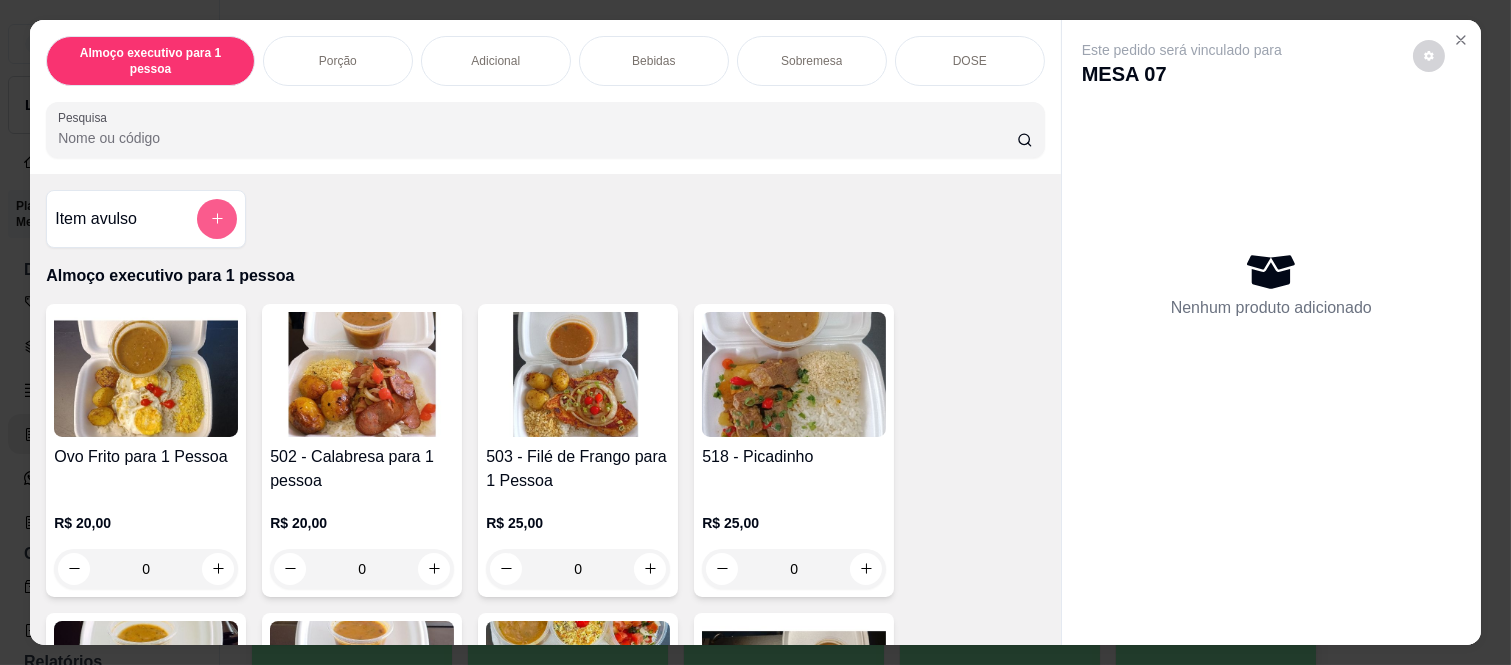 click 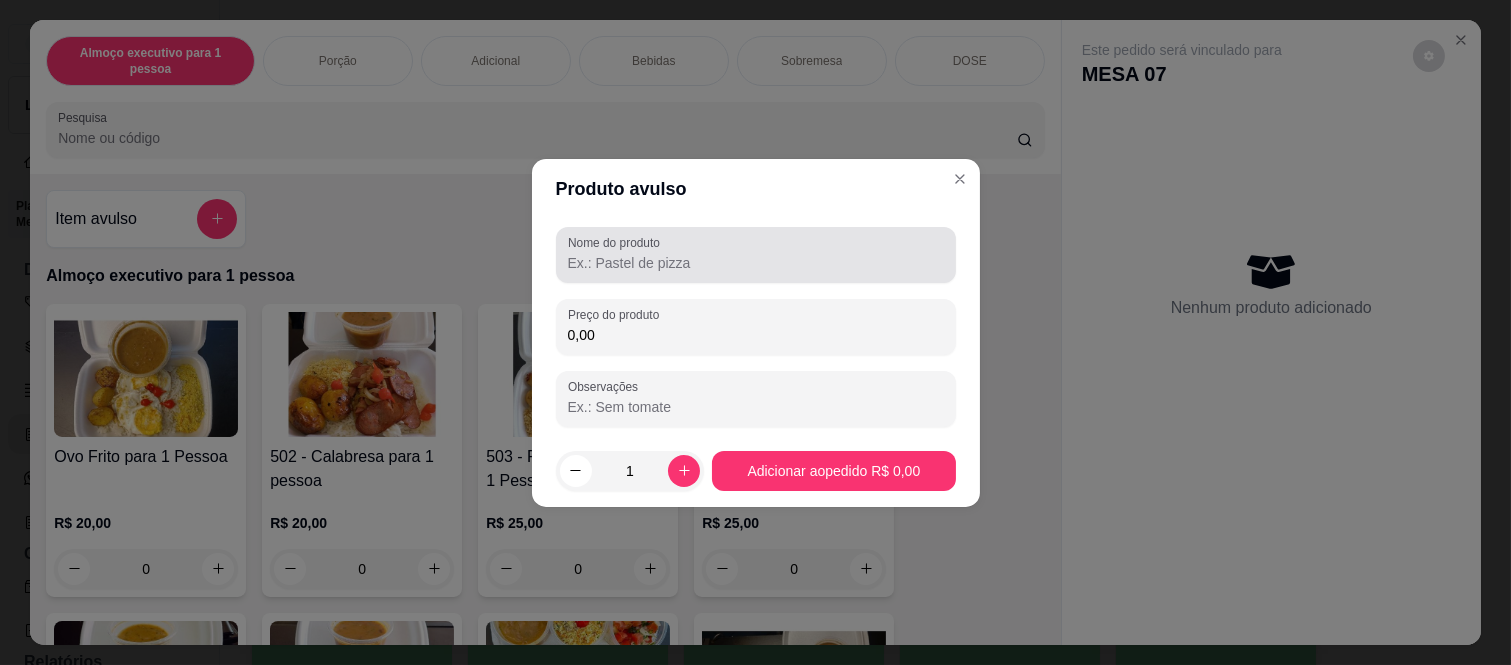 click on "Nome do produto" at bounding box center (756, 263) 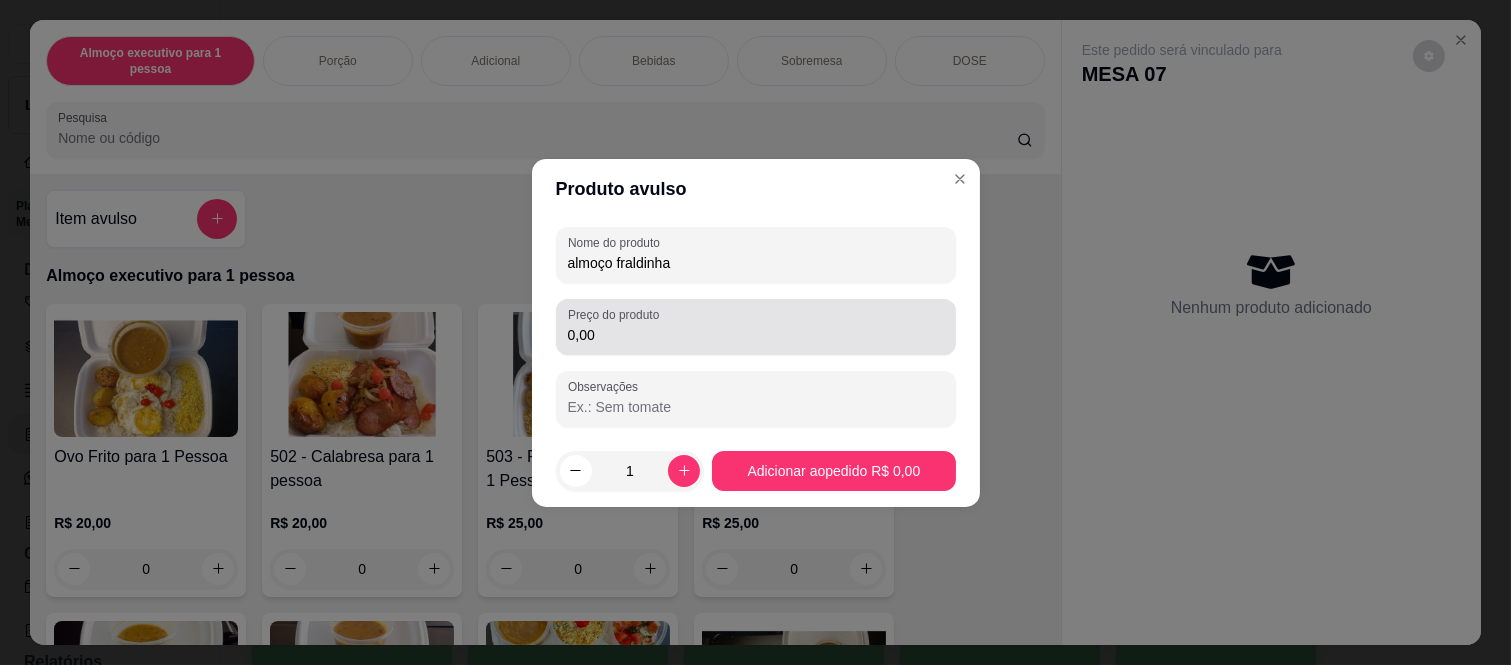 type on "almoço fraldinha" 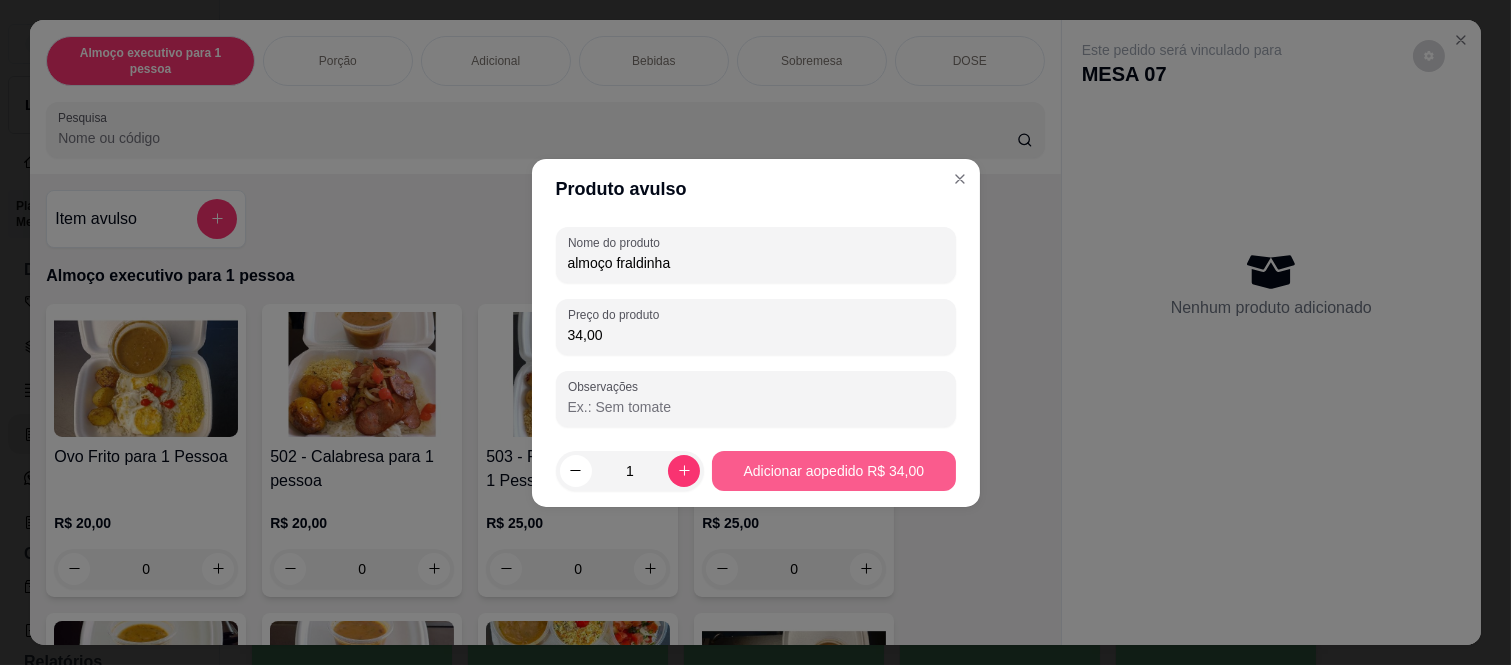 type on "34,00" 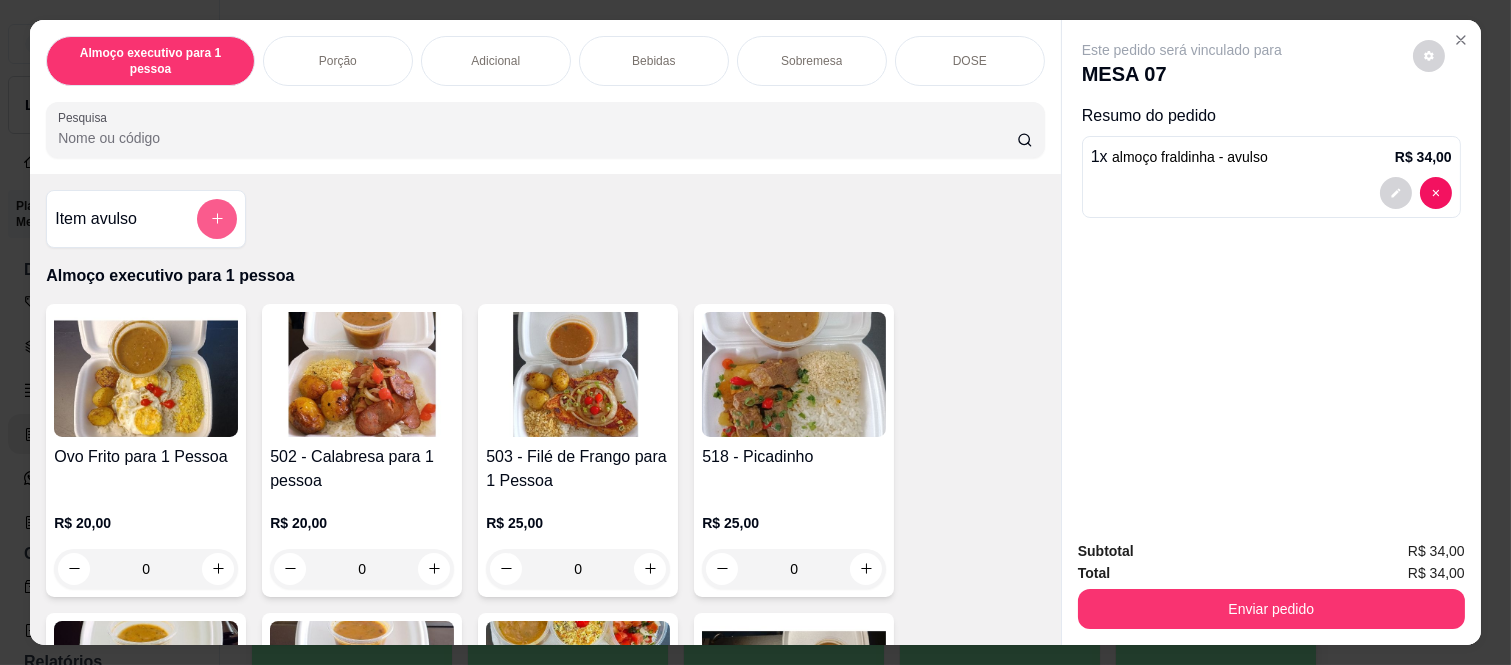 click at bounding box center [217, 219] 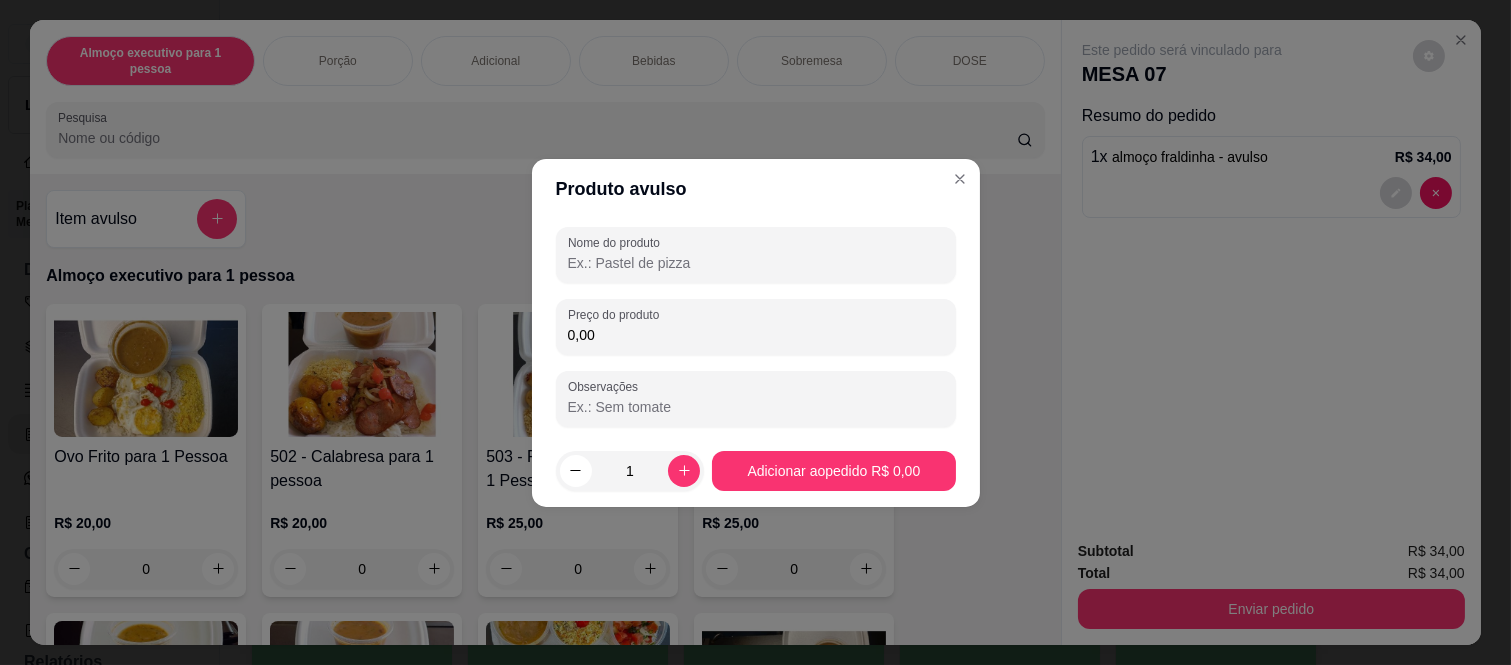 click on "Nome do produto" at bounding box center [756, 263] 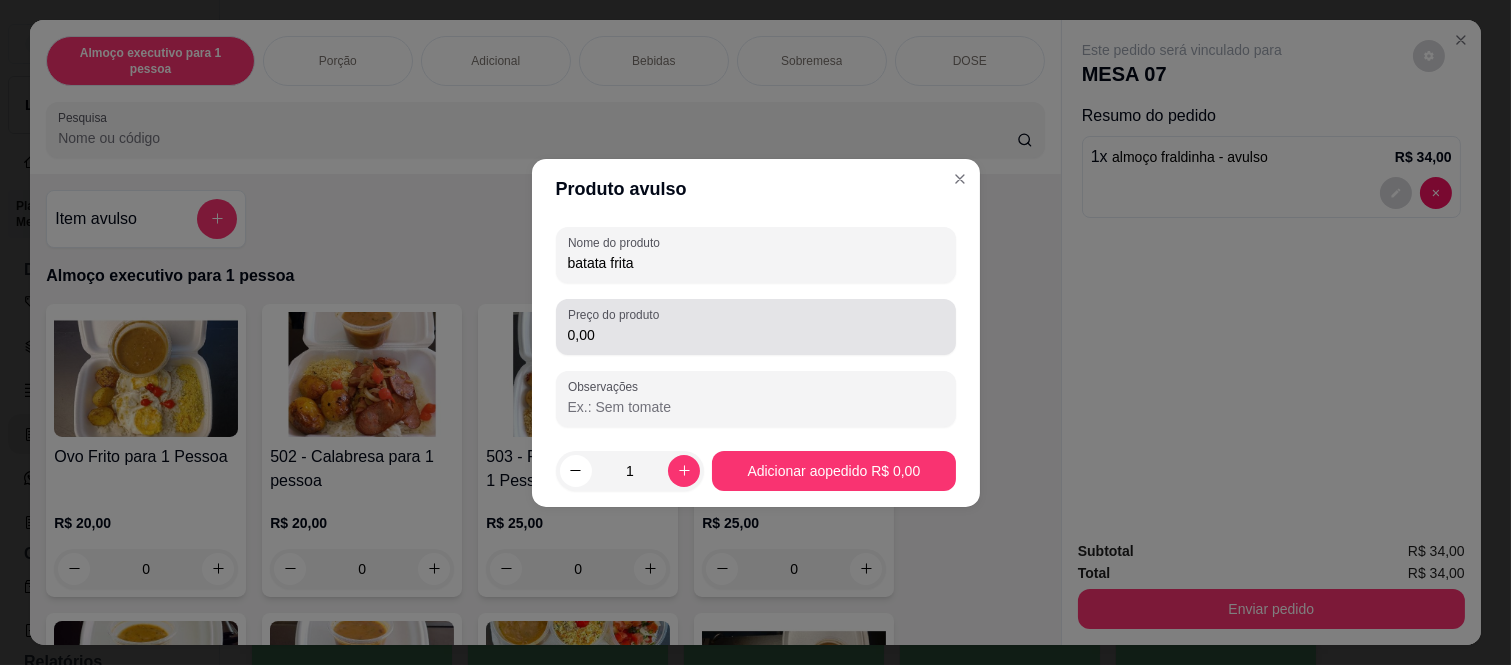type on "batata frita" 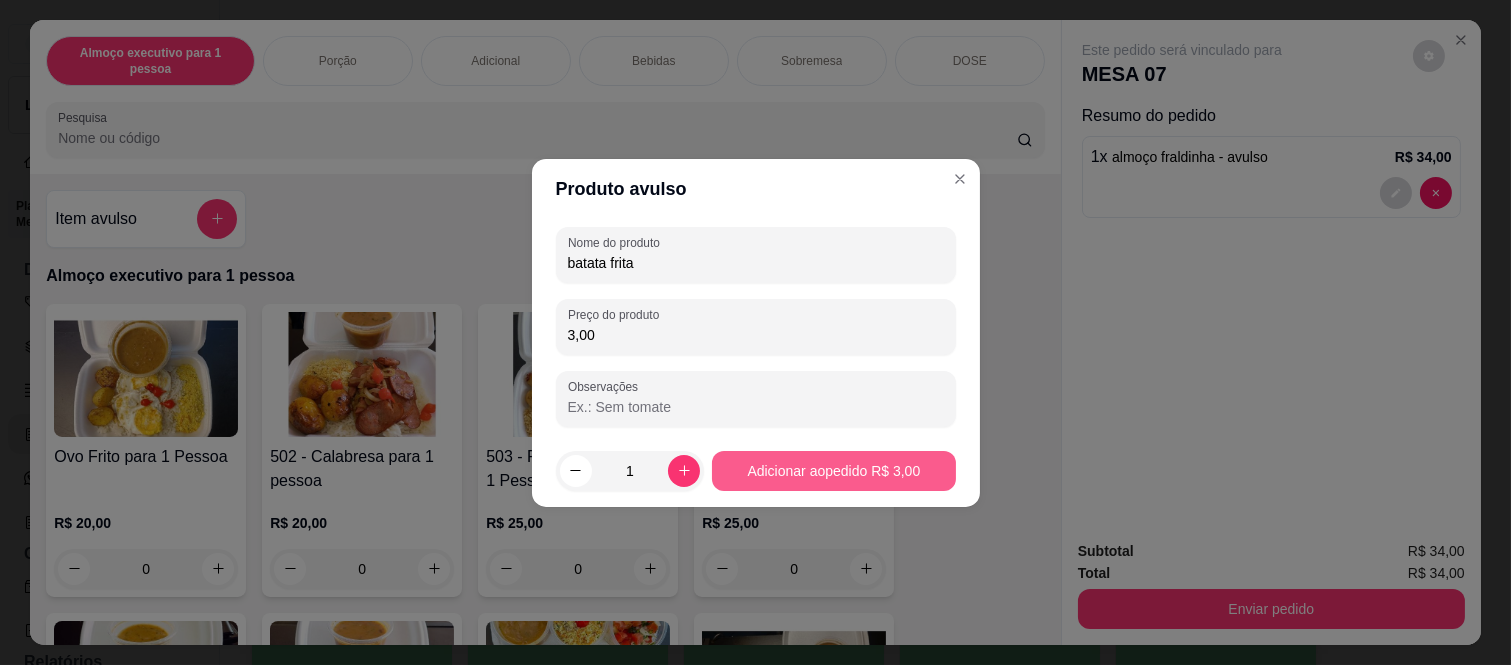 type on "3,00" 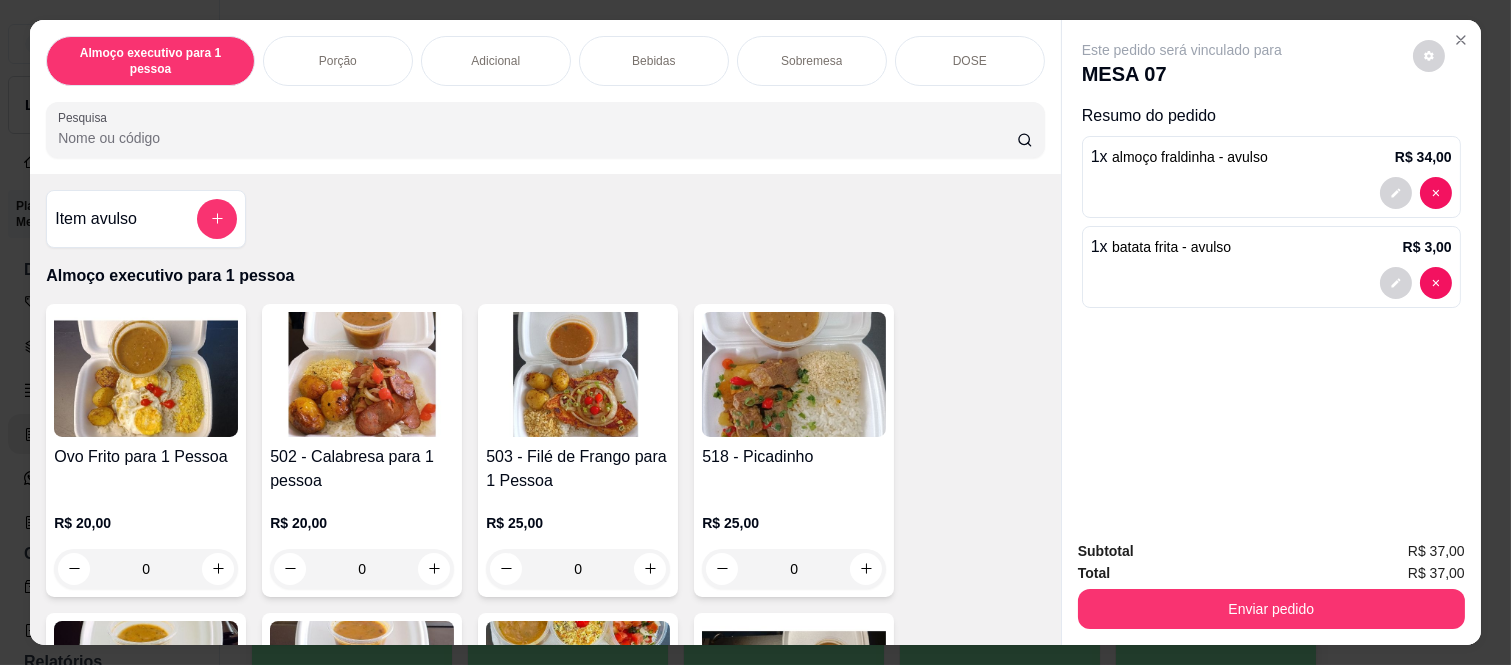 click on "Bebidas" at bounding box center (653, 61) 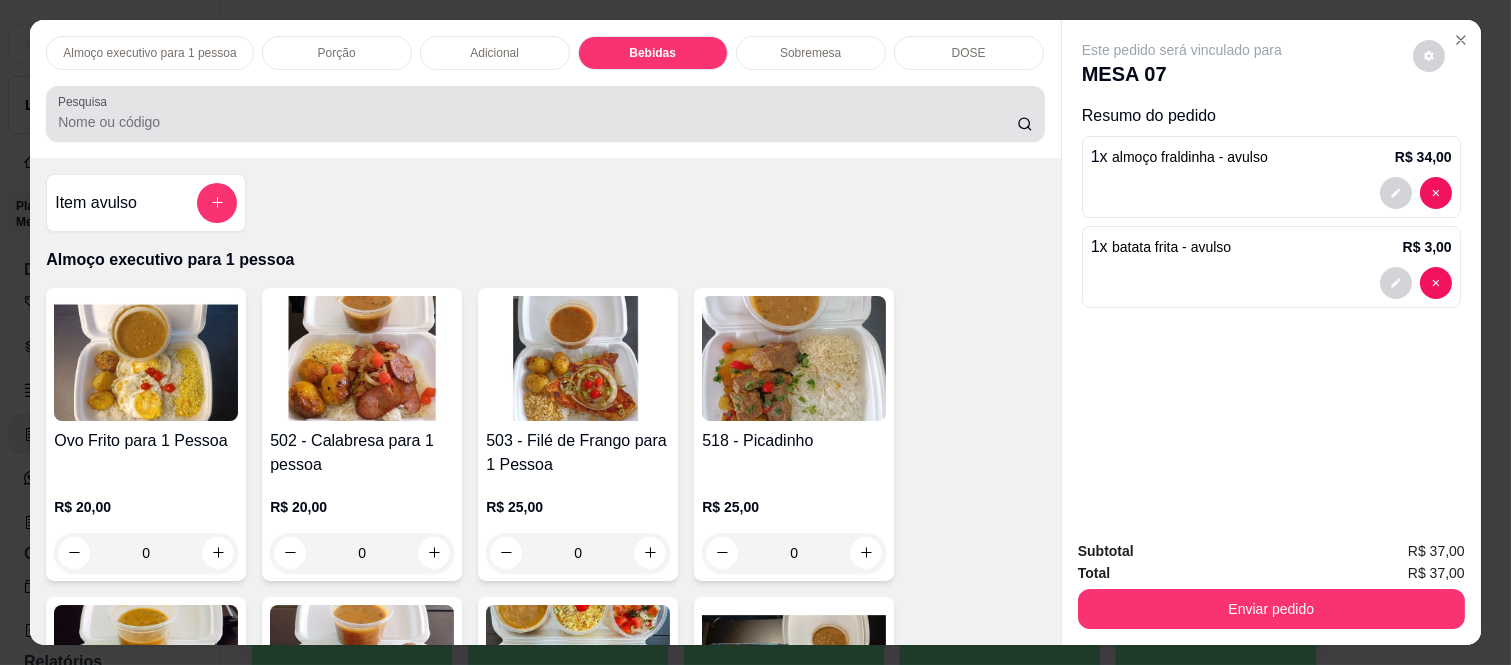 scroll, scrollTop: 2657, scrollLeft: 0, axis: vertical 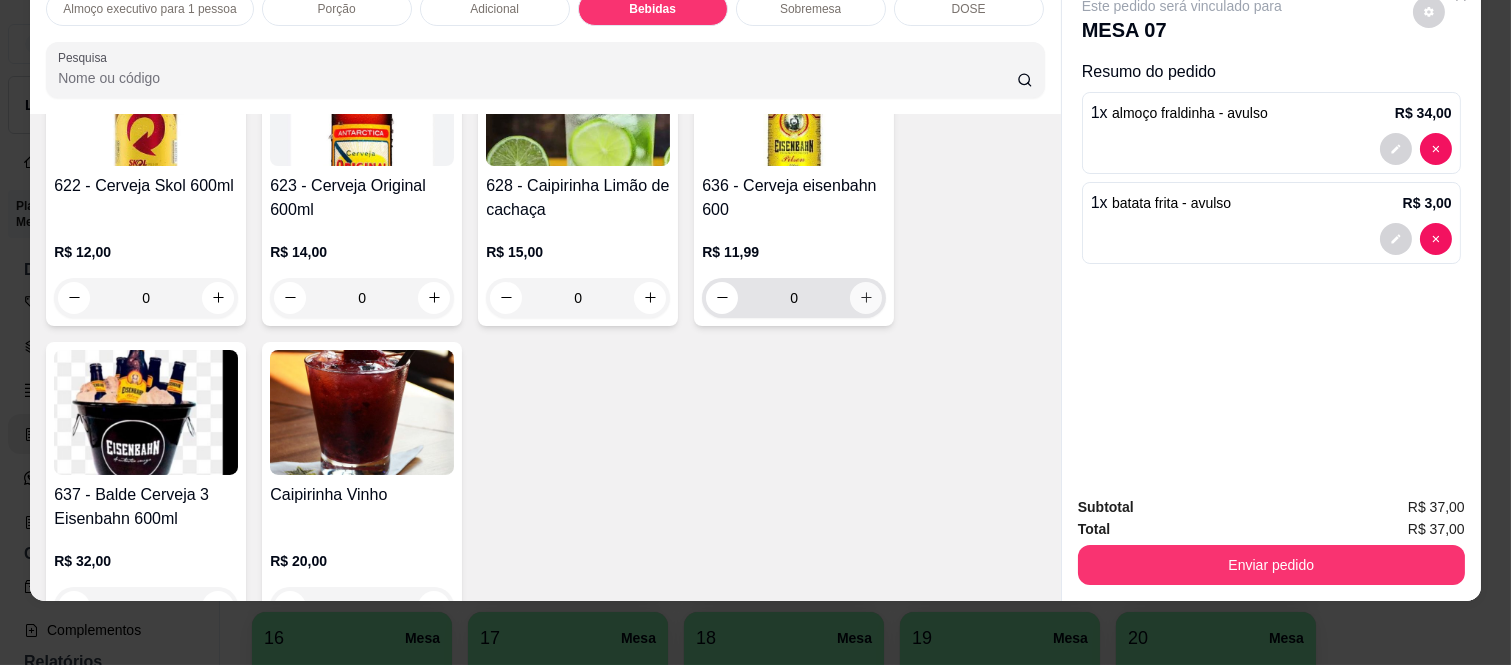click 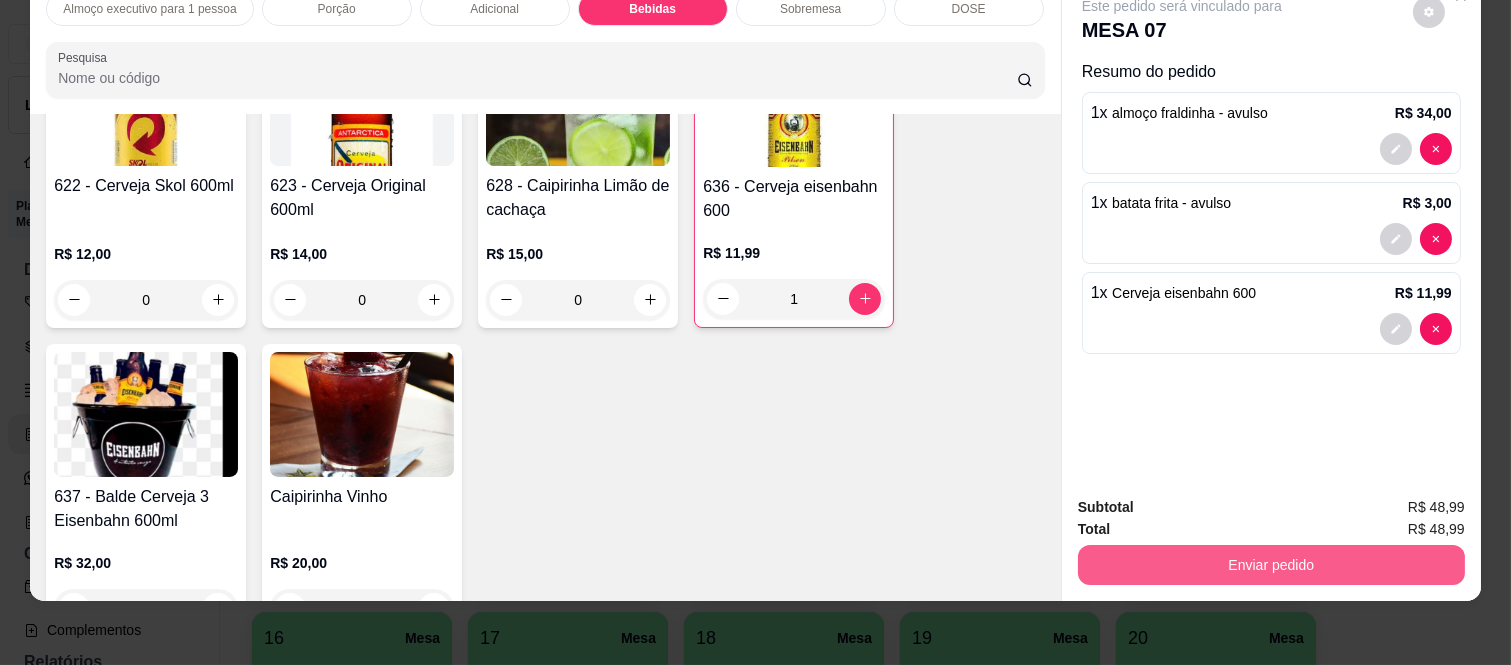 click on "Enviar pedido" at bounding box center (1271, 565) 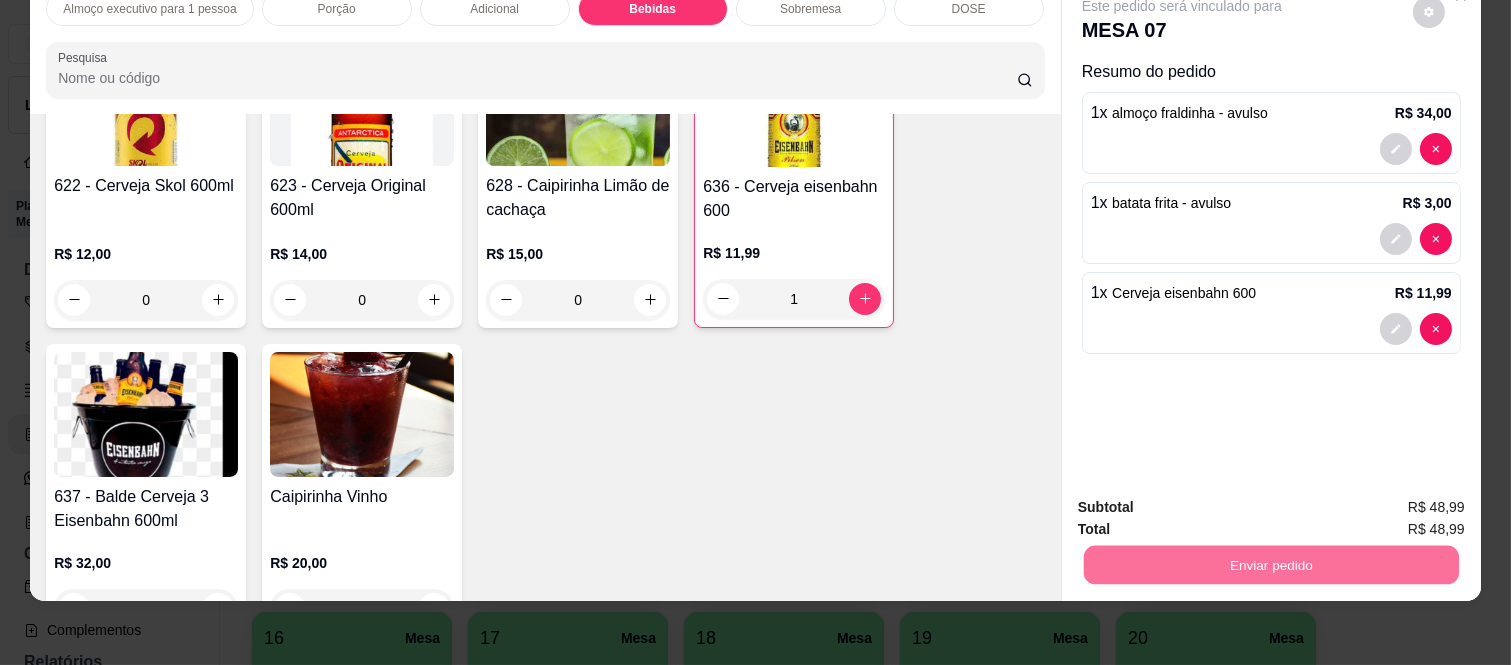 click on "Não registrar e enviar pedido" at bounding box center [1205, 499] 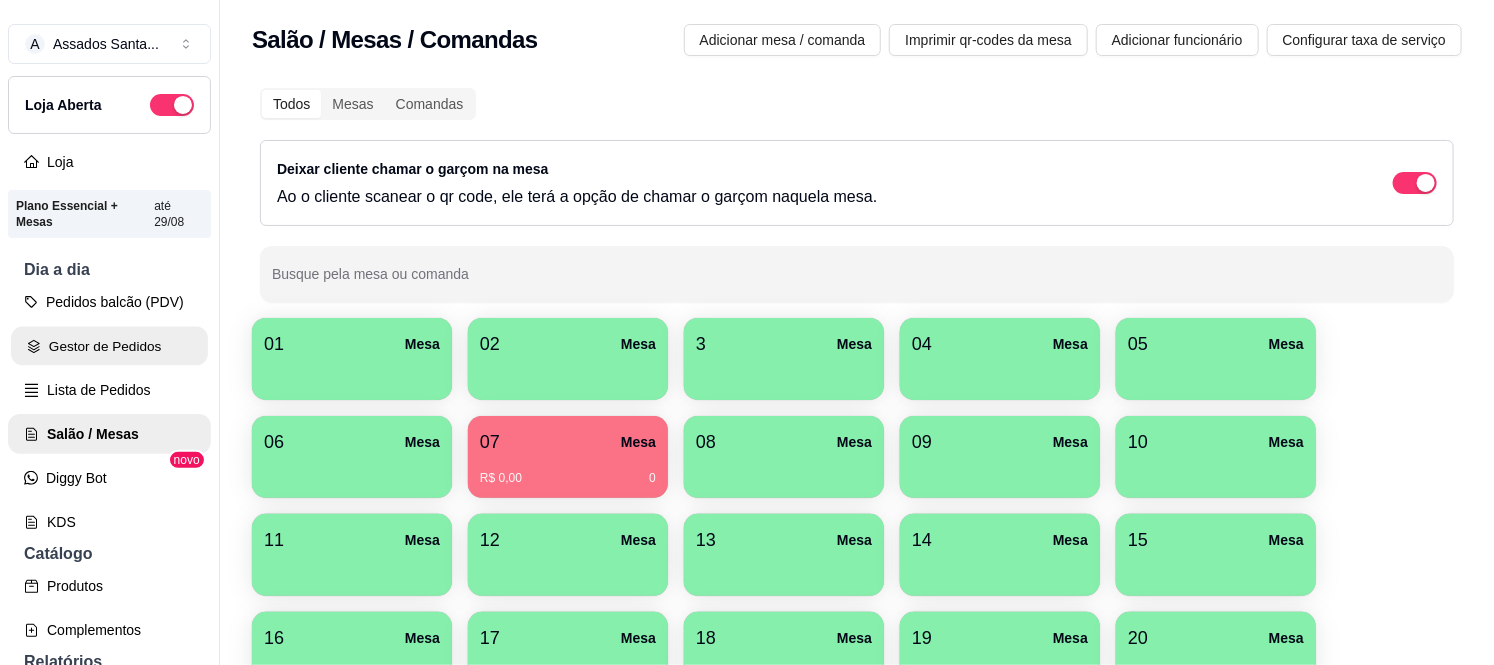 click on "Gestor de Pedidos" at bounding box center (109, 346) 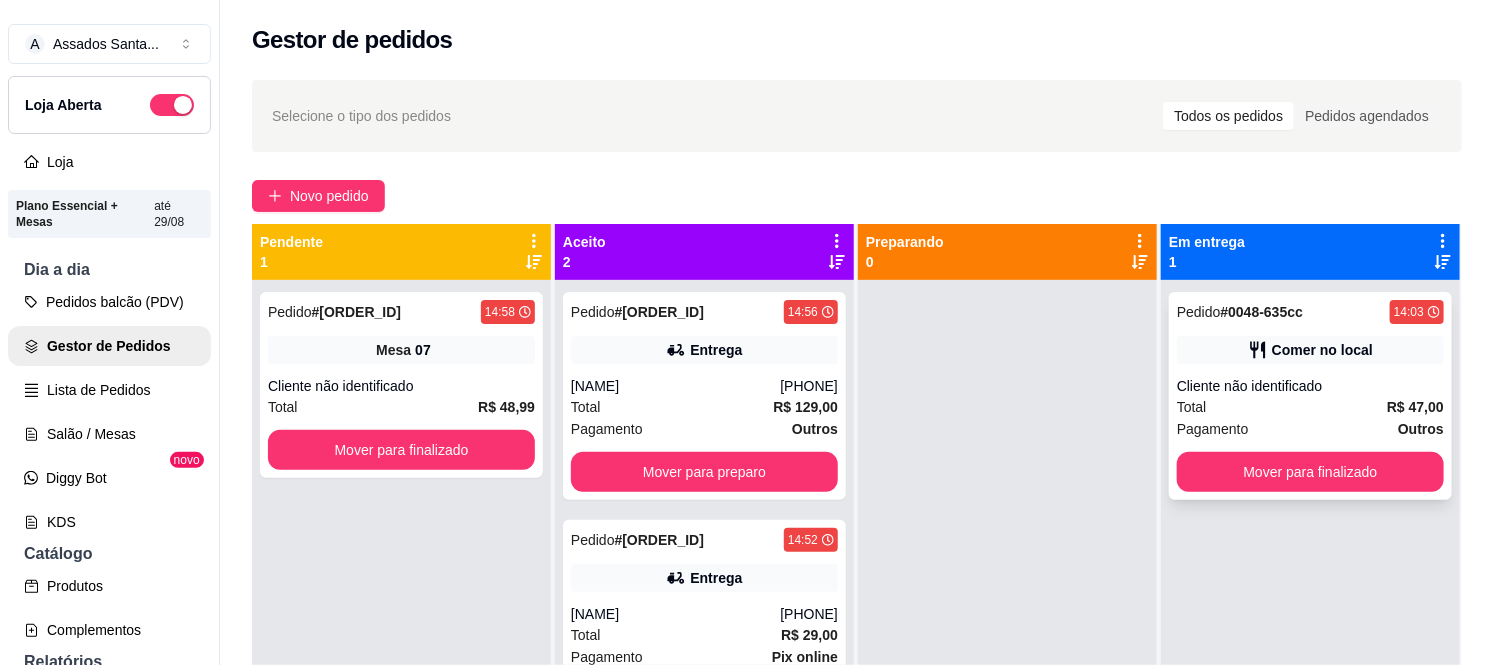 click on "Comer no local" at bounding box center (1310, 350) 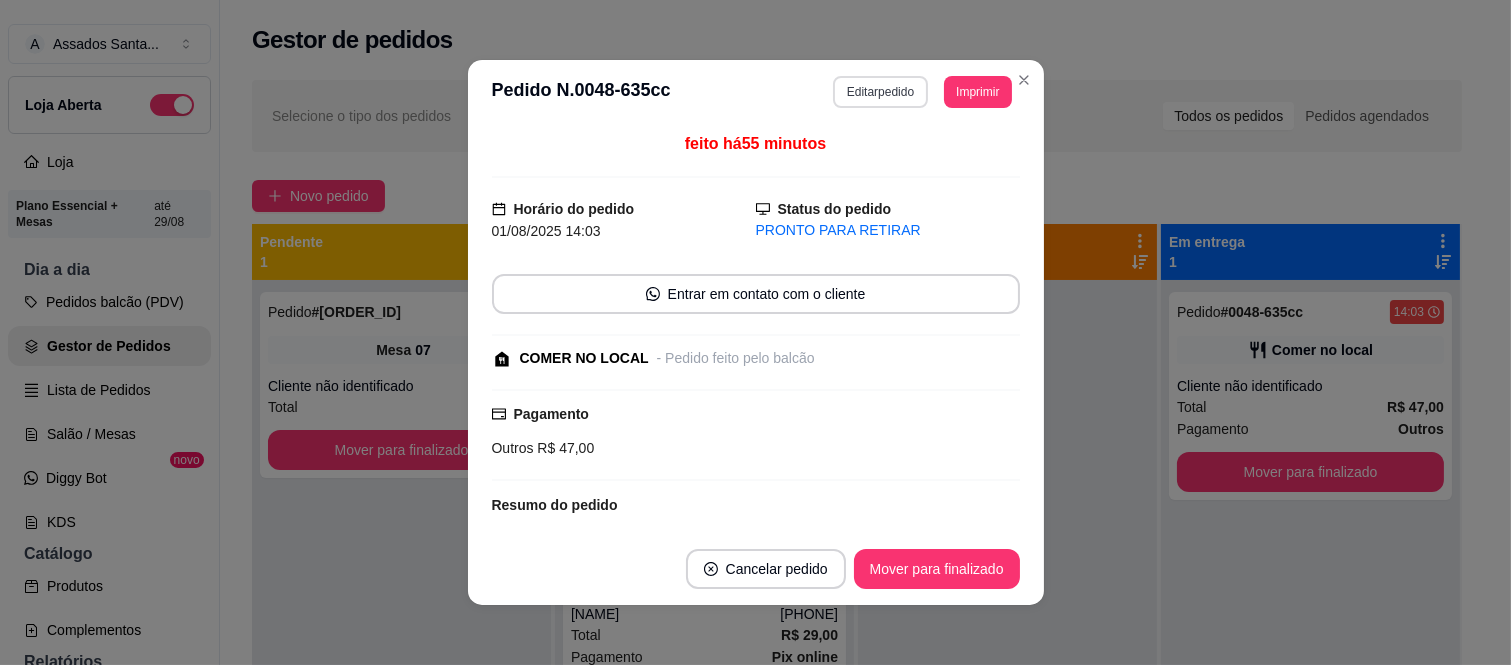 click on "Editar  pedido" at bounding box center [880, 92] 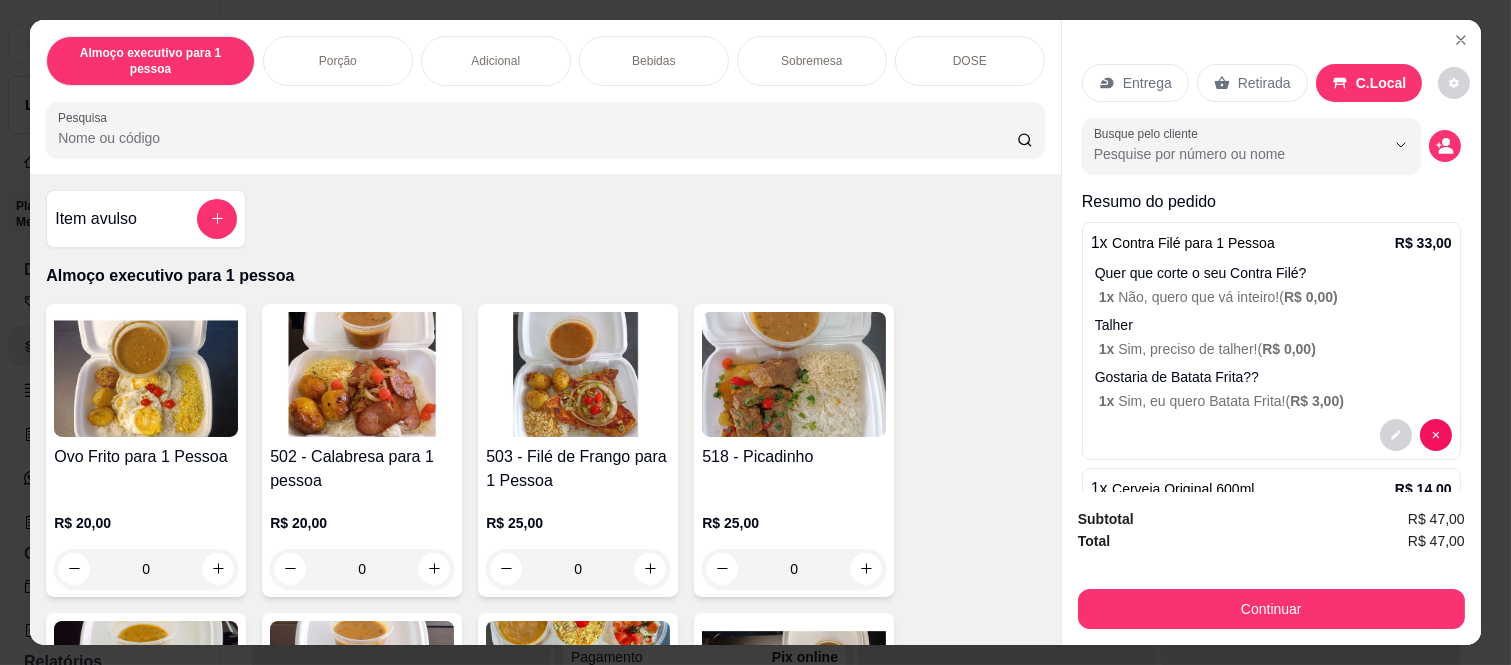 click on "Bebidas" at bounding box center [654, 61] 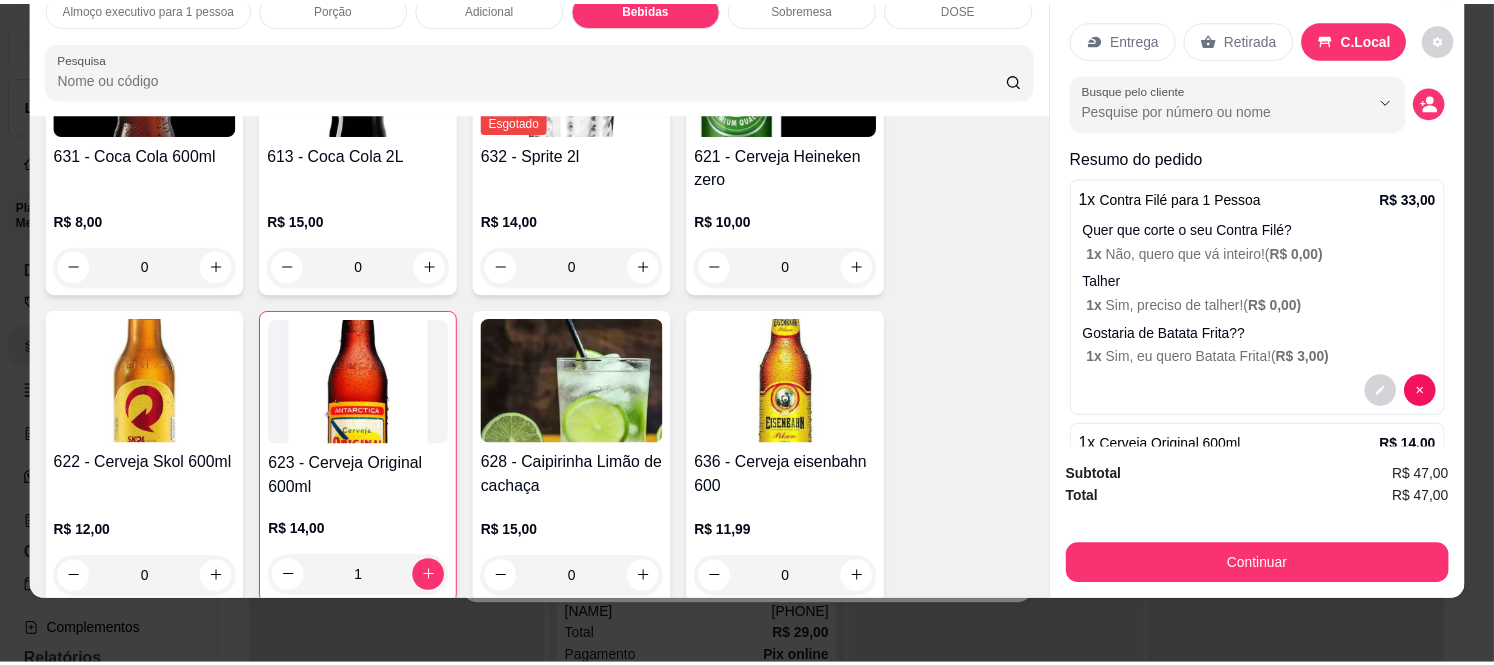 scroll, scrollTop: 4102, scrollLeft: 0, axis: vertical 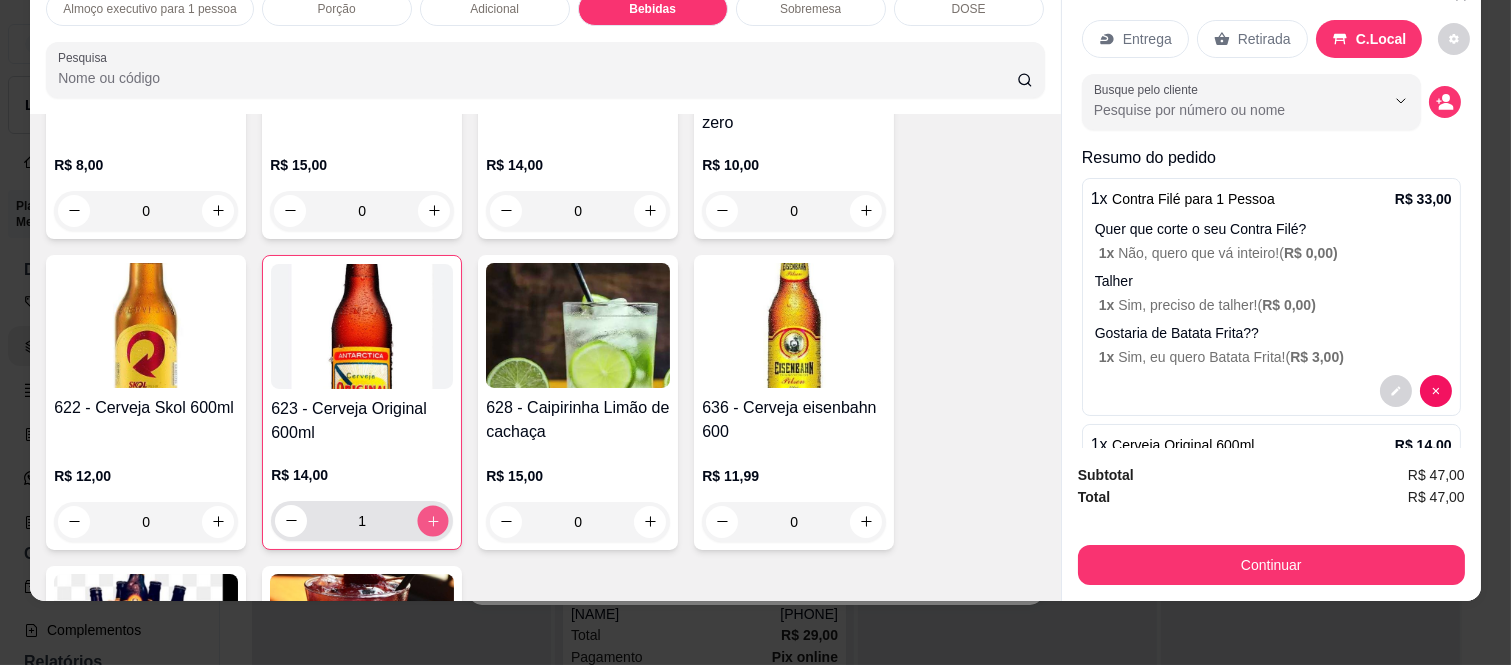 click 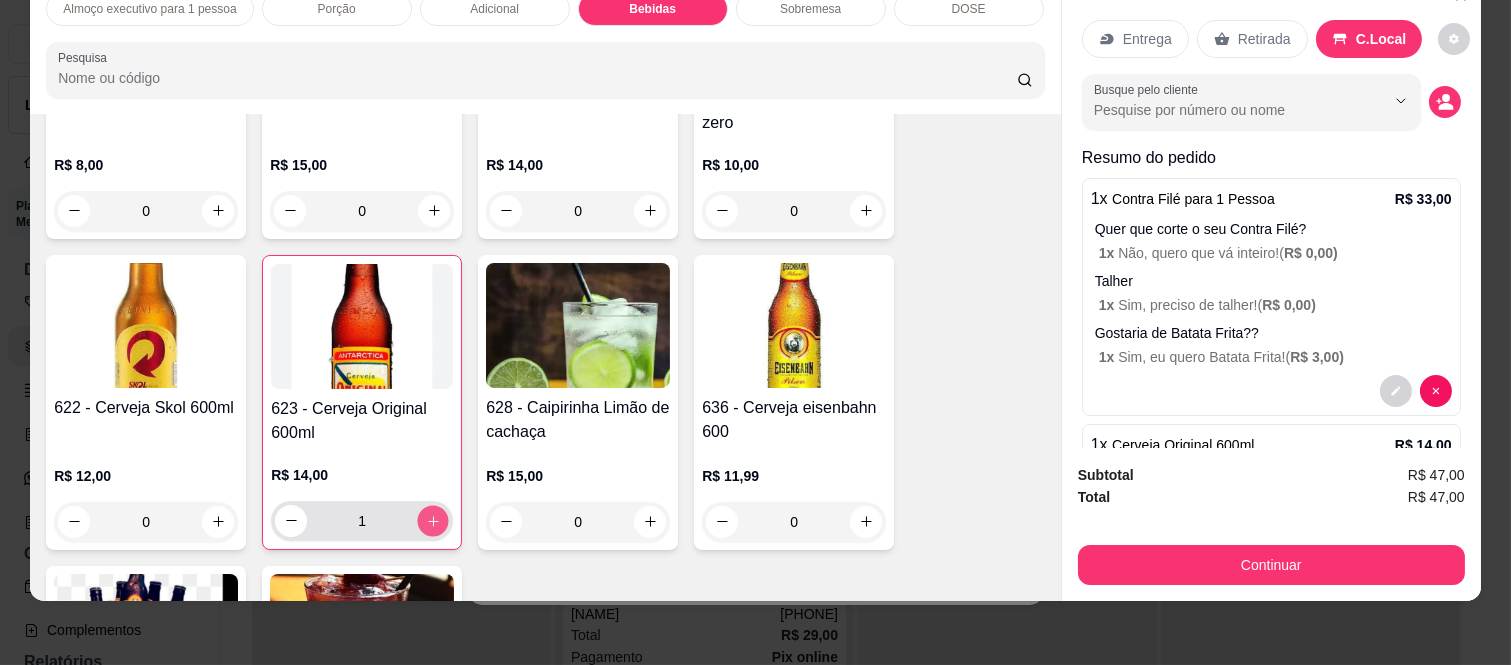type on "2" 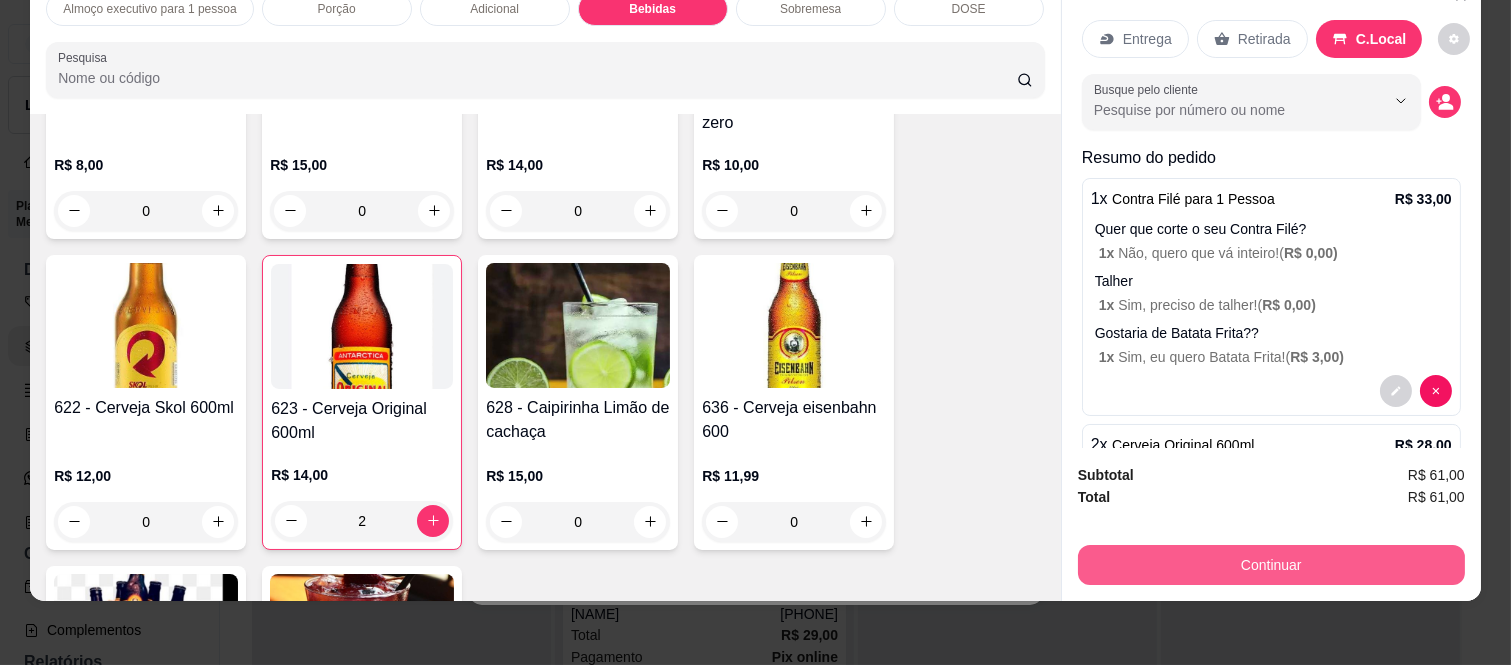 click on "Continuar" at bounding box center (1271, 565) 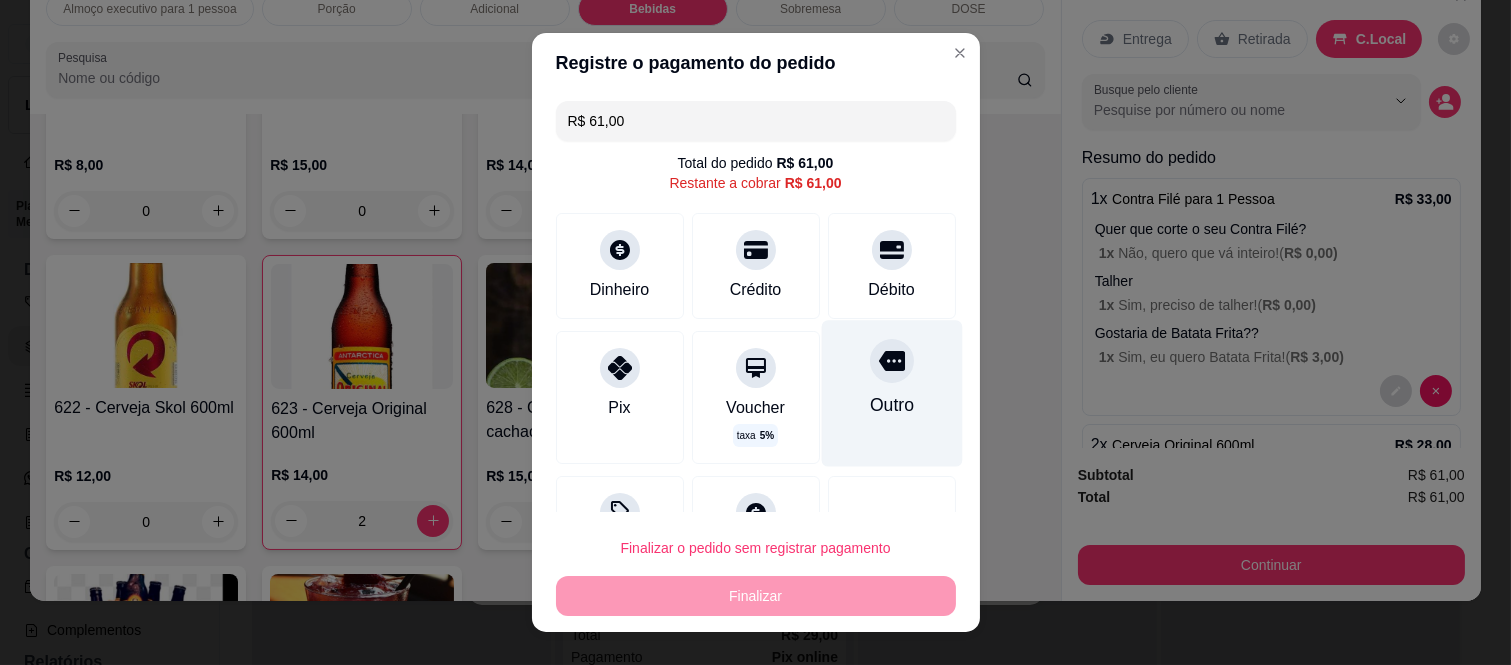 click at bounding box center (892, 361) 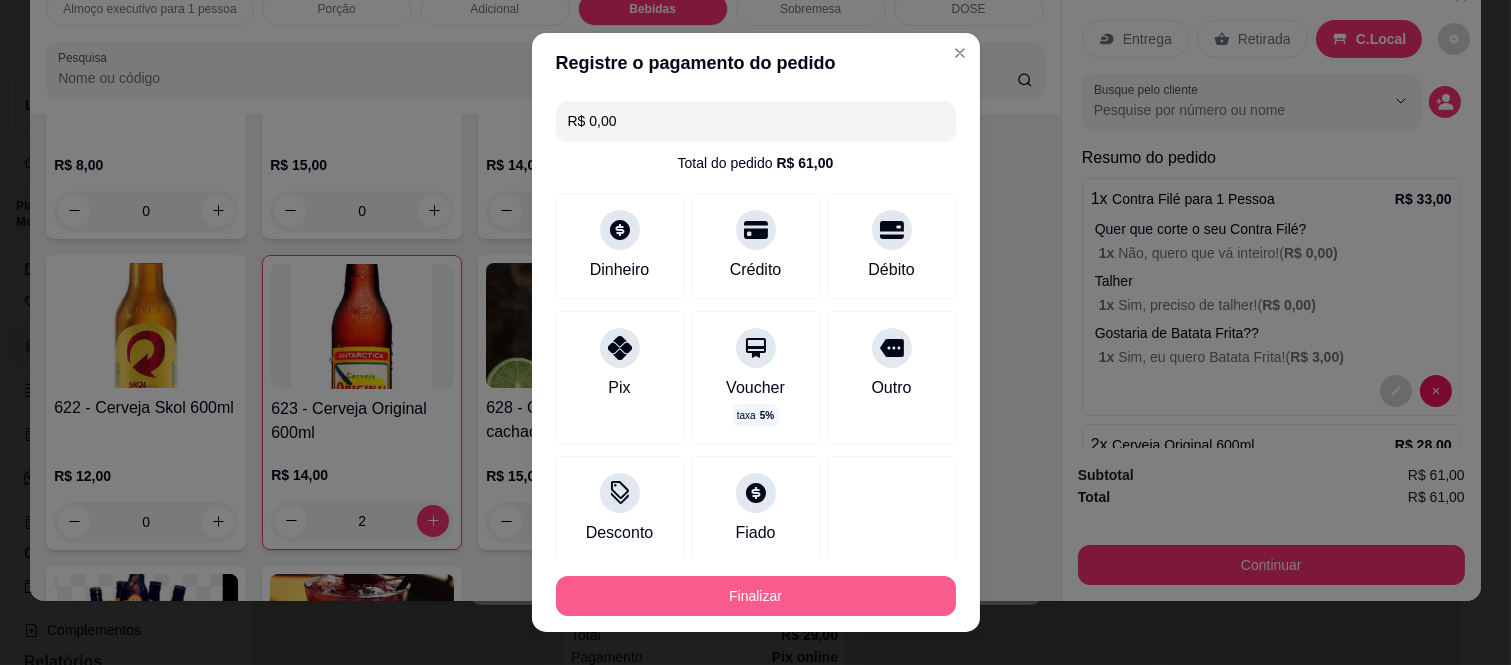 click on "Finalizar" at bounding box center (756, 596) 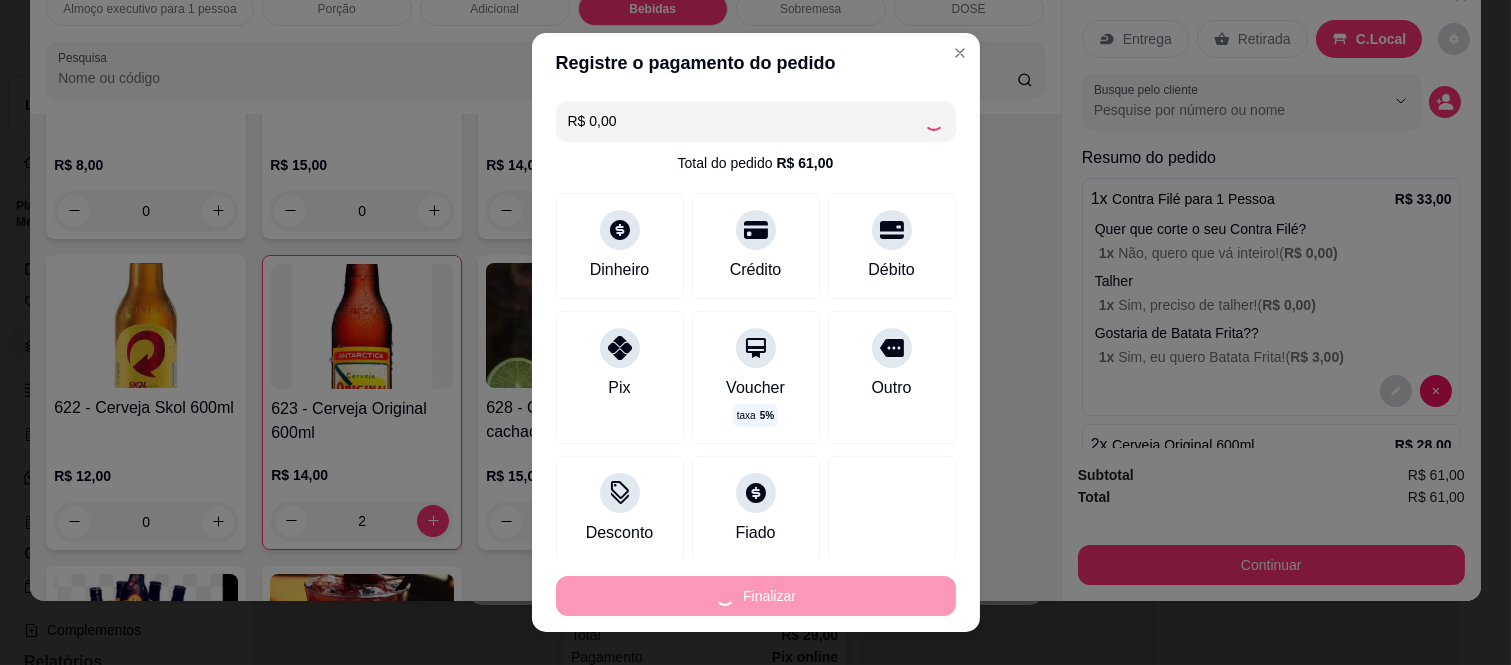 type on "0" 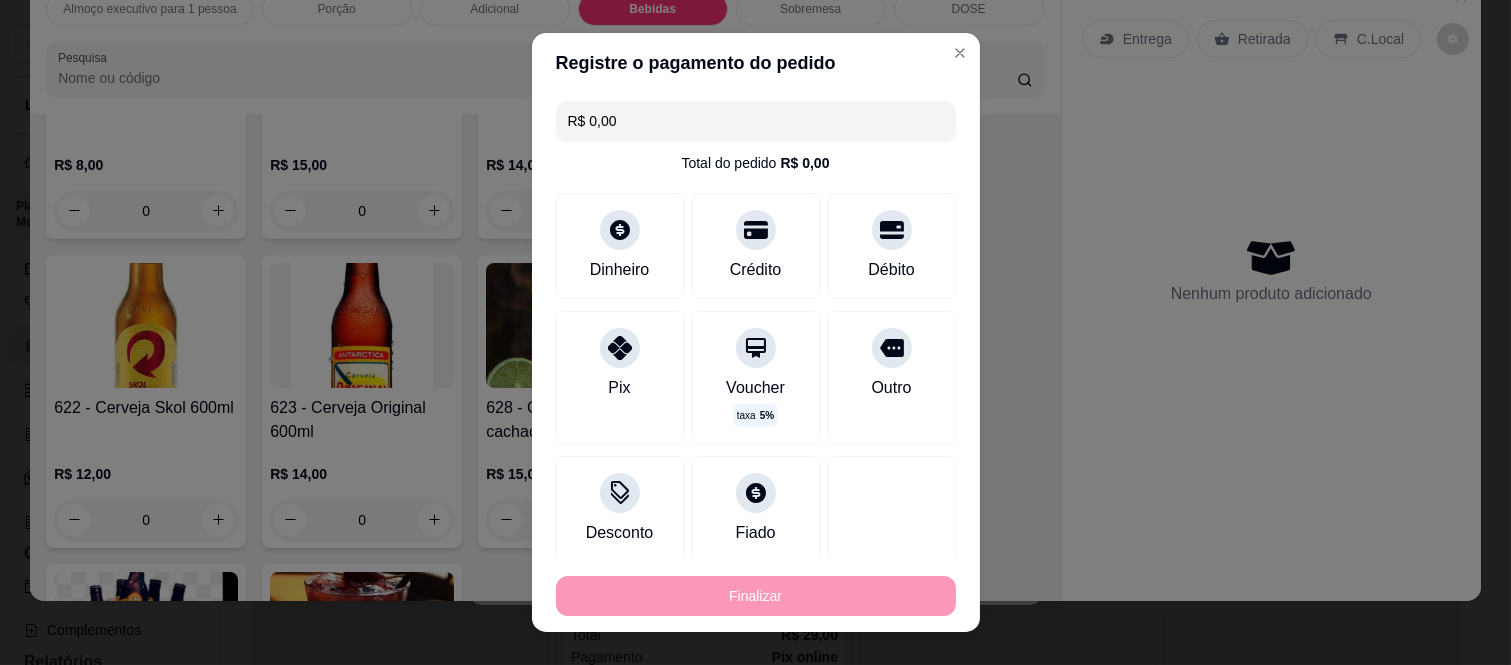 type on "-R$ 61,00" 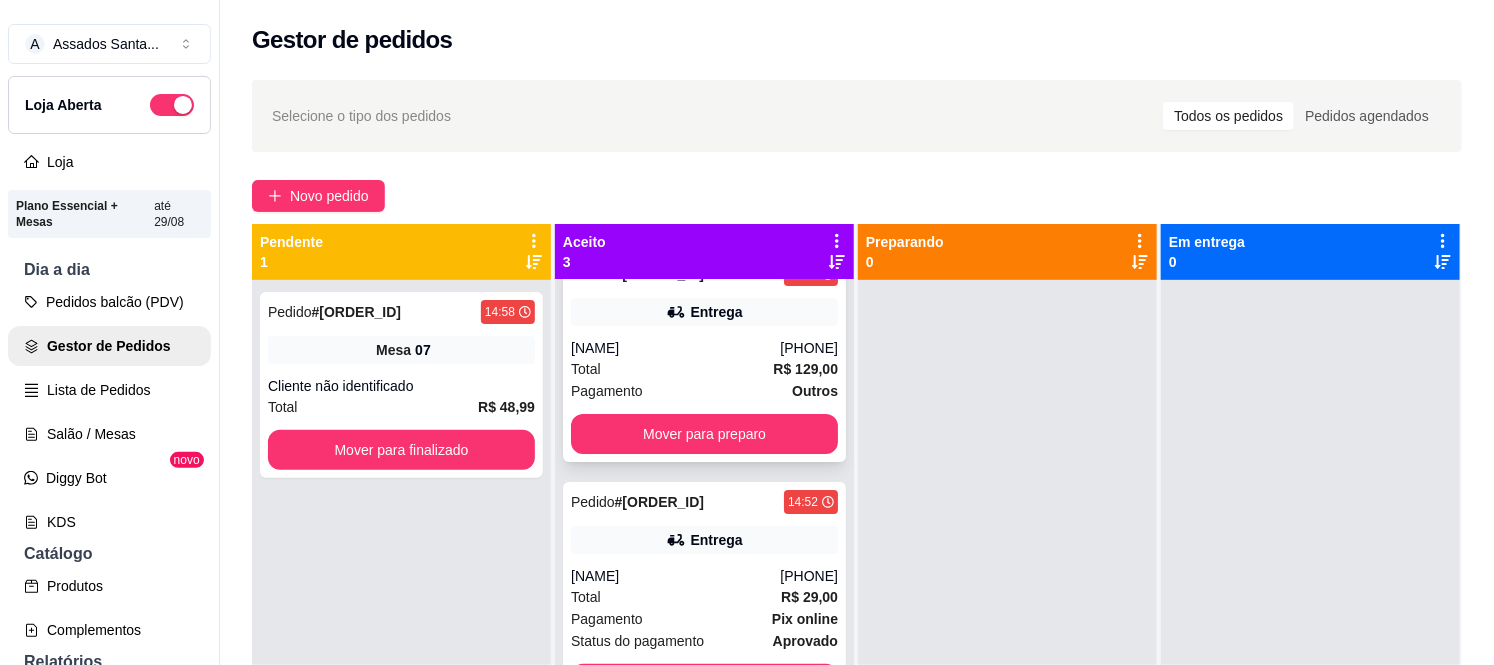 scroll, scrollTop: 60, scrollLeft: 0, axis: vertical 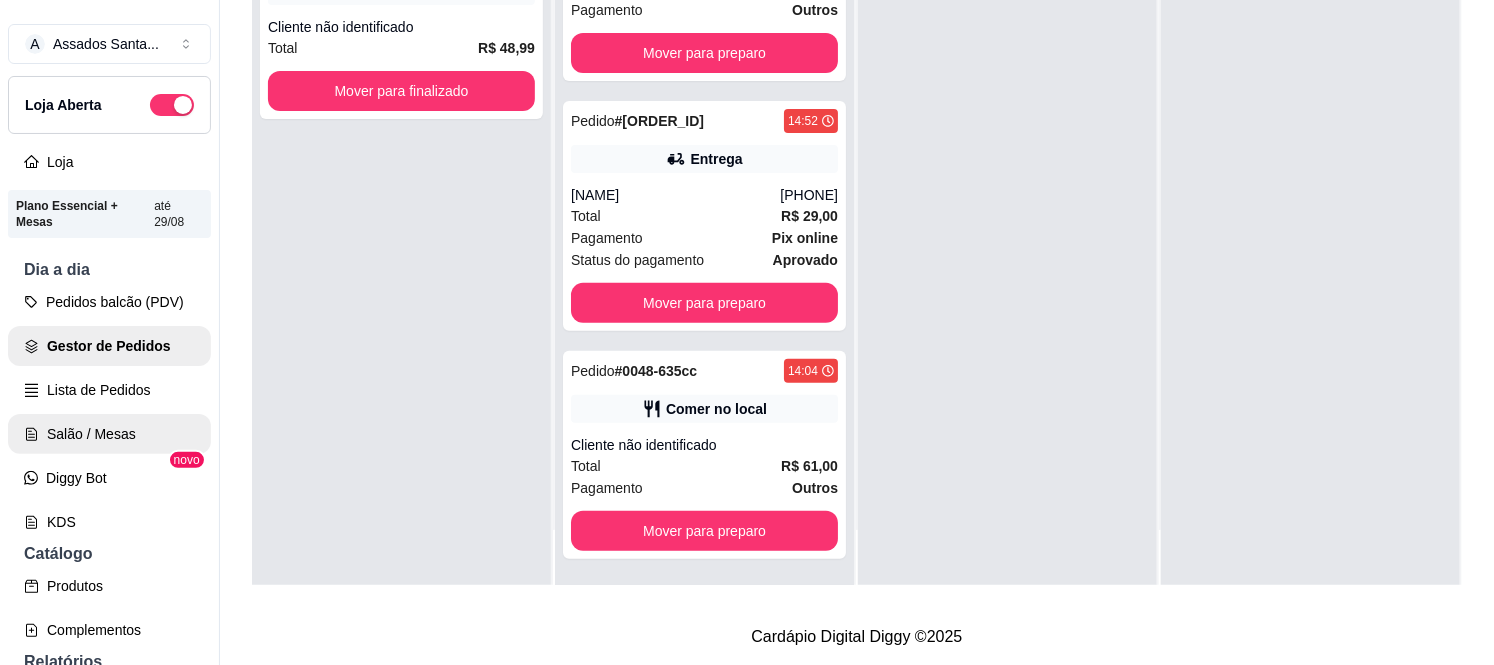 click on "Salão / Mesas" at bounding box center (109, 434) 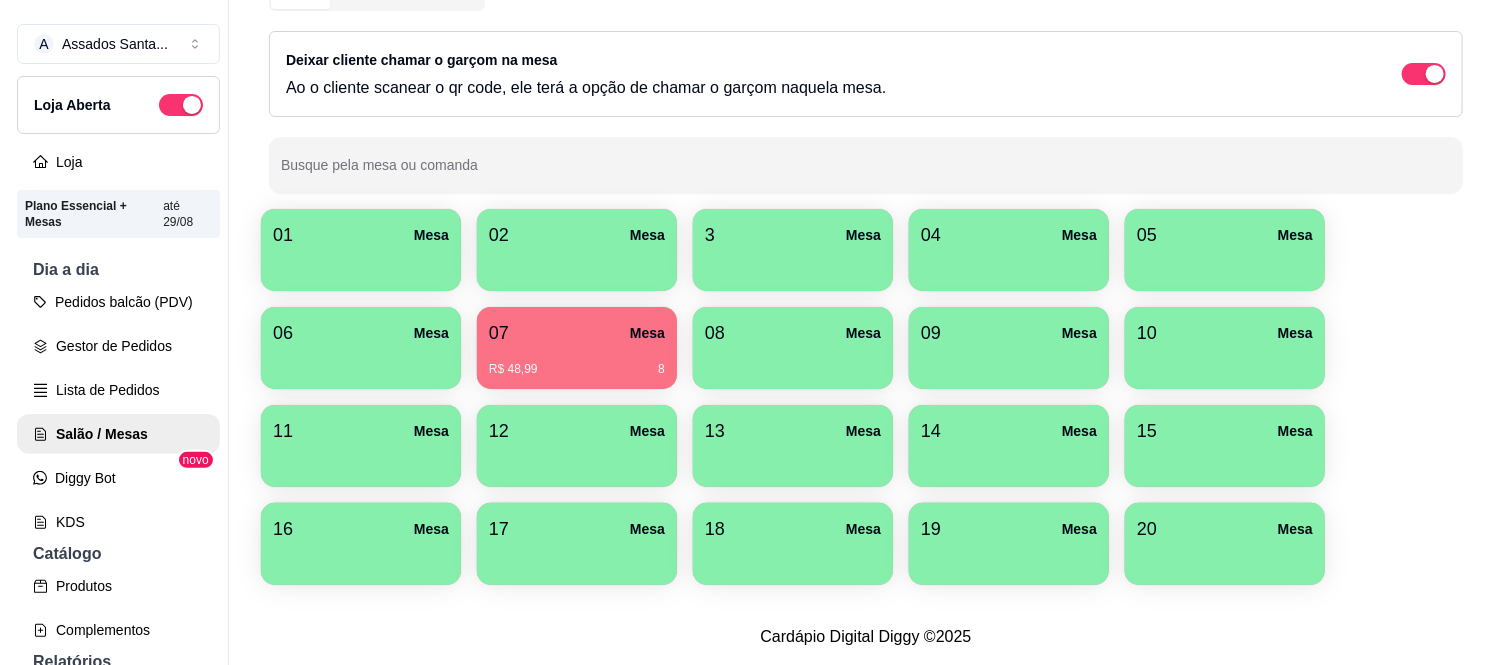 scroll, scrollTop: 125, scrollLeft: 0, axis: vertical 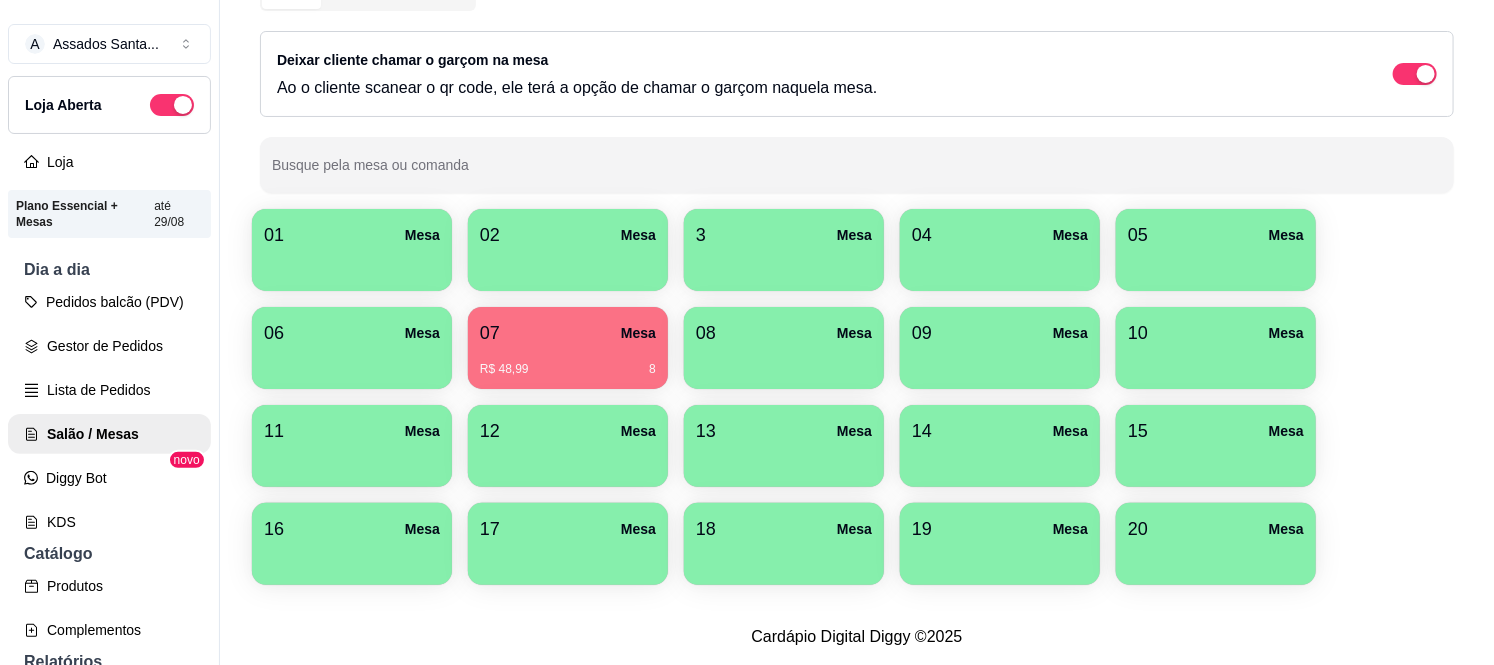 click on "R$ 48,99 8" at bounding box center [568, 362] 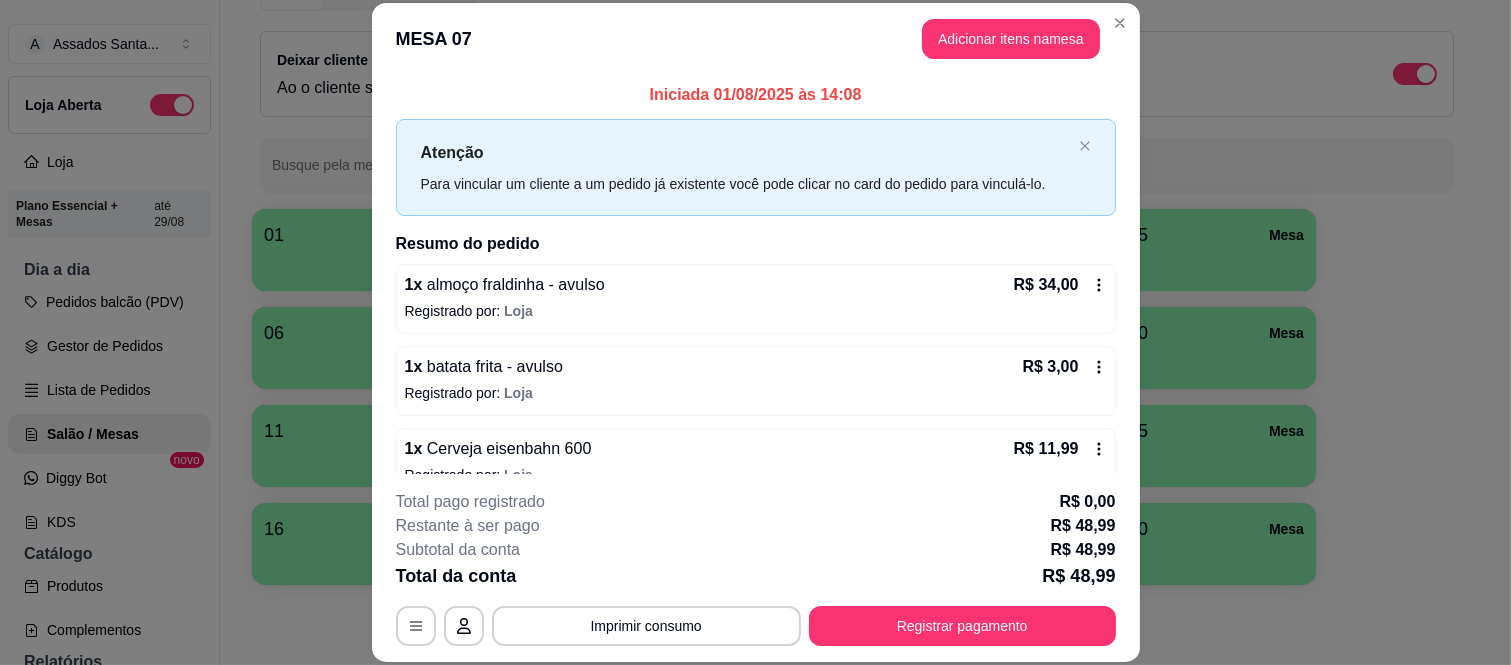 scroll, scrollTop: 32, scrollLeft: 0, axis: vertical 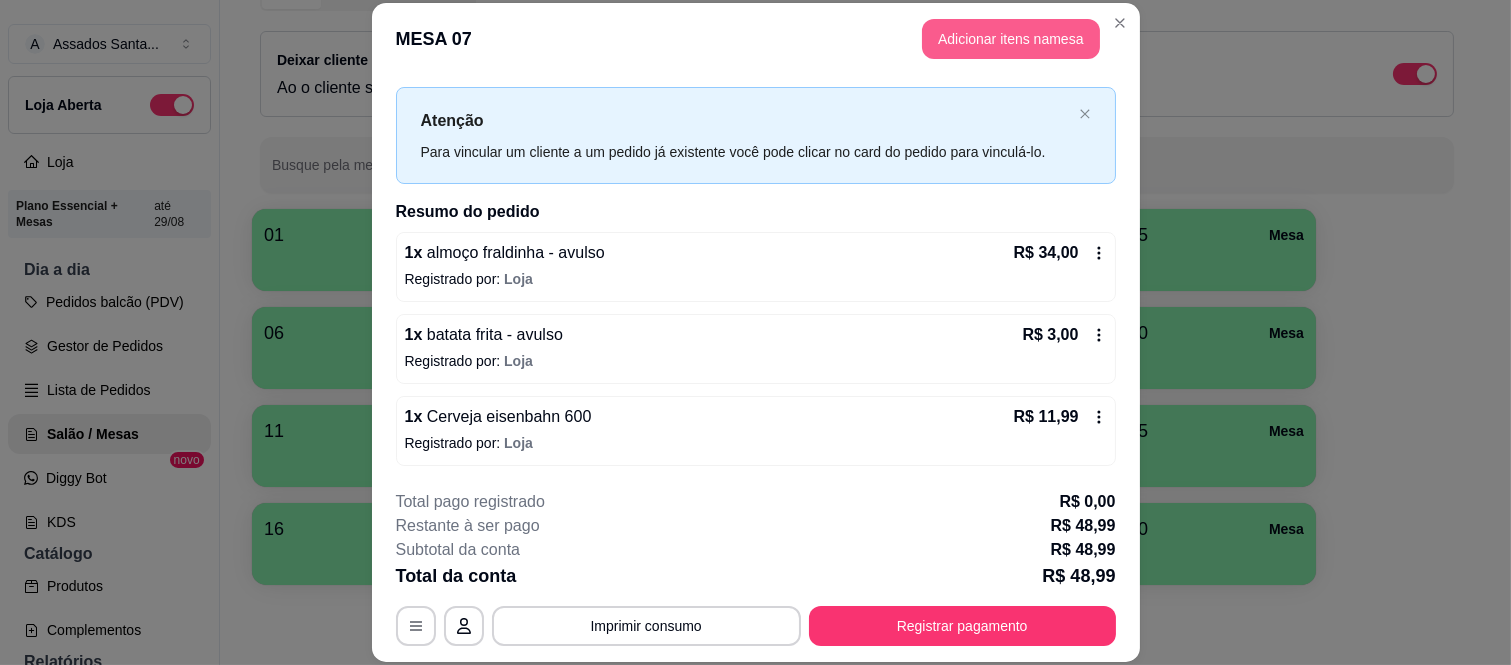 click on "Adicionar itens na  mesa" at bounding box center (1011, 39) 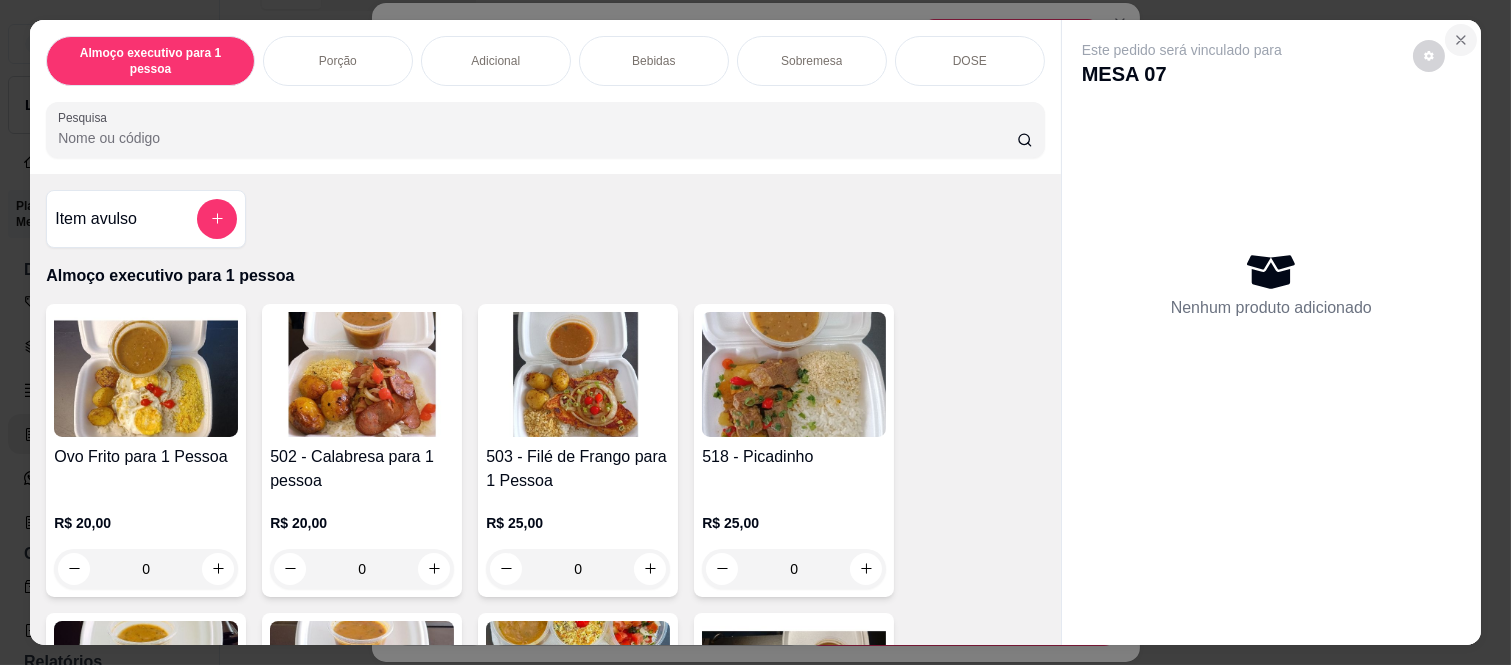 click at bounding box center (1461, 40) 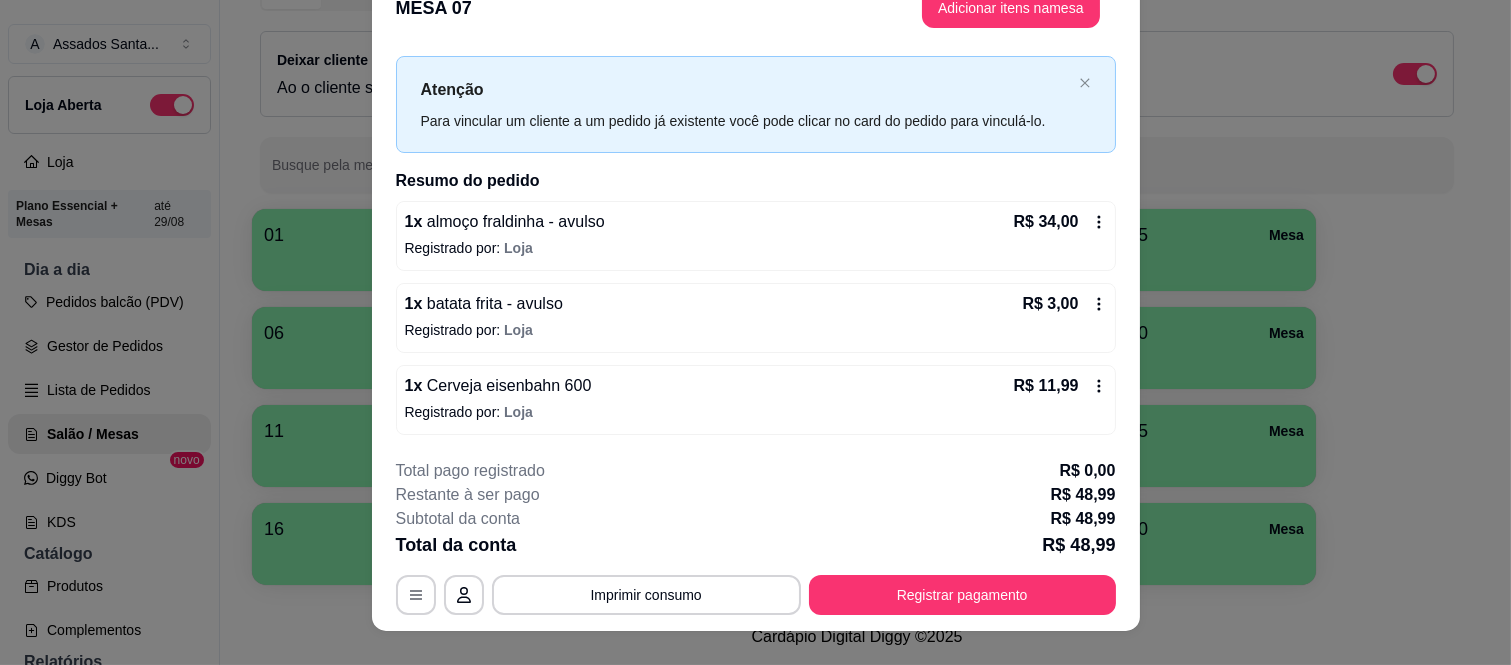 scroll, scrollTop: 61, scrollLeft: 0, axis: vertical 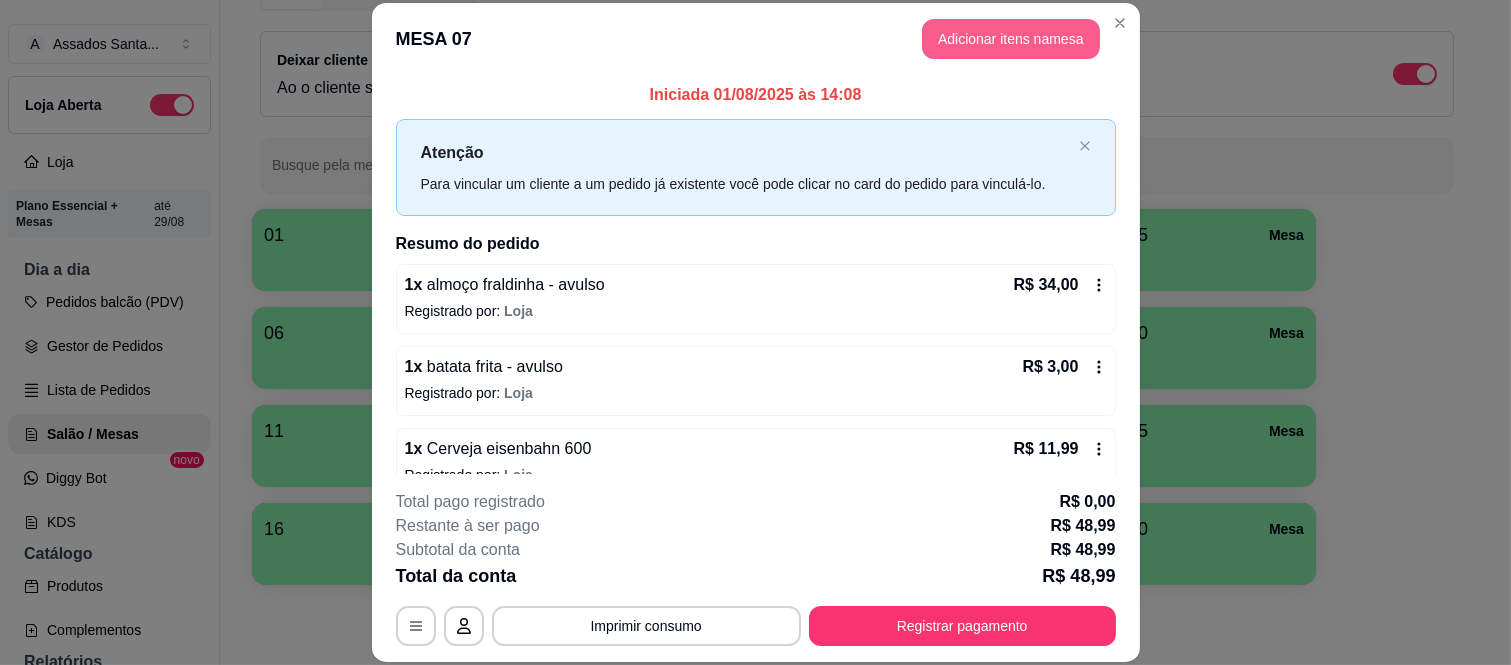 click on "Adicionar itens na  mesa" at bounding box center [1011, 39] 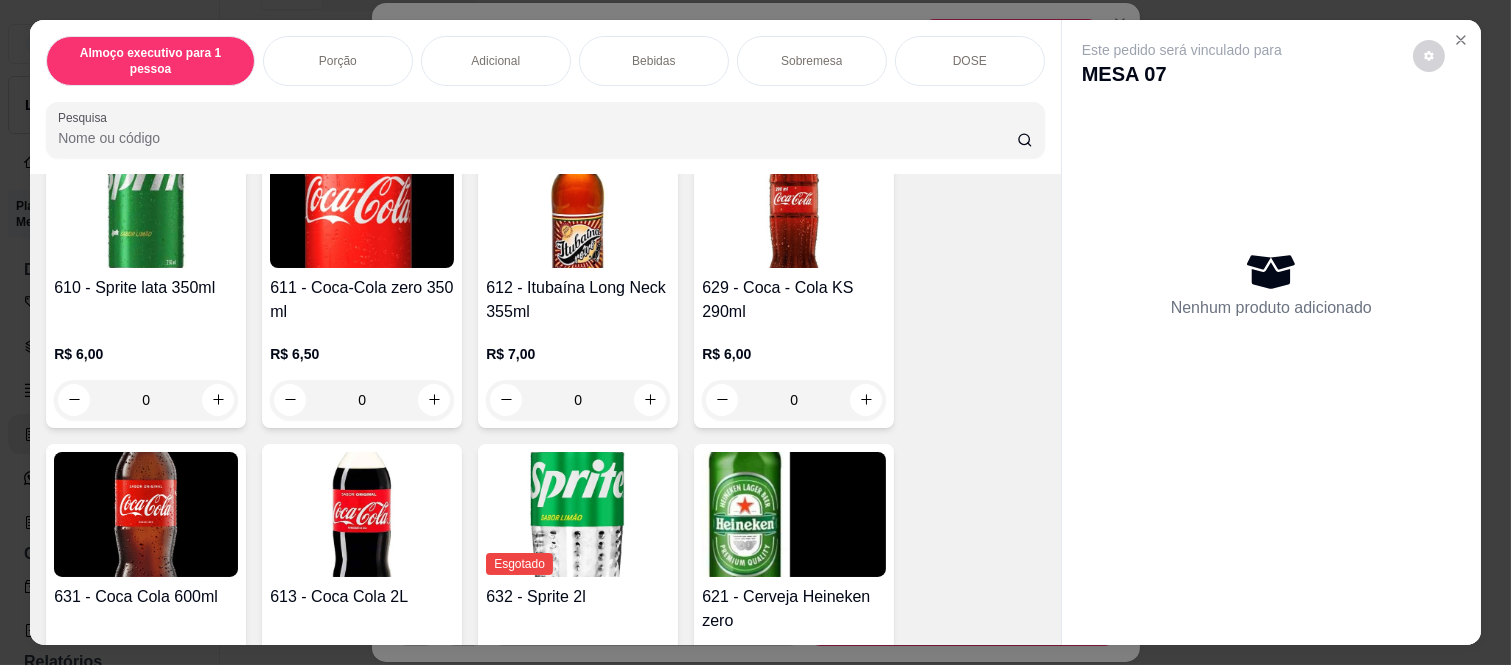 scroll, scrollTop: 3666, scrollLeft: 0, axis: vertical 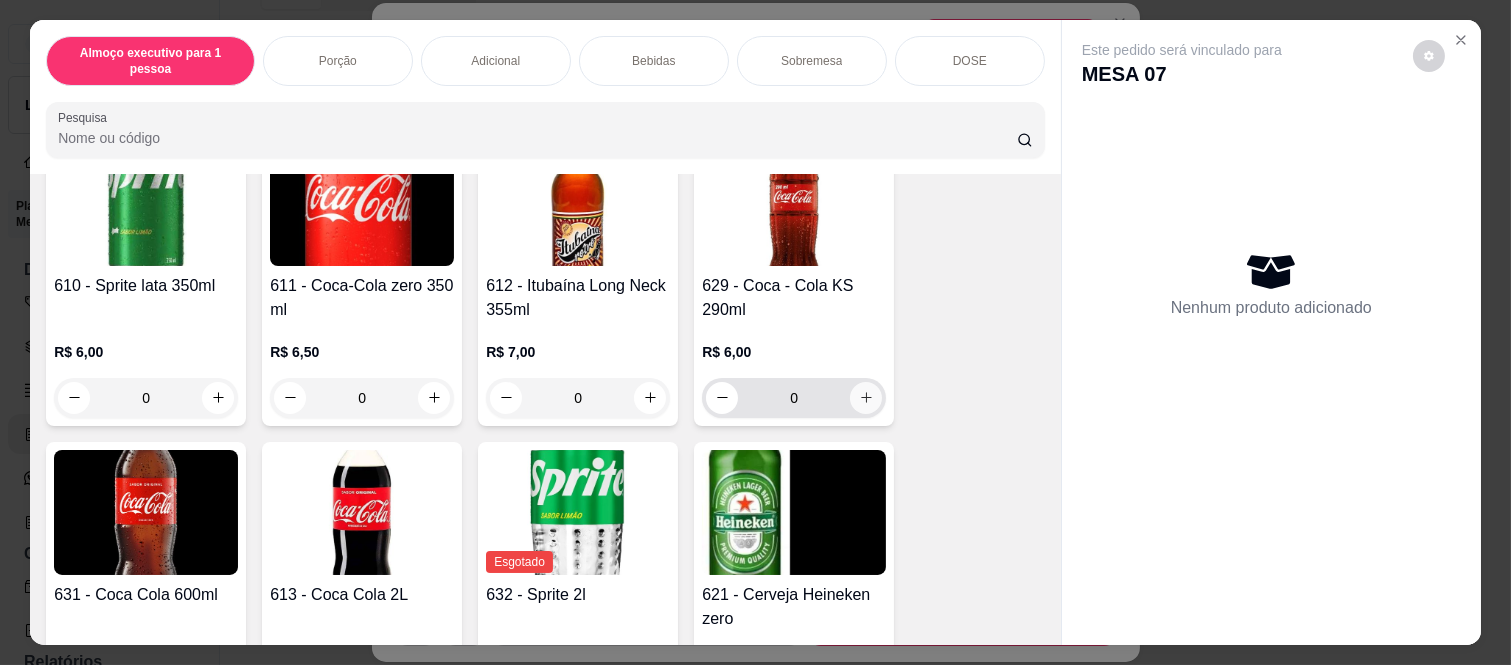 click at bounding box center [866, 398] 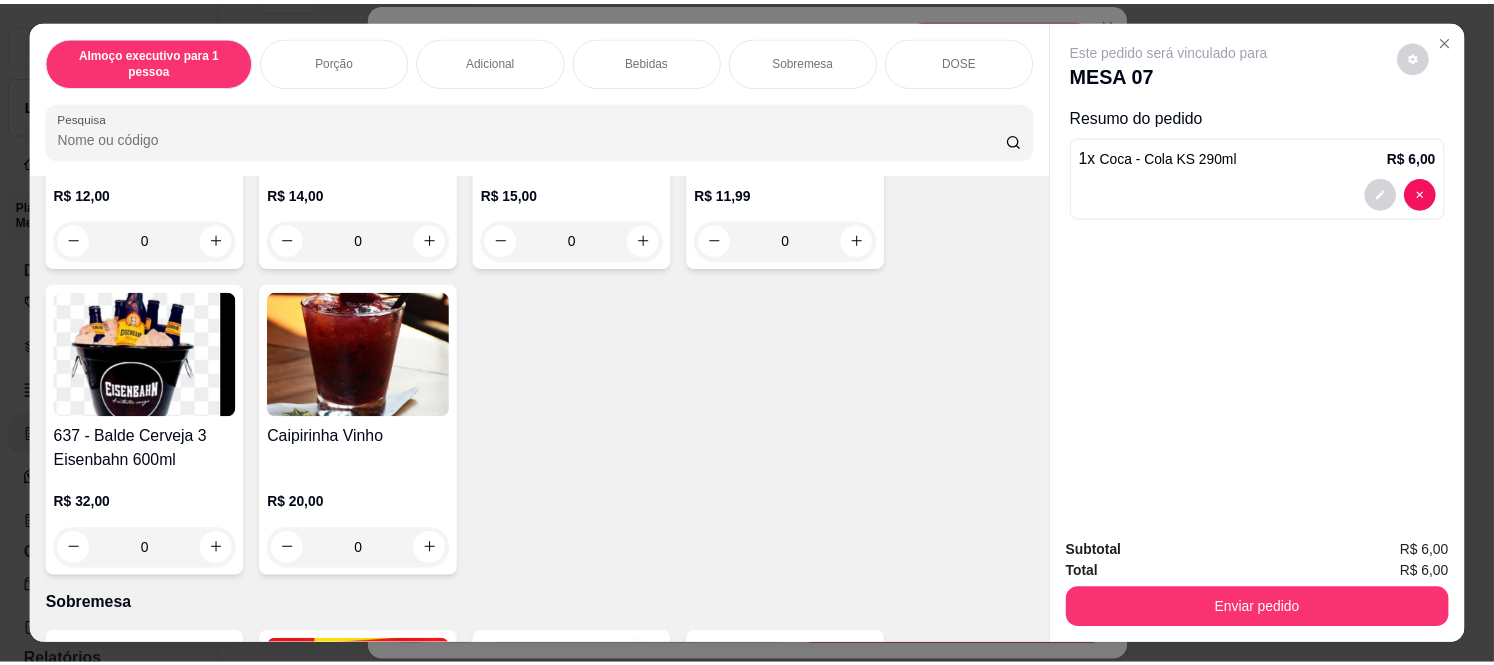 scroll, scrollTop: 4333, scrollLeft: 0, axis: vertical 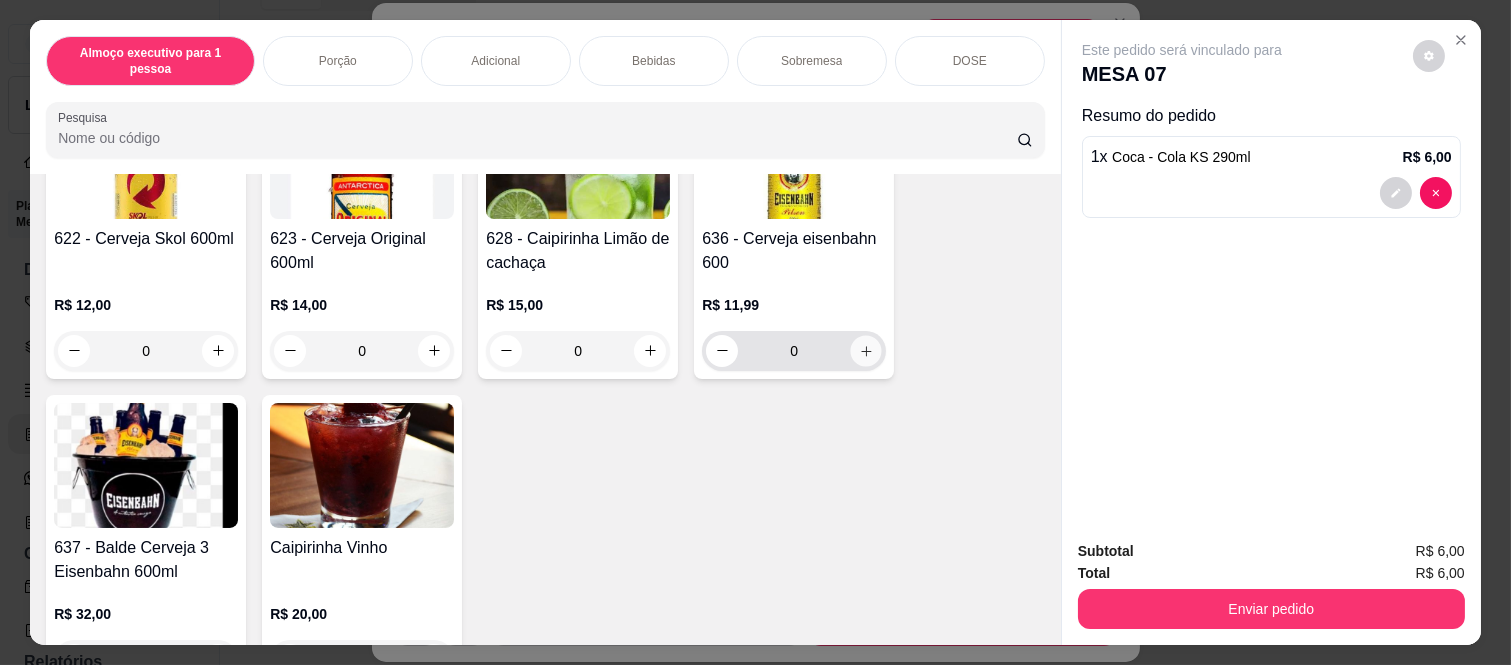 click 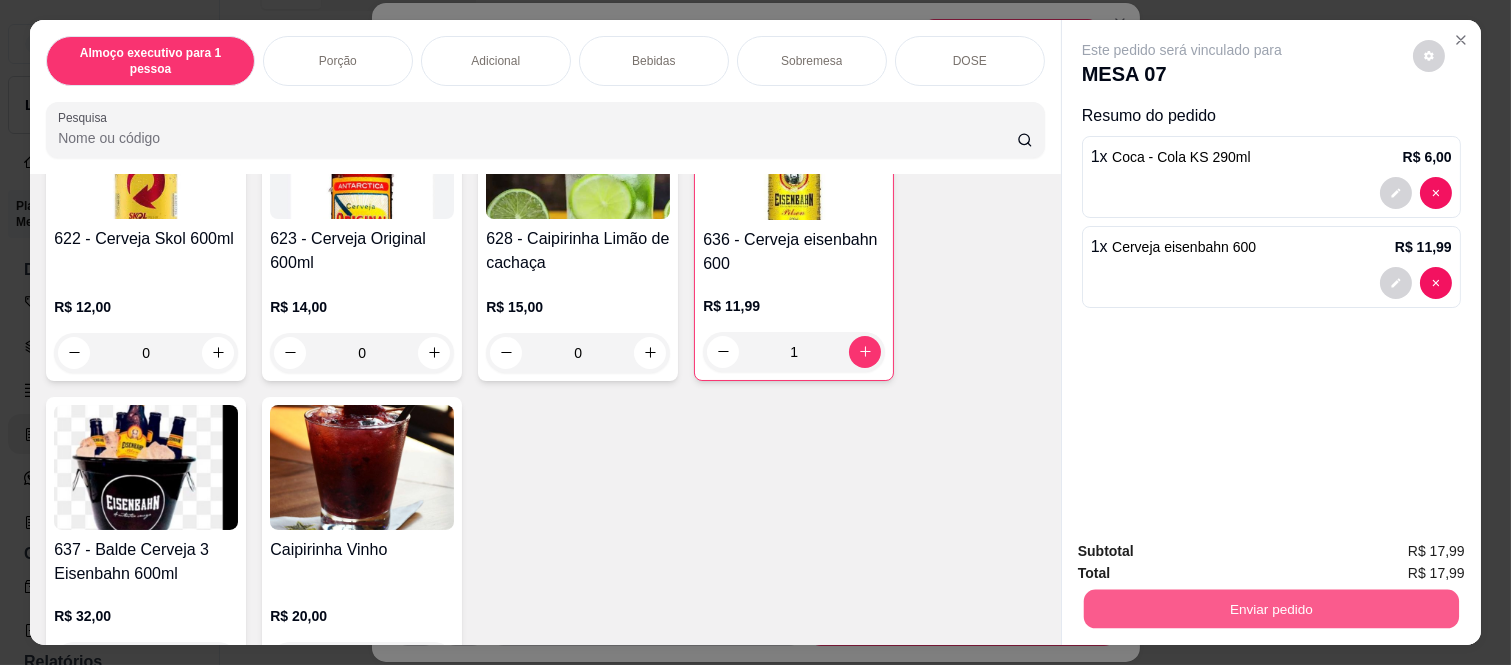 click on "Enviar pedido" at bounding box center (1271, 609) 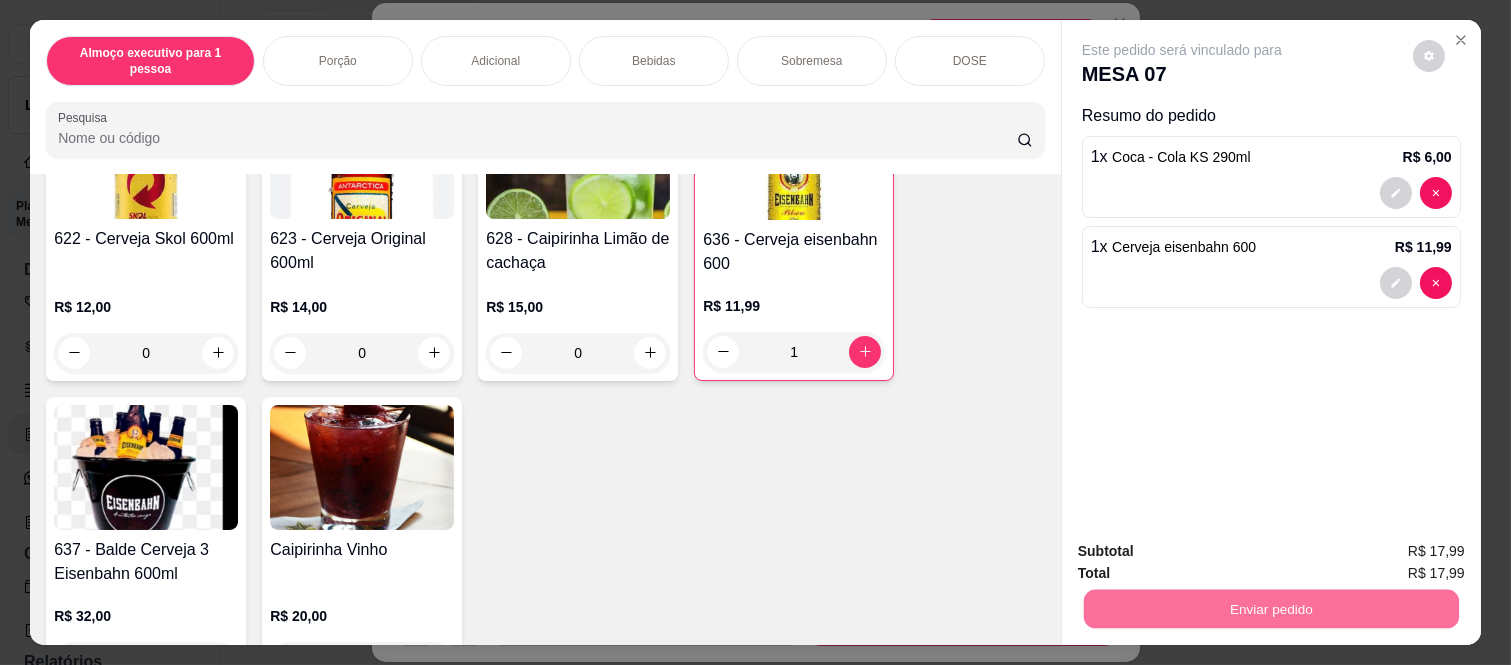 click on "Não registrar e enviar pedido" at bounding box center [1204, 552] 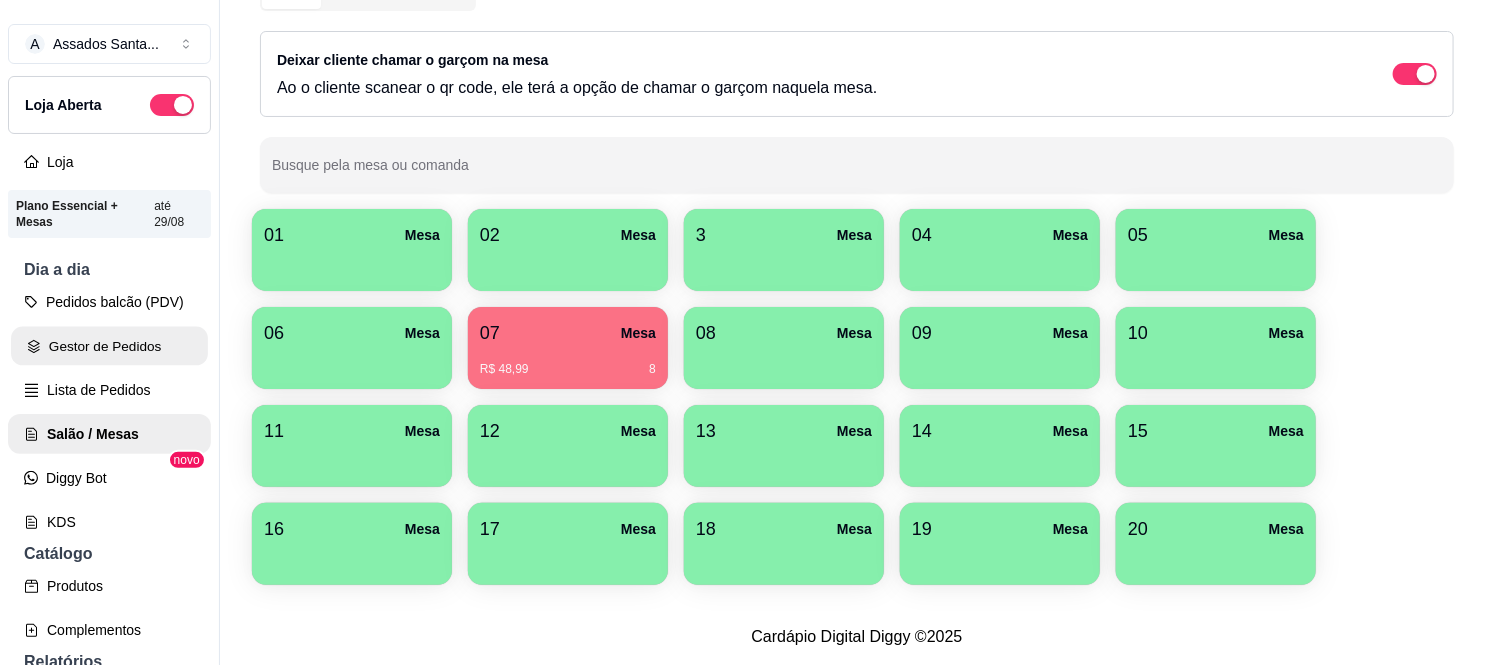 click on "Gestor de Pedidos" at bounding box center [109, 346] 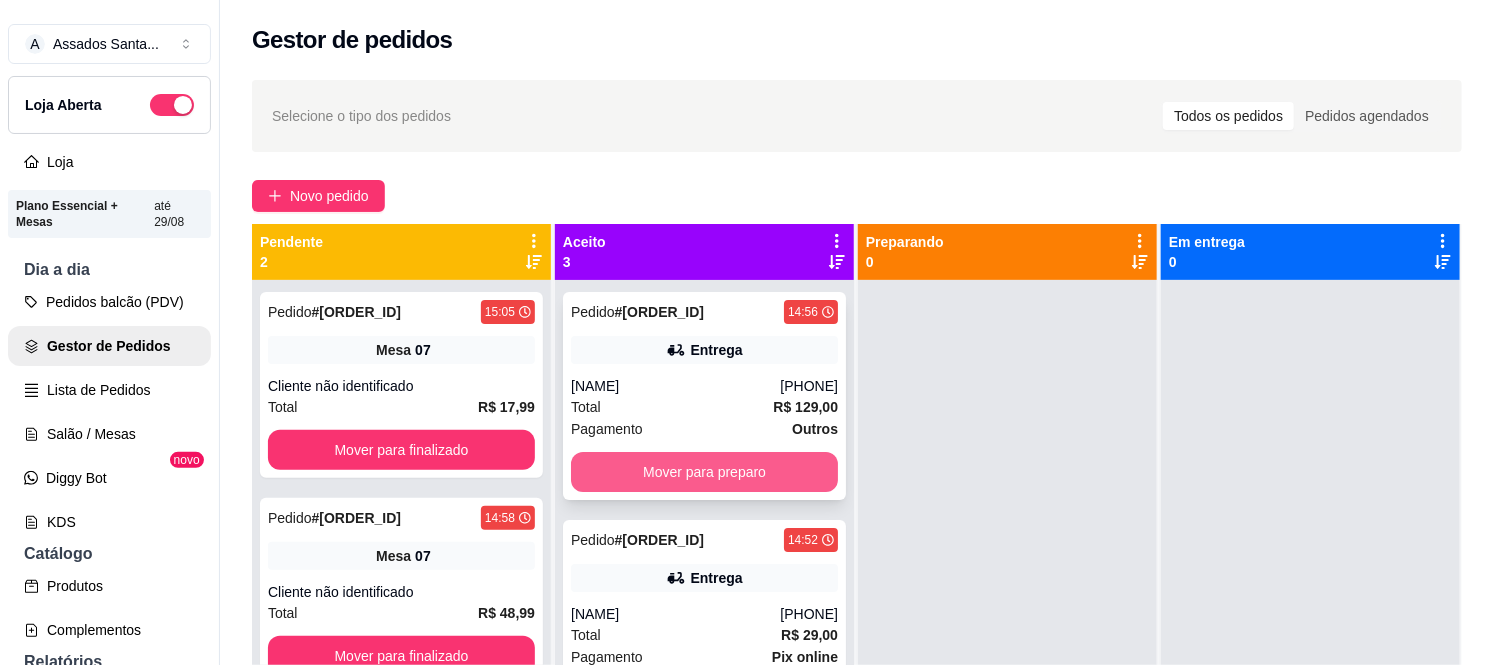 scroll, scrollTop: 60, scrollLeft: 0, axis: vertical 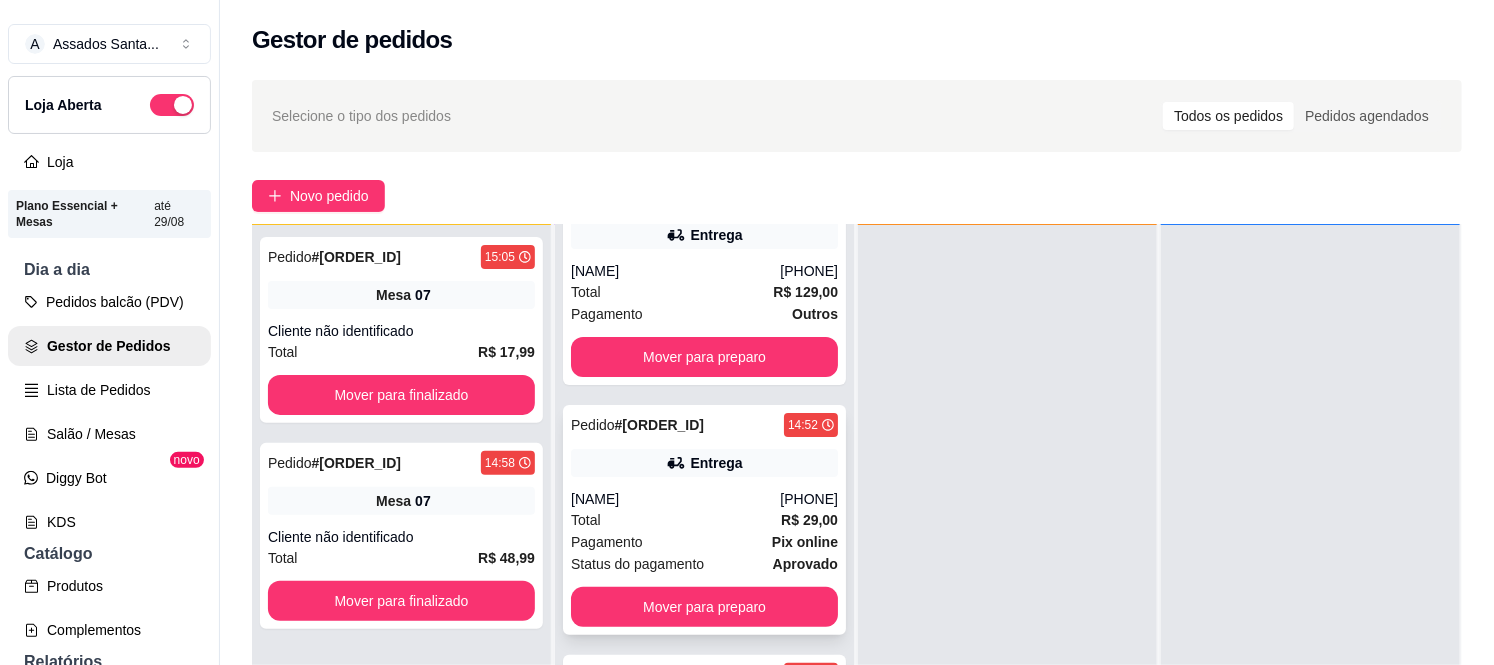 click on "Pedido  # 0051-26751cdf 14:52 Entrega Isabela (11) 93931-9630 Total R$ 29,00 Pagamento Pix online Status do pagamento aprovado Mover para preparo" at bounding box center (704, 520) 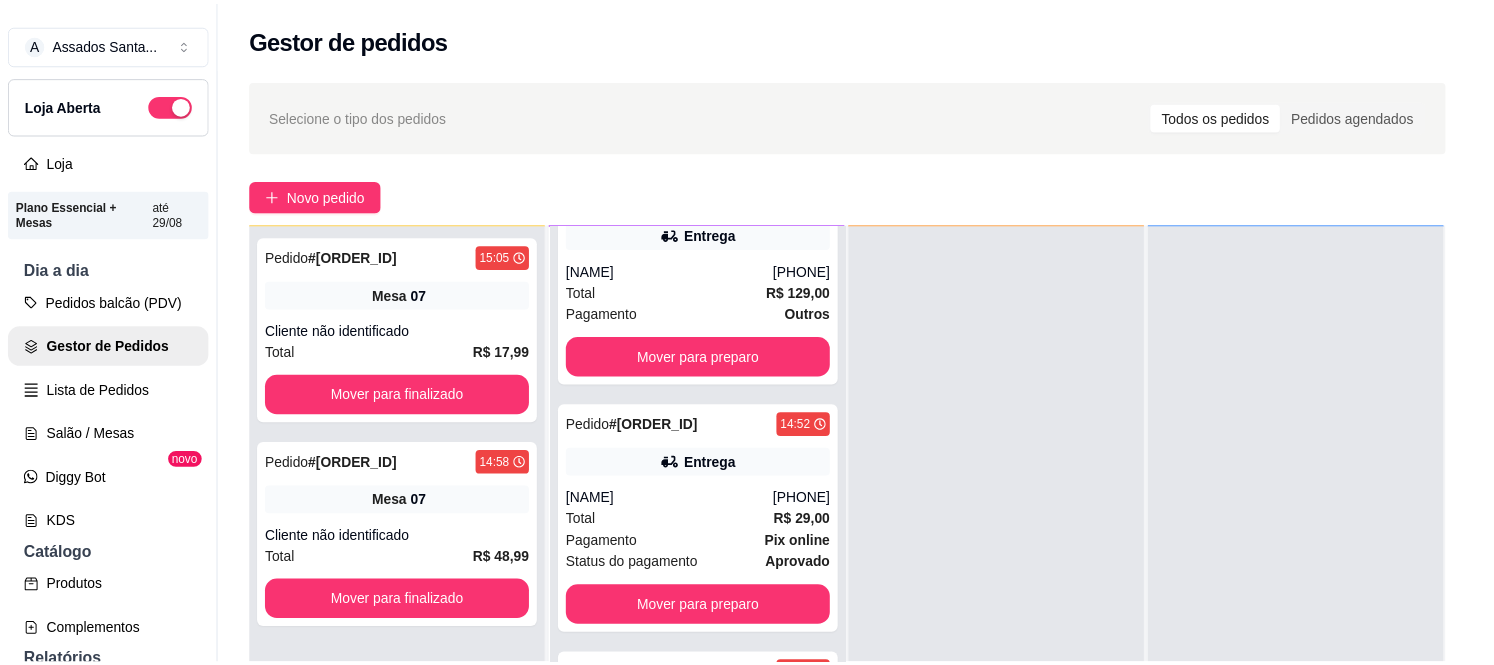 scroll, scrollTop: 466, scrollLeft: 0, axis: vertical 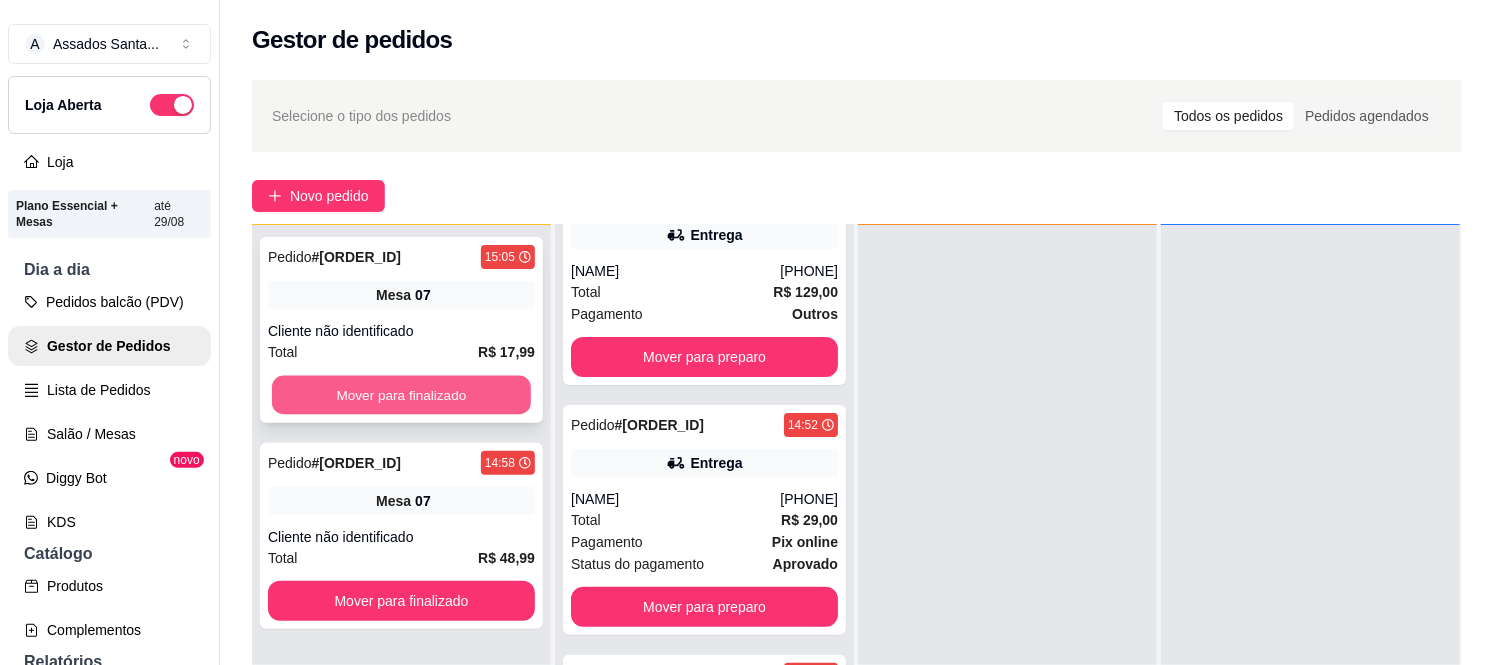 click on "Mover para finalizado" at bounding box center (401, 395) 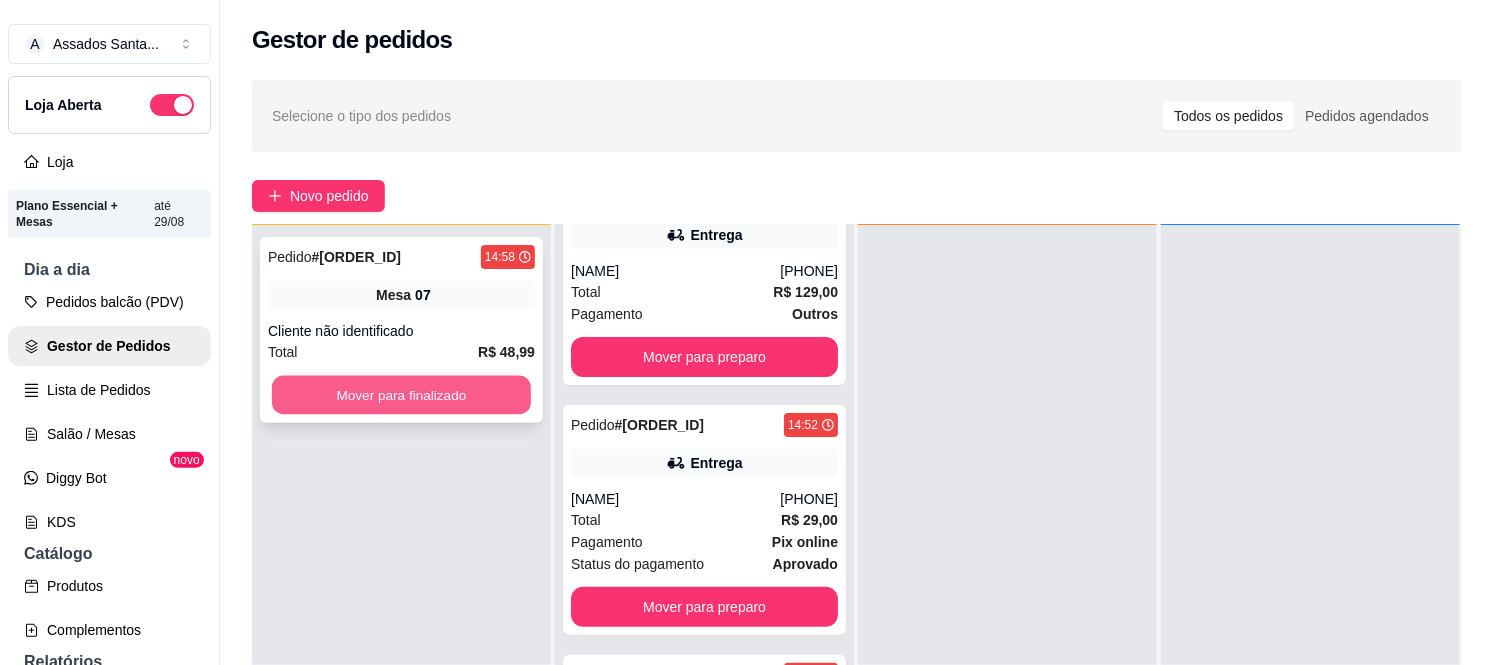 click on "Mover para finalizado" at bounding box center (401, 395) 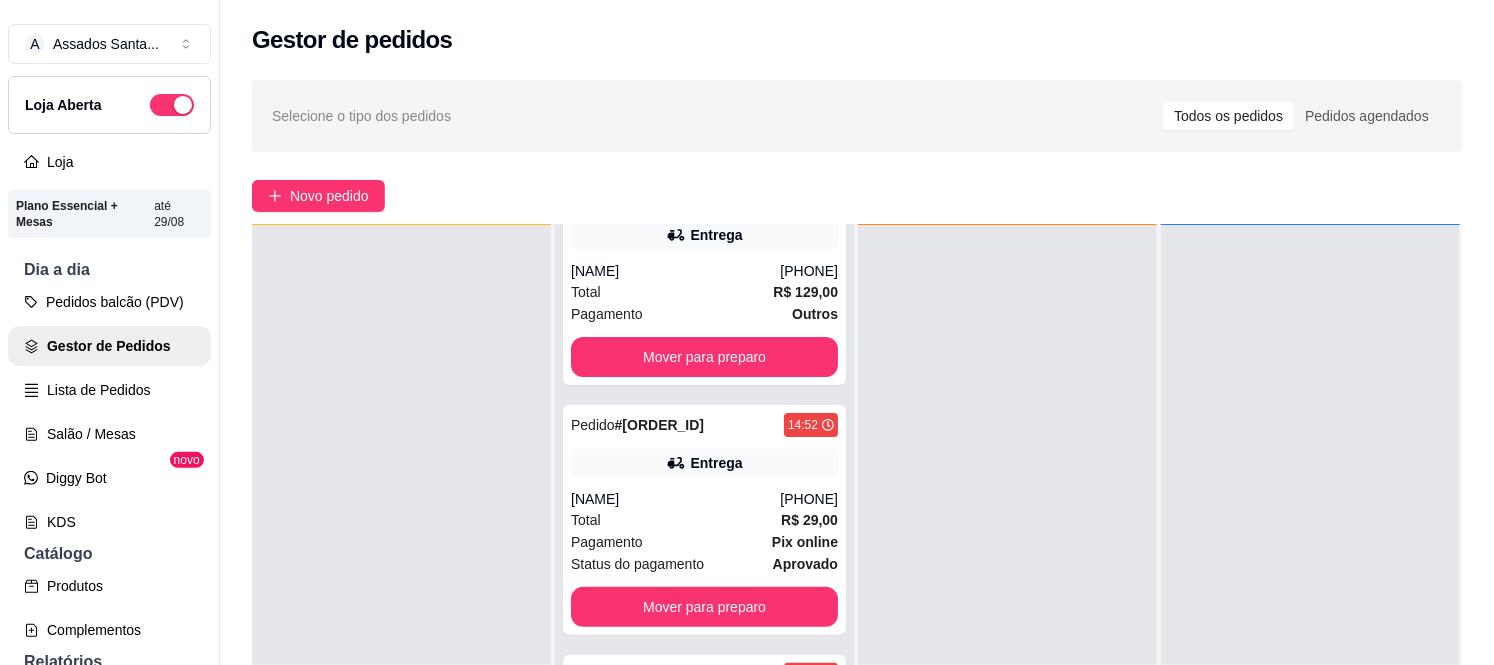 click on "Loja Aberta" at bounding box center [109, 105] 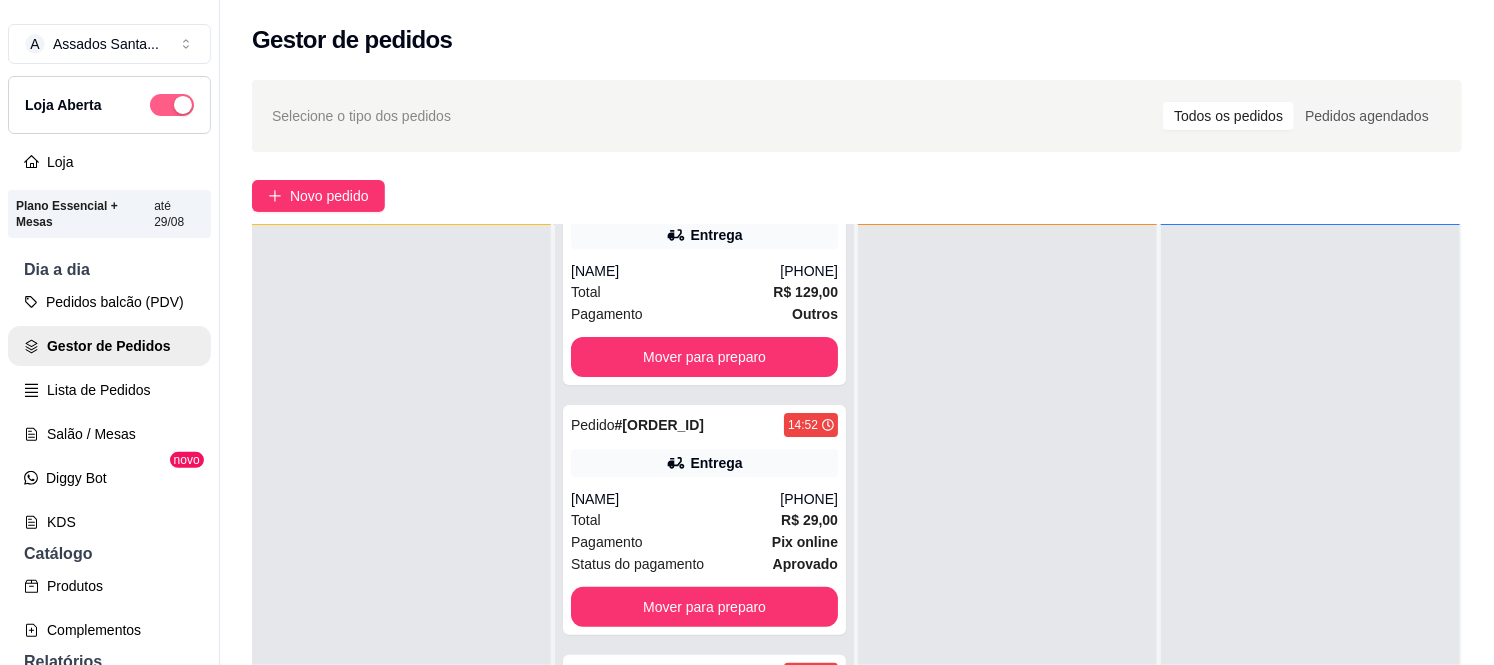 click at bounding box center (172, 105) 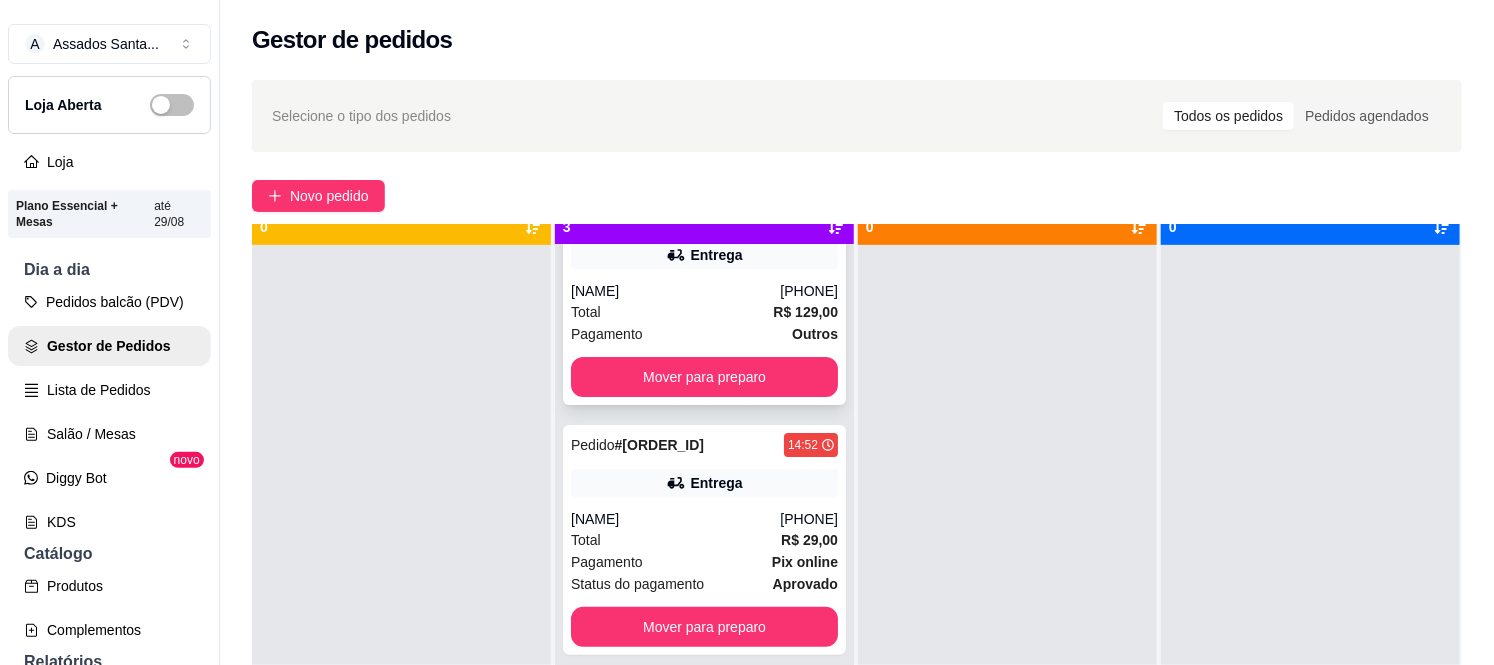 scroll, scrollTop: 55, scrollLeft: 0, axis: vertical 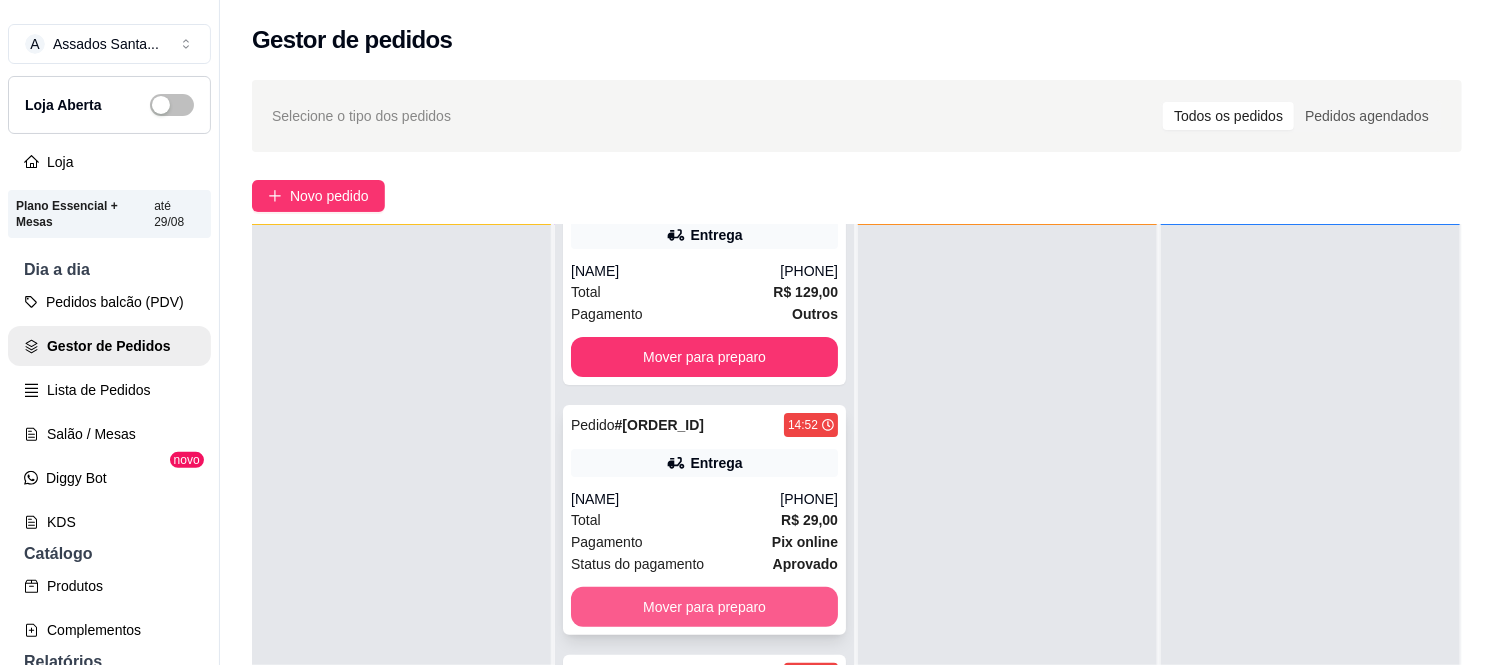 click on "Mover para preparo" at bounding box center [704, 607] 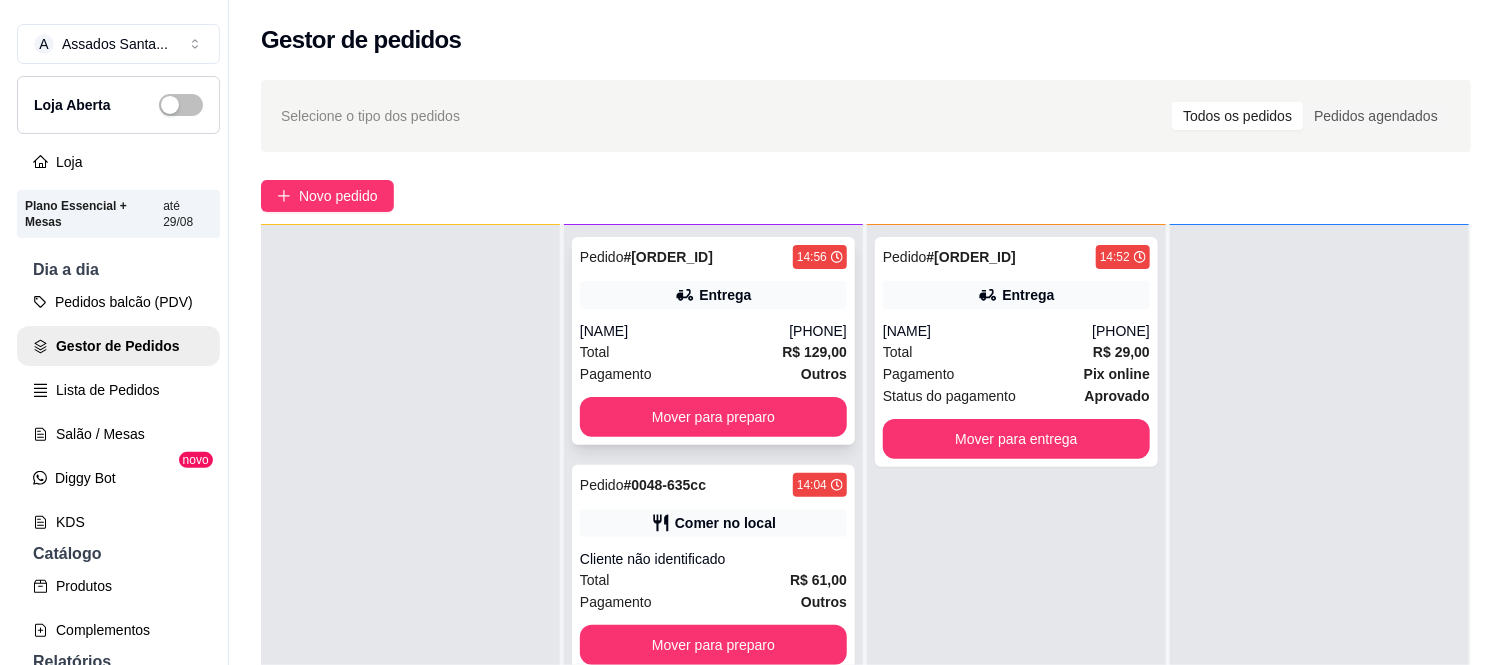 scroll, scrollTop: 0, scrollLeft: 0, axis: both 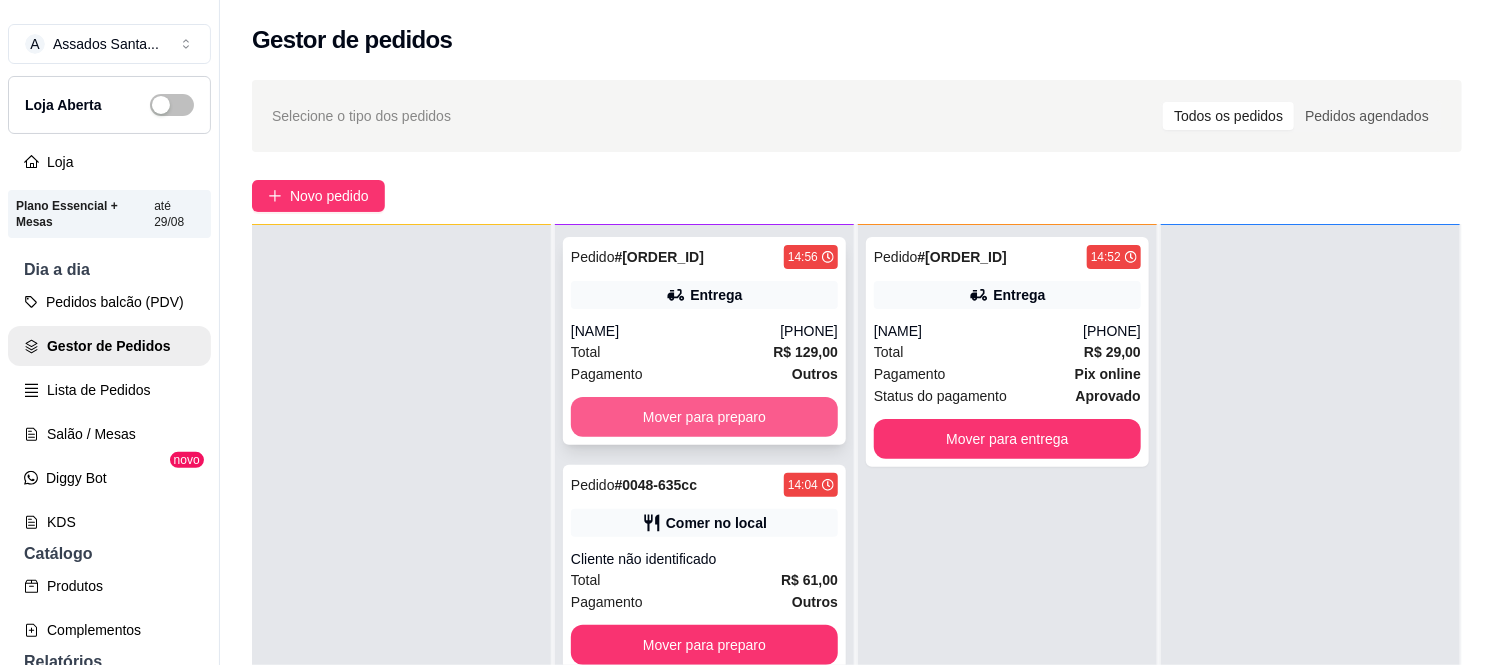 click on "Mover para preparo" at bounding box center [704, 417] 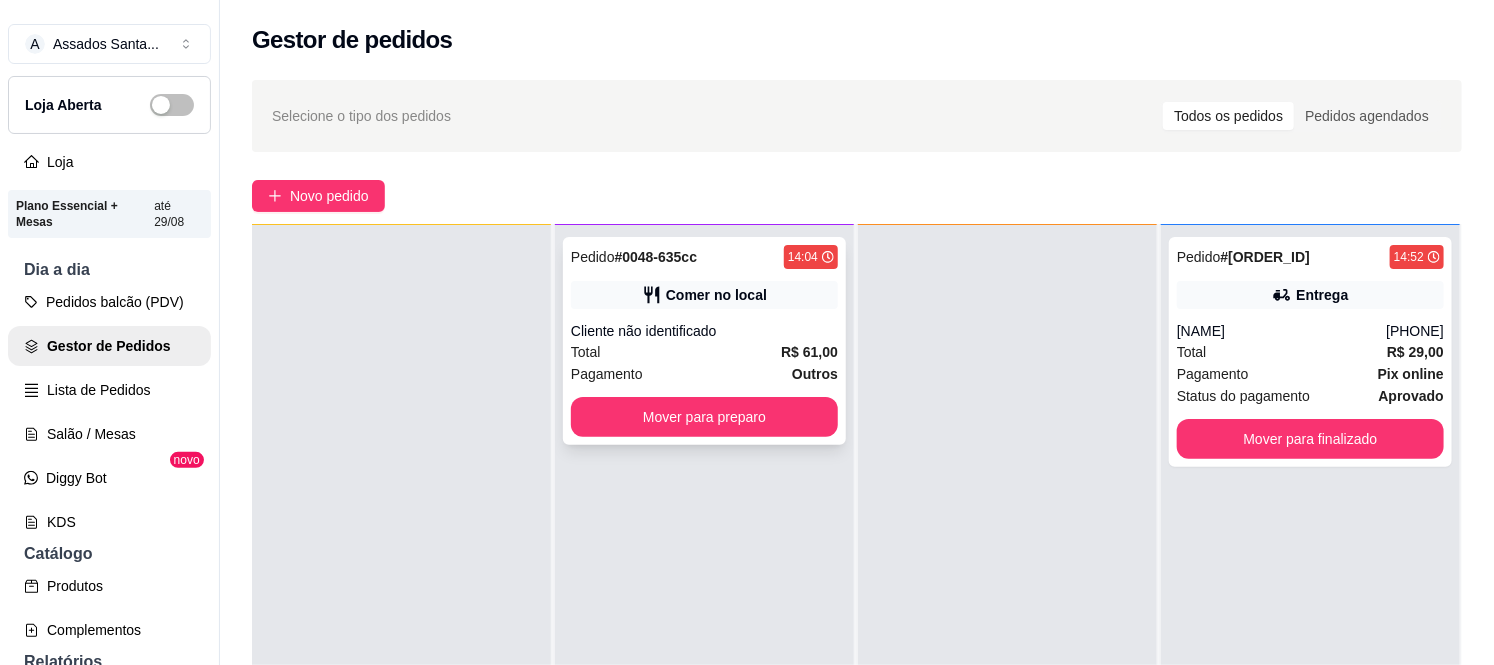 click on "Cliente não identificado" at bounding box center (704, 331) 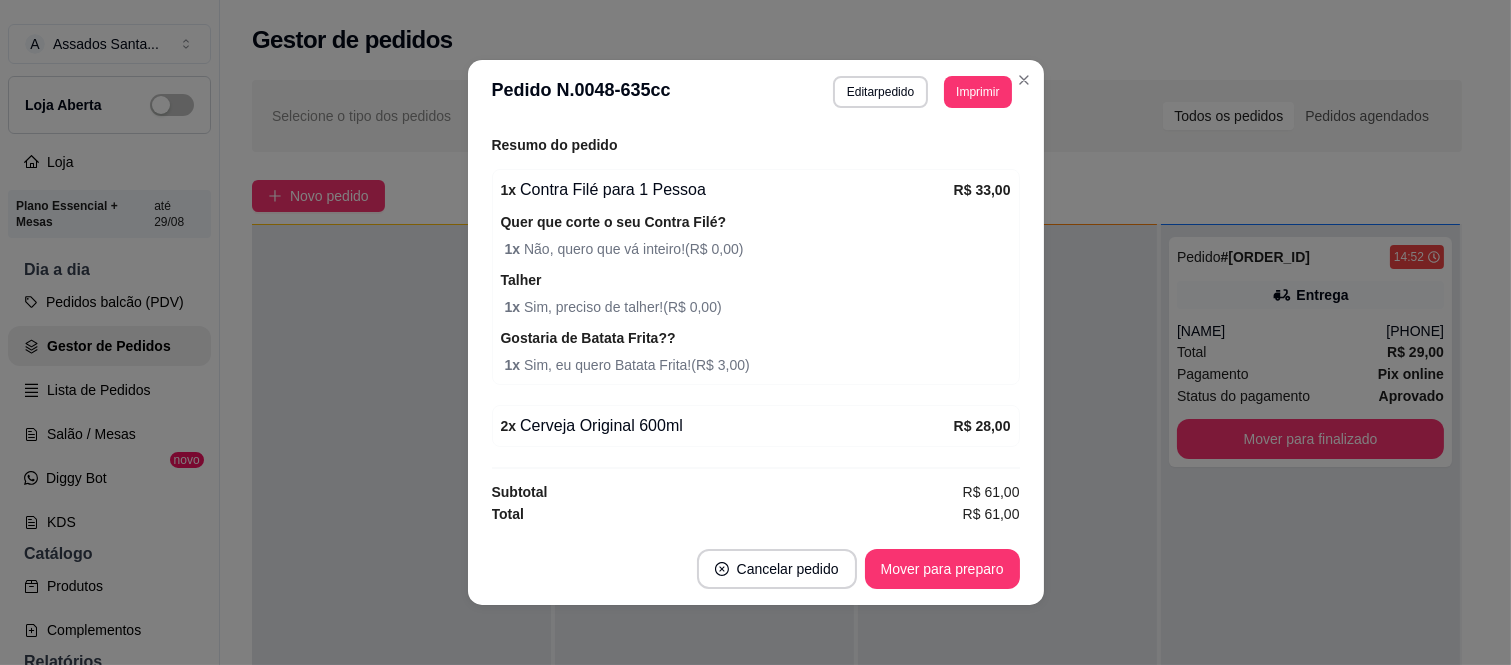 scroll, scrollTop: 294, scrollLeft: 0, axis: vertical 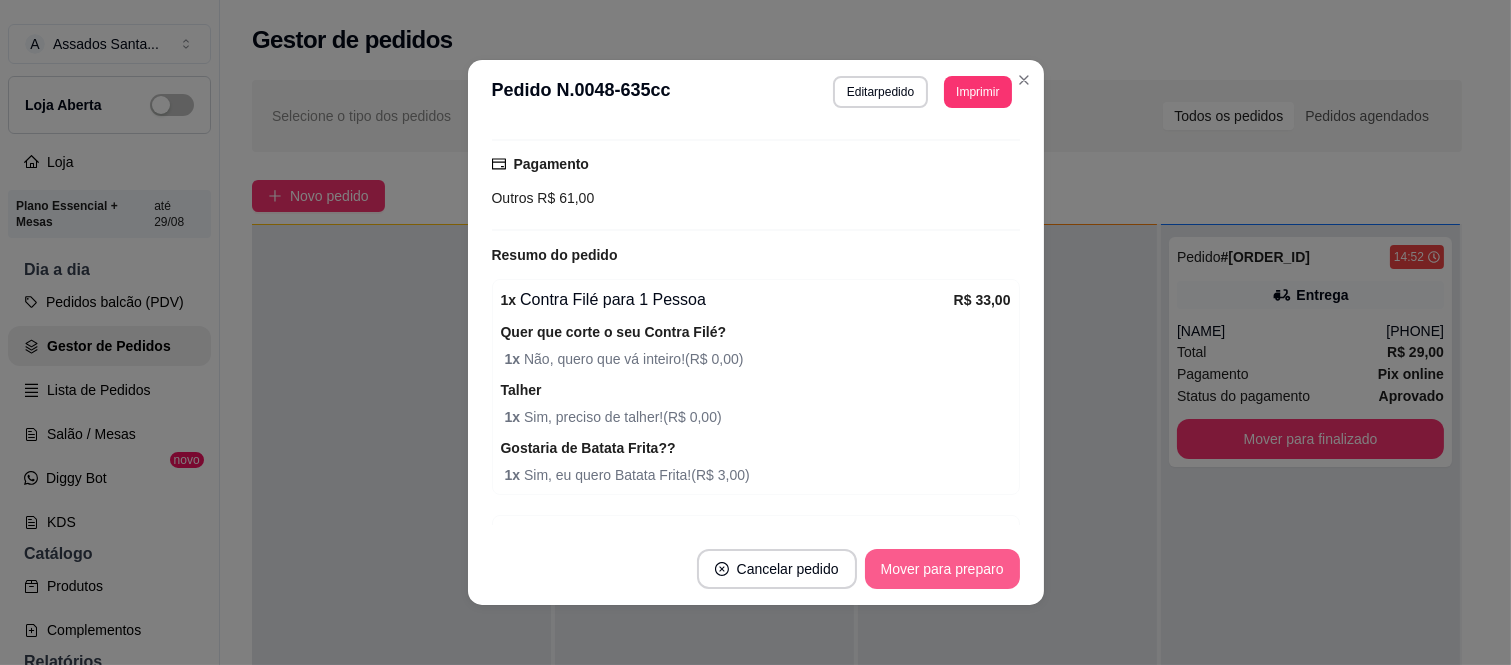click on "Mover para preparo" at bounding box center [942, 569] 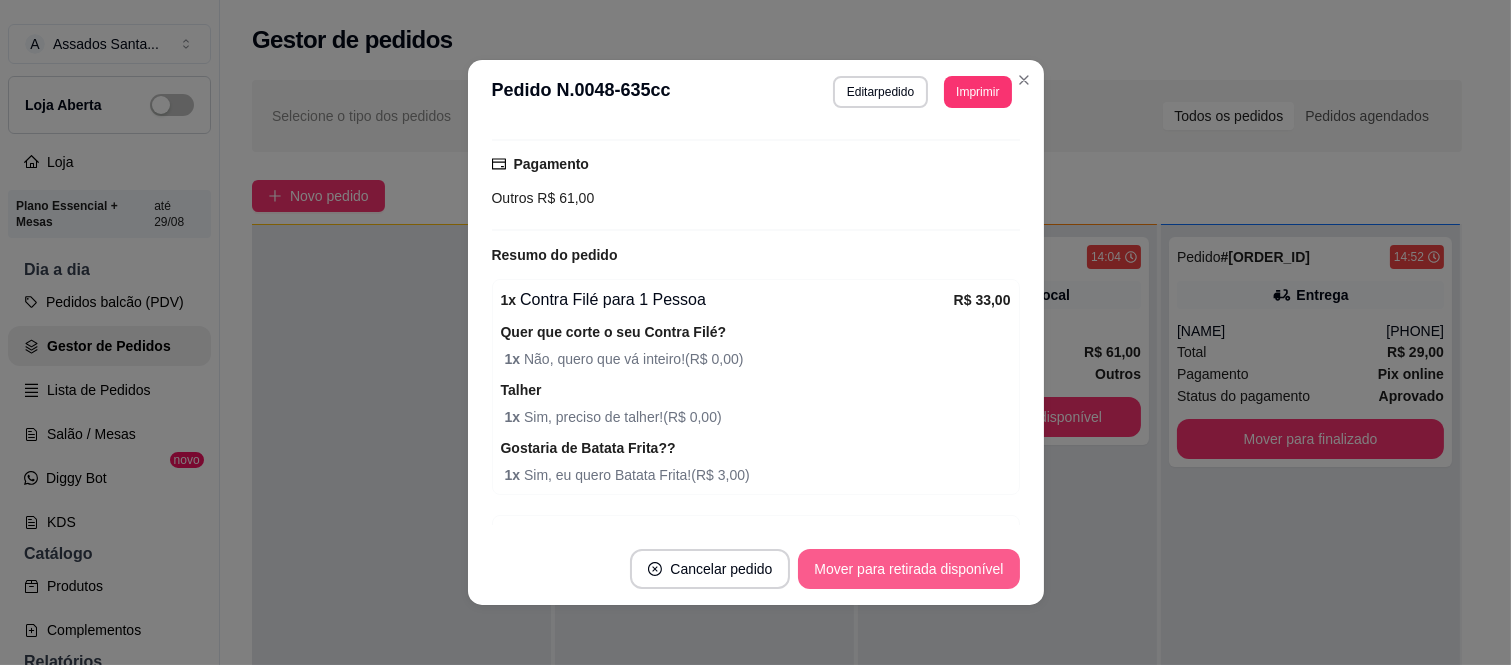 click on "Mover para retirada disponível" at bounding box center [908, 569] 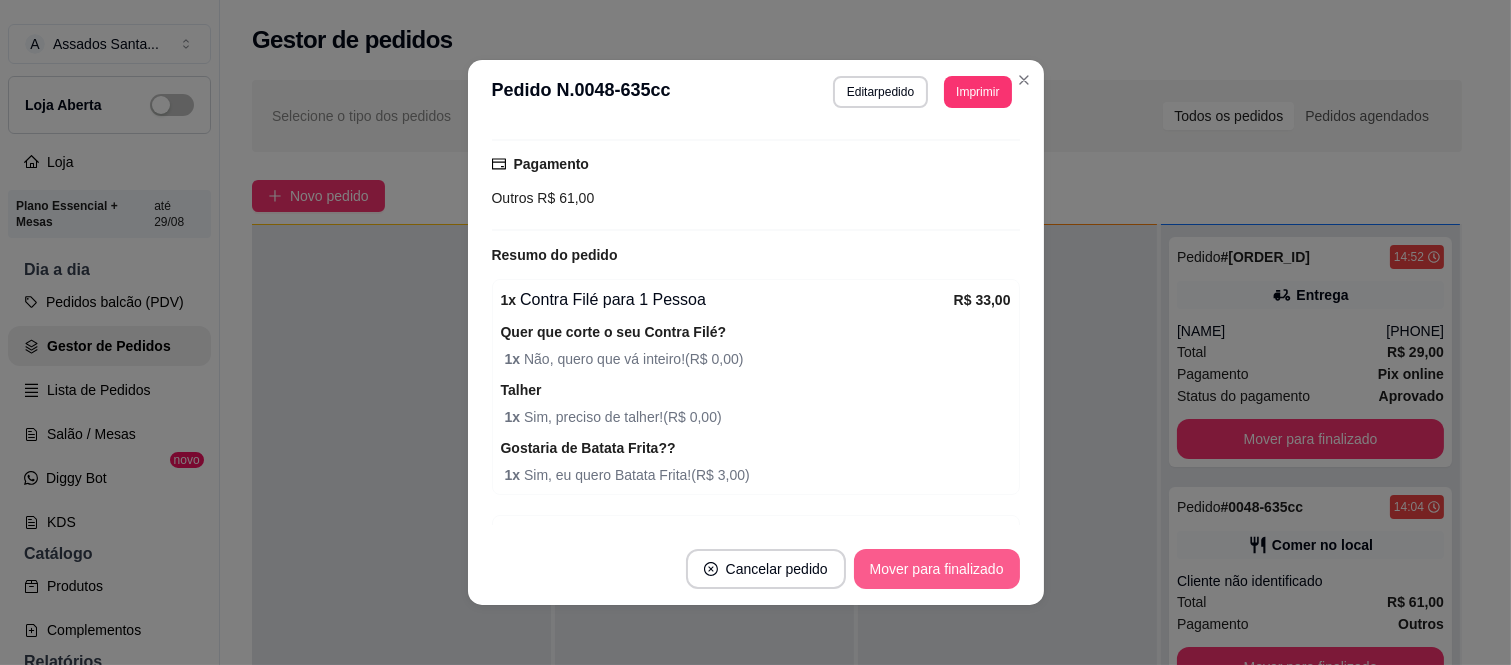 click on "Mover para finalizado" at bounding box center (937, 569) 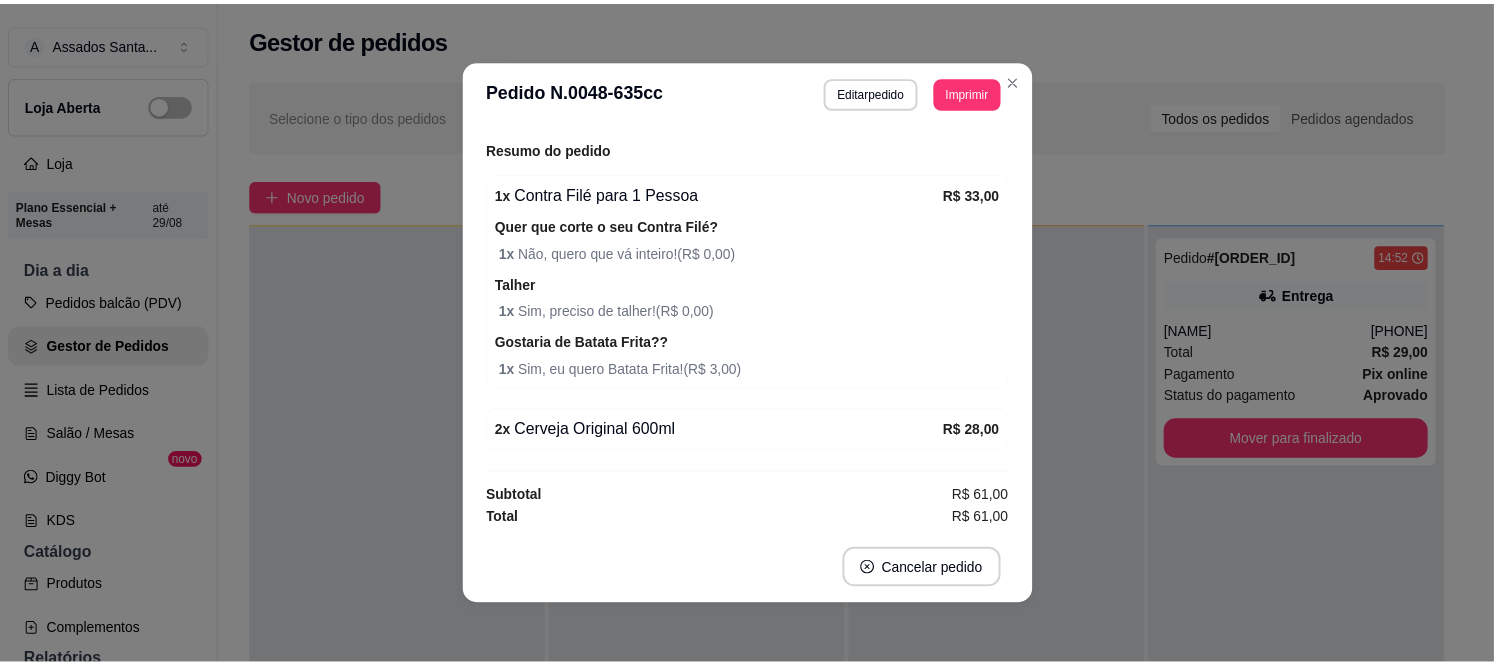 scroll, scrollTop: 188, scrollLeft: 0, axis: vertical 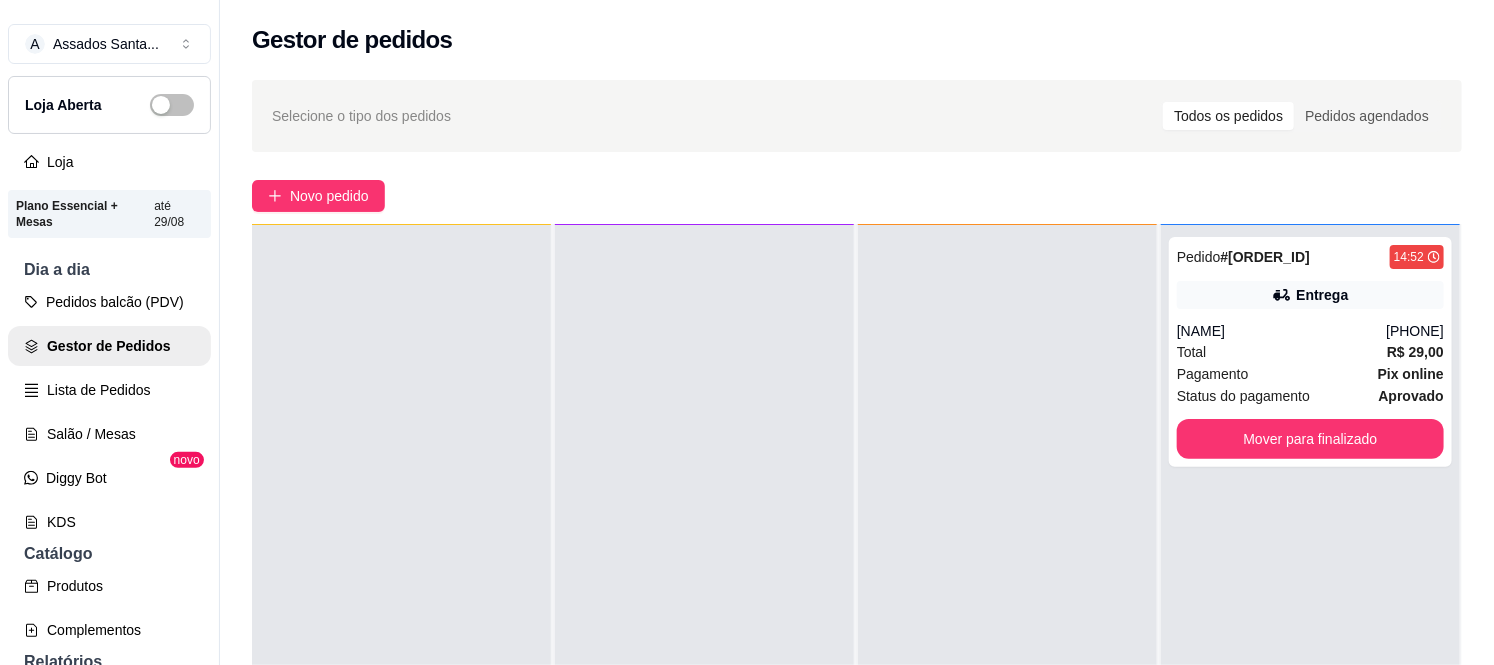 drag, startPoint x: 173, startPoint y: 113, endPoint x: 207, endPoint y: 103, distance: 35.44009 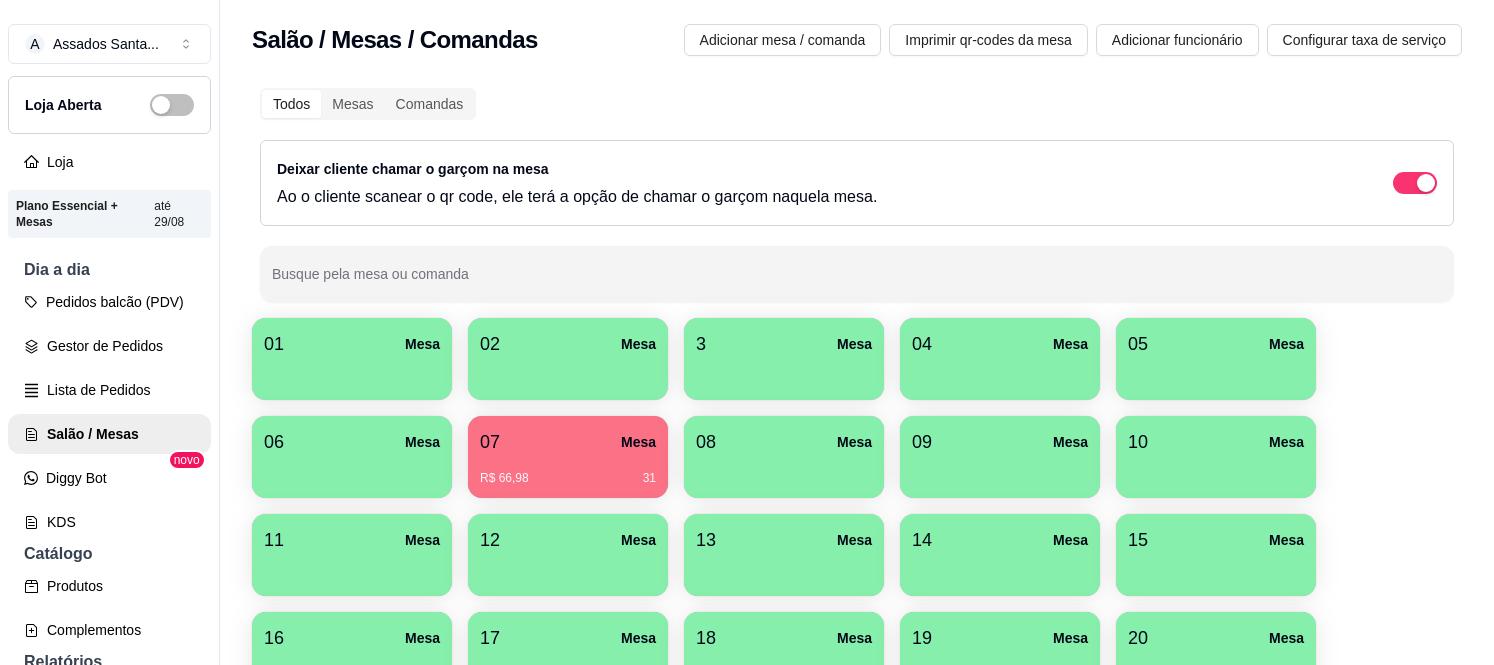 scroll, scrollTop: 0, scrollLeft: 0, axis: both 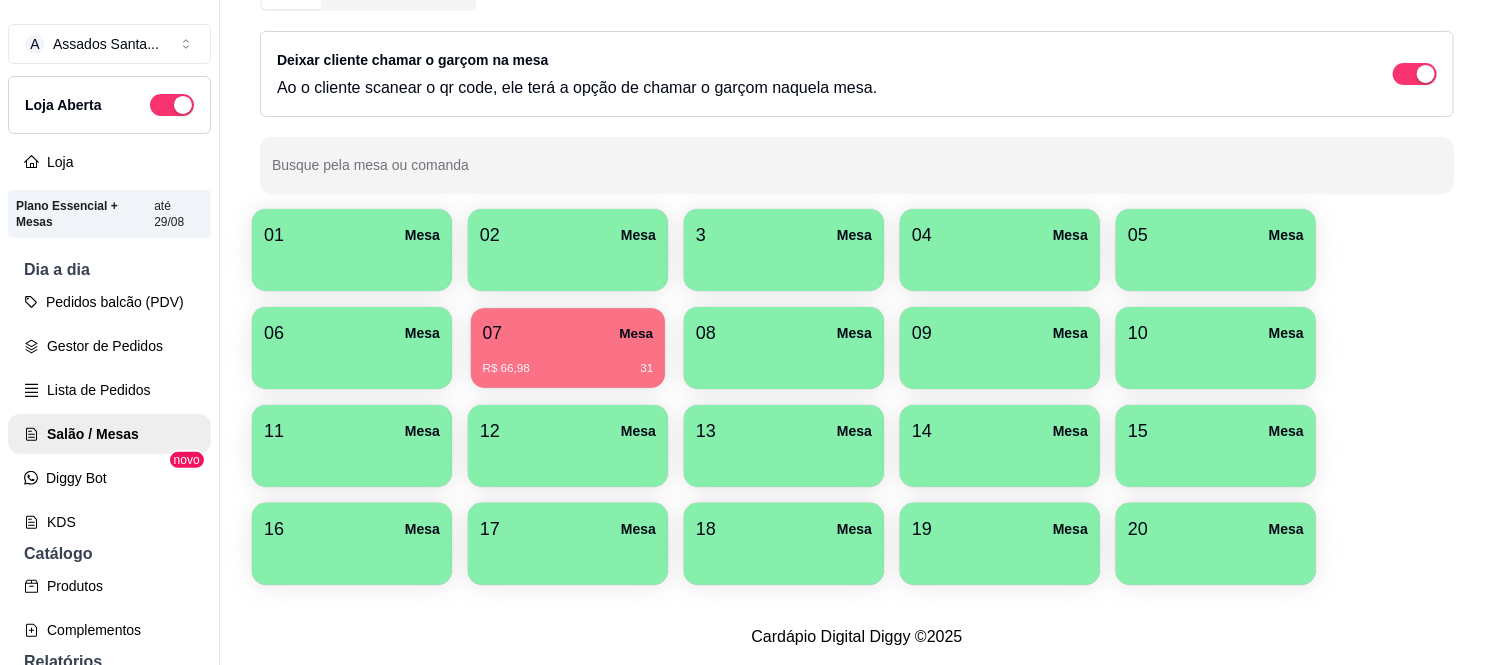 click on "07 Mesa" at bounding box center [568, 333] 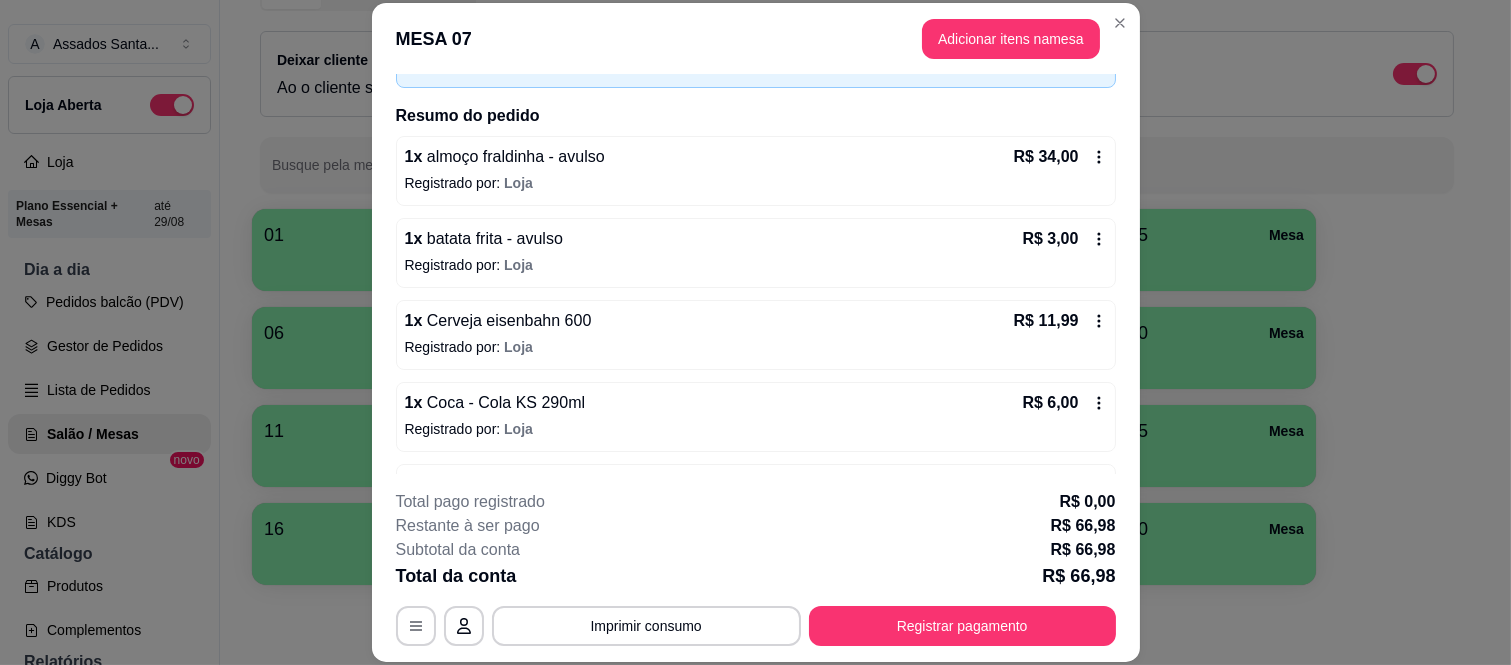 scroll, scrollTop: 196, scrollLeft: 0, axis: vertical 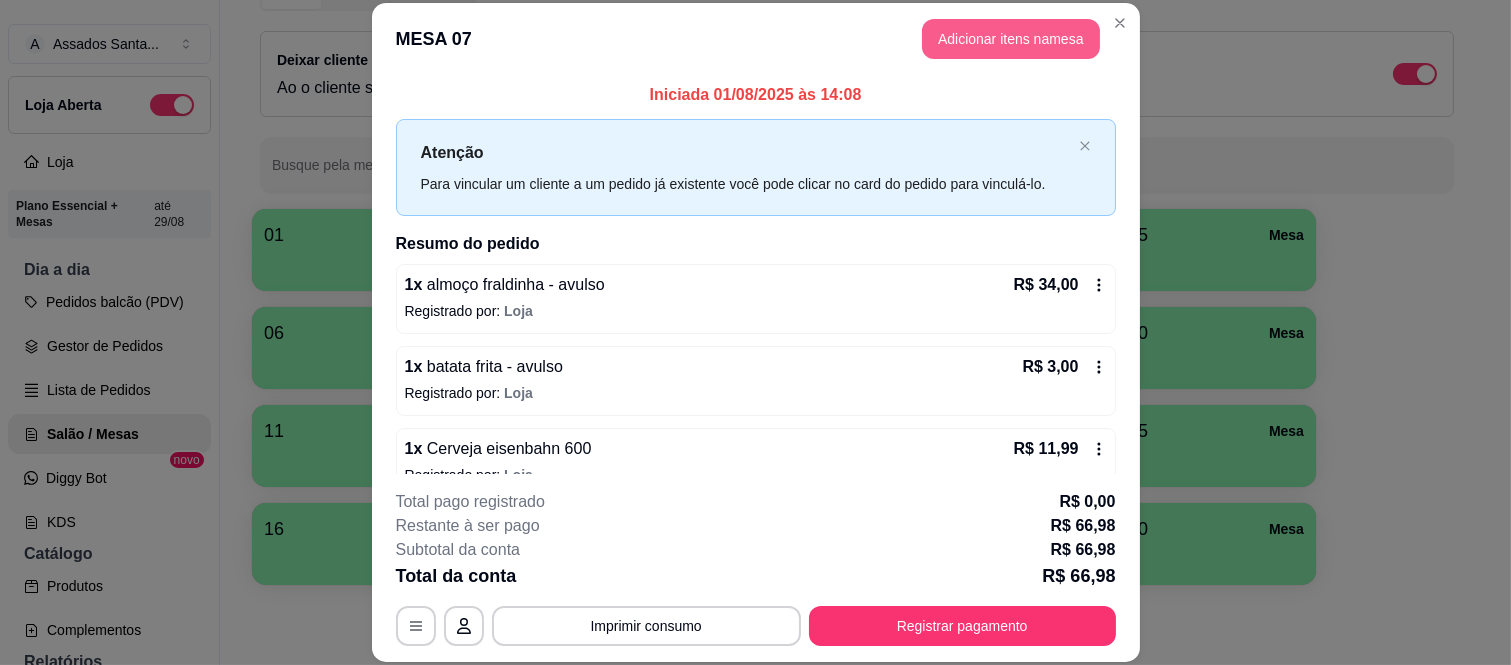 click on "Adicionar itens na  mesa" at bounding box center [1011, 39] 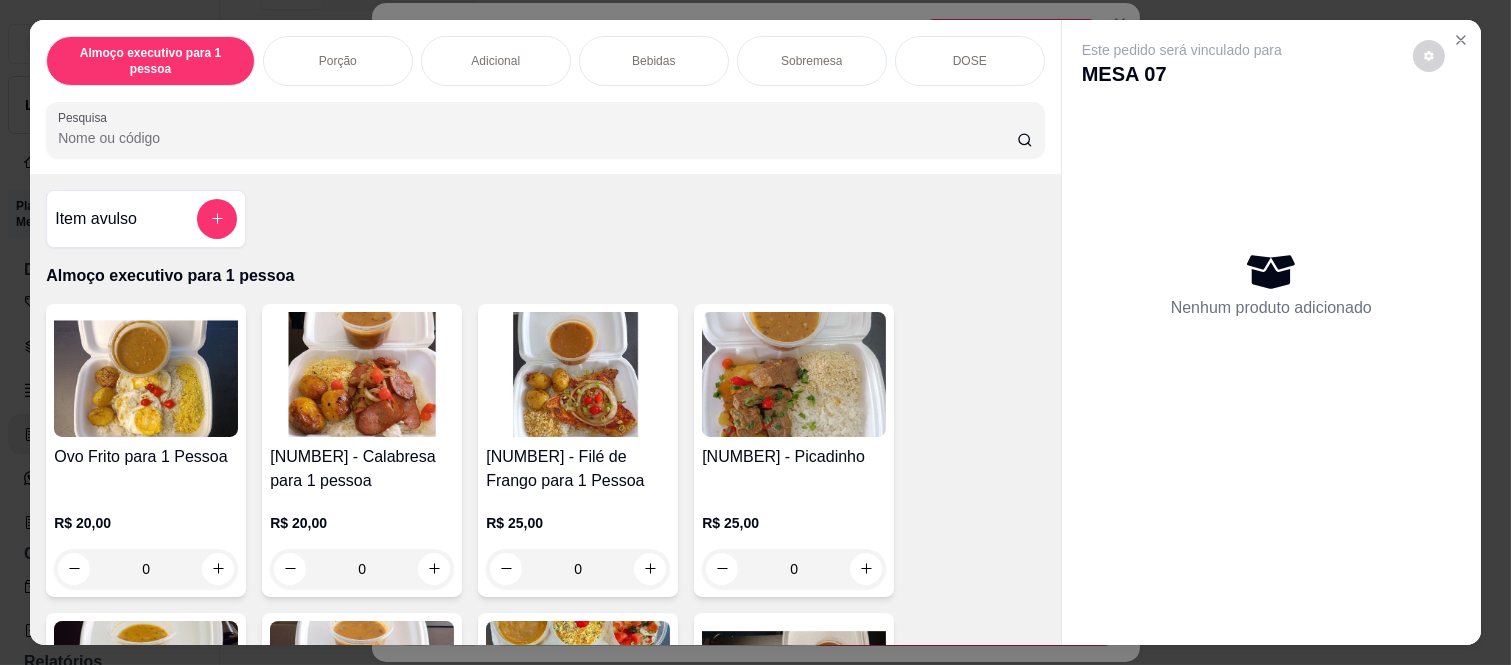 click on "Item avulso" at bounding box center (146, 219) 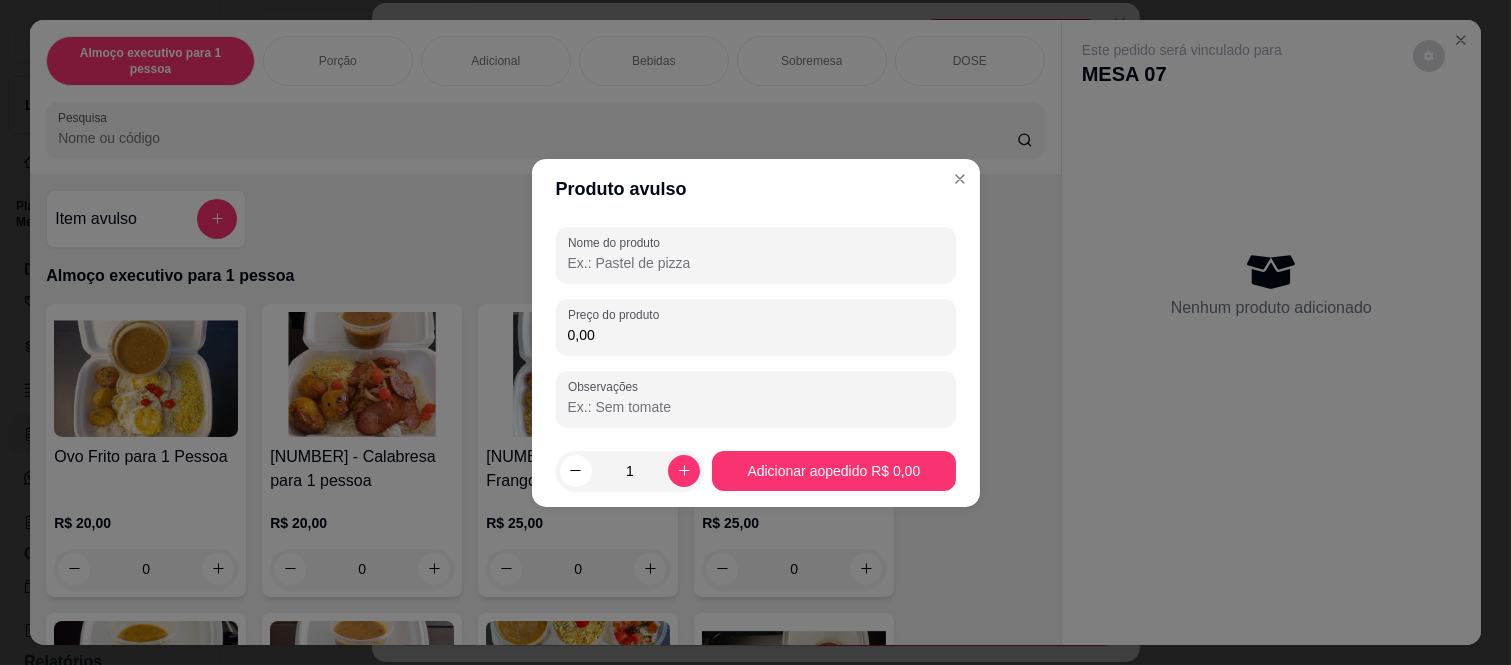 click on "Nome do produto" at bounding box center [756, 263] 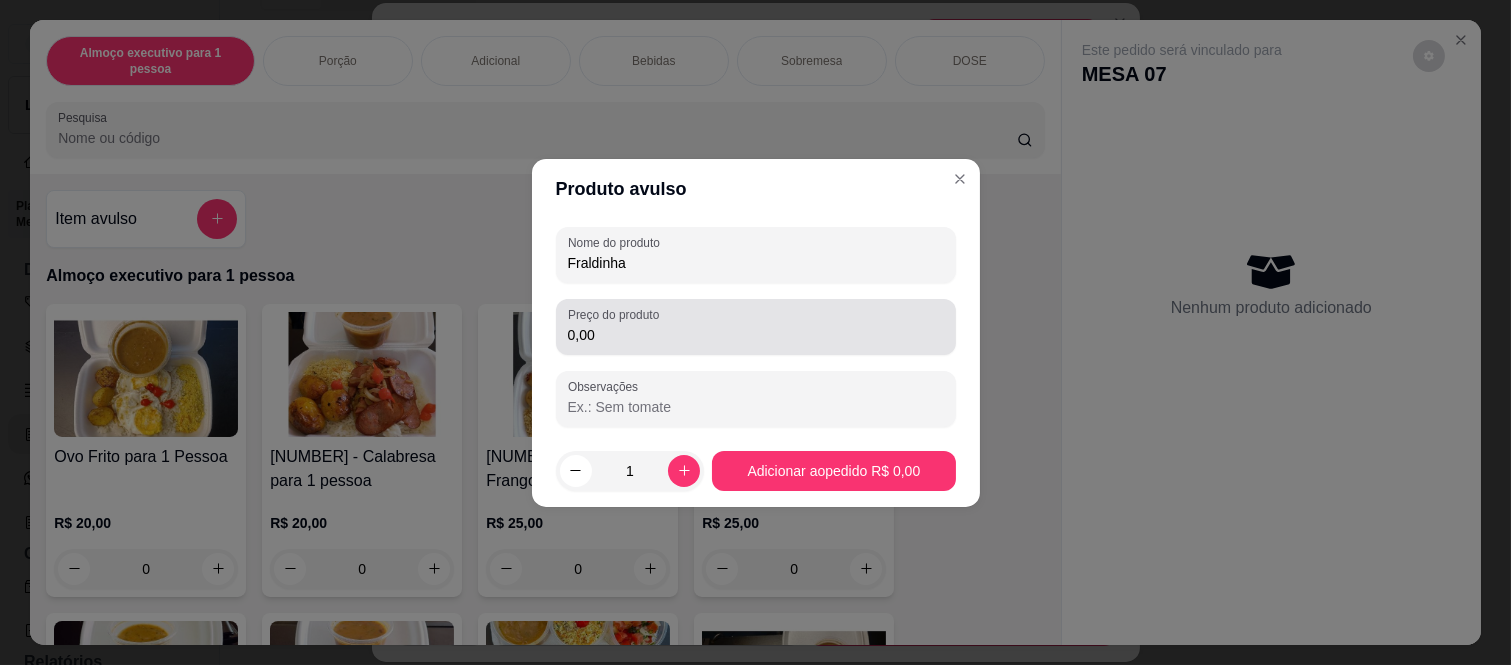 type on "Fraldinha" 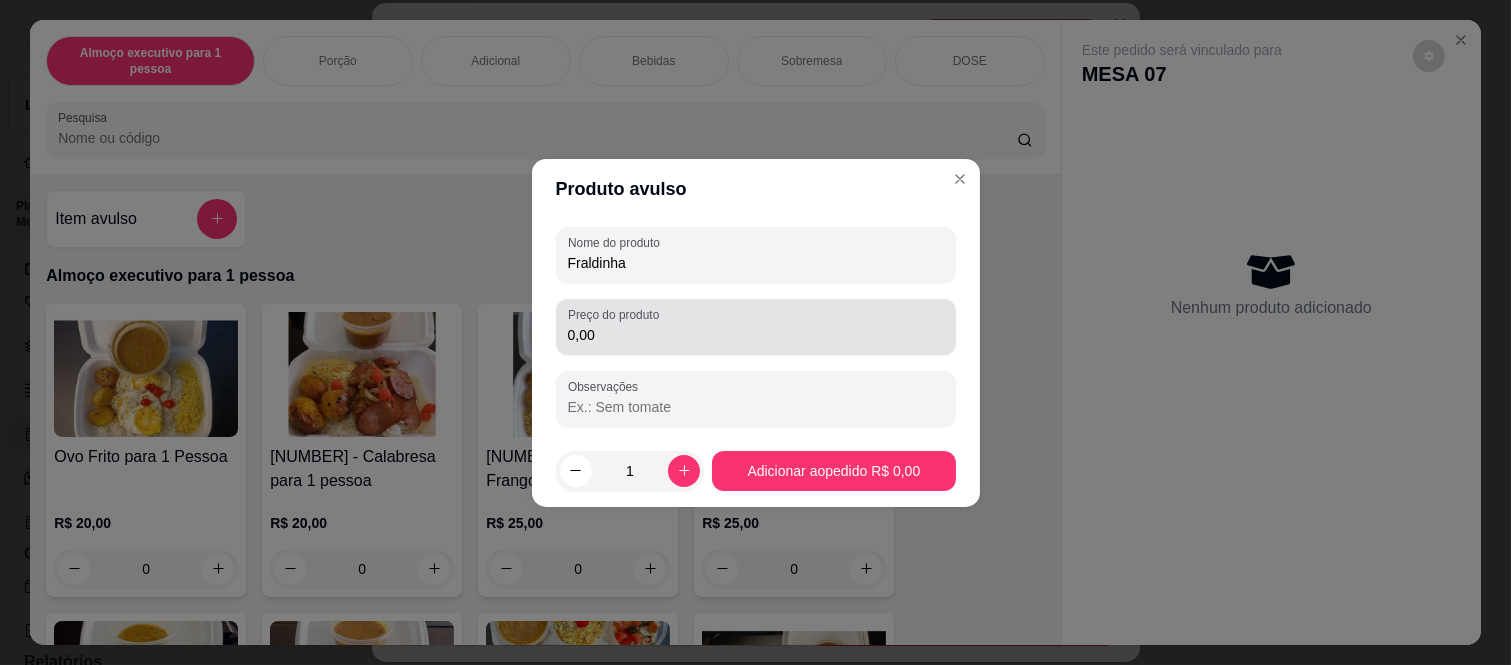 click on "0,00" at bounding box center (756, 335) 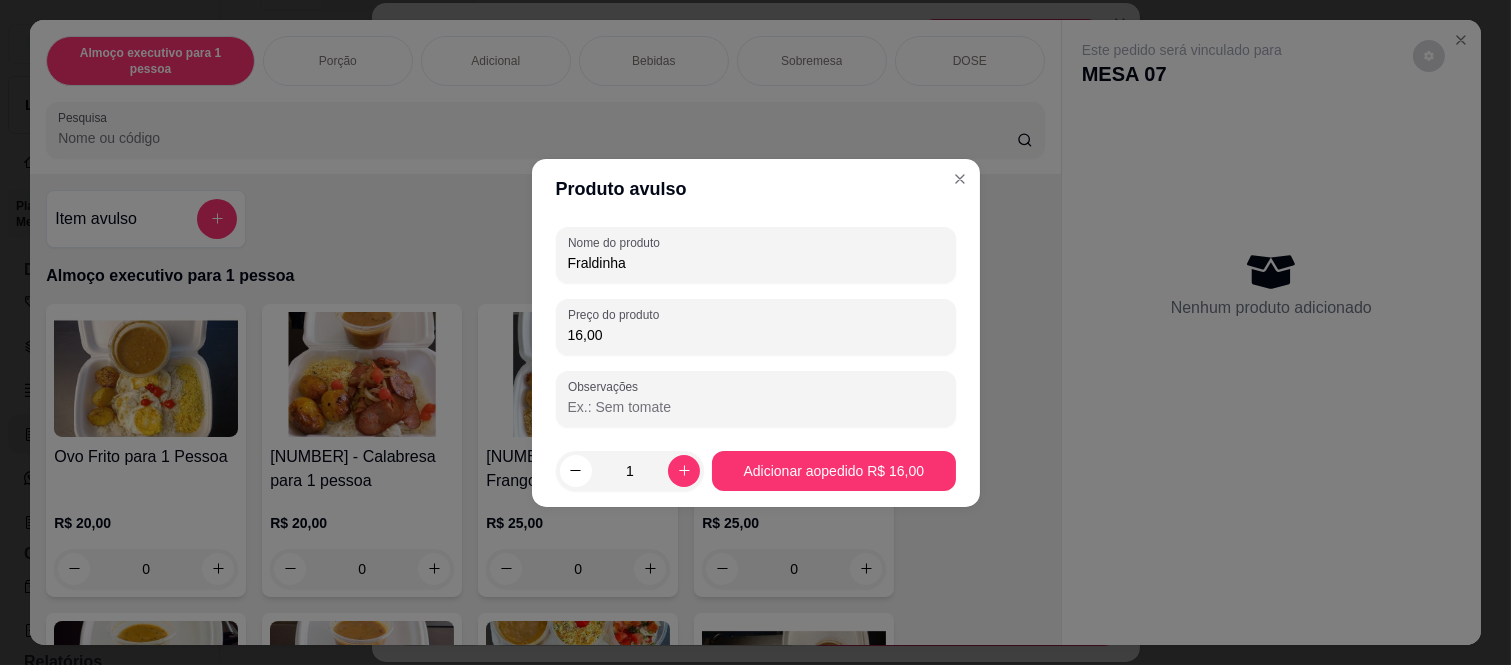 type on "16,00" 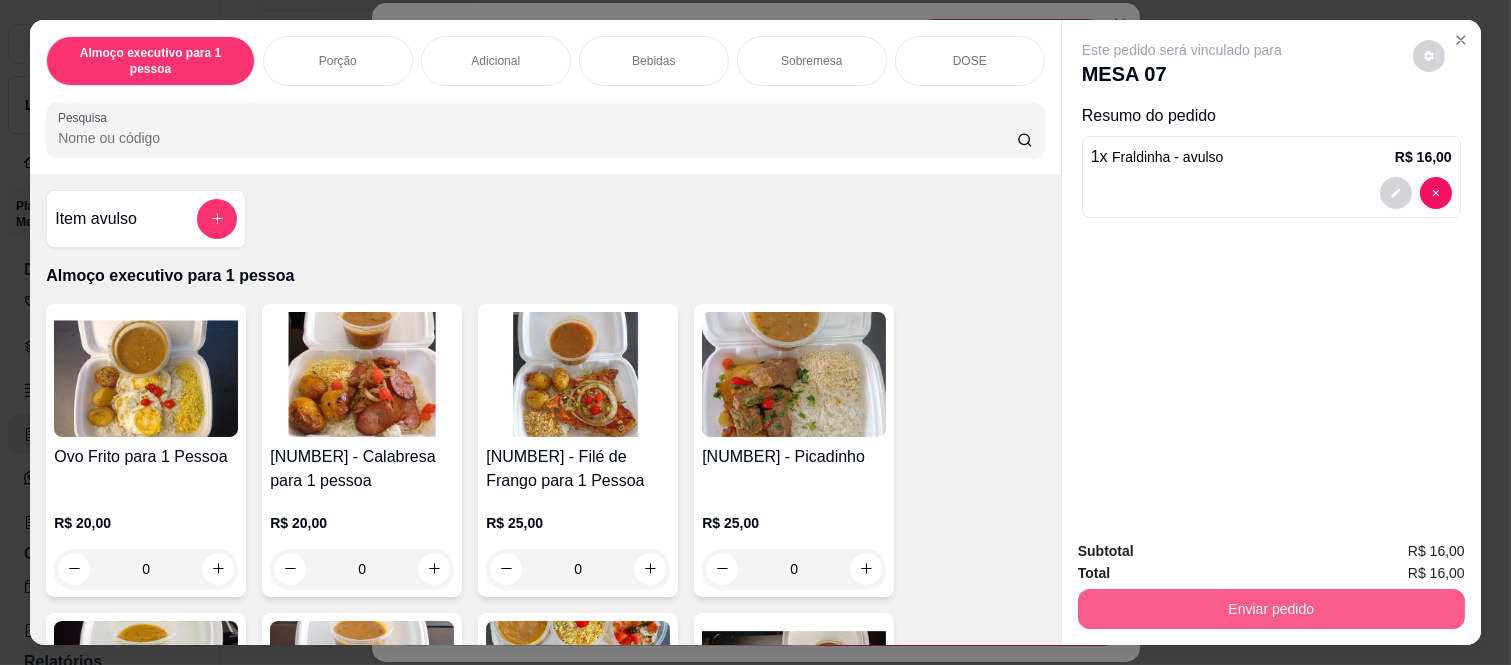click on "Enviar pedido" at bounding box center (1271, 609) 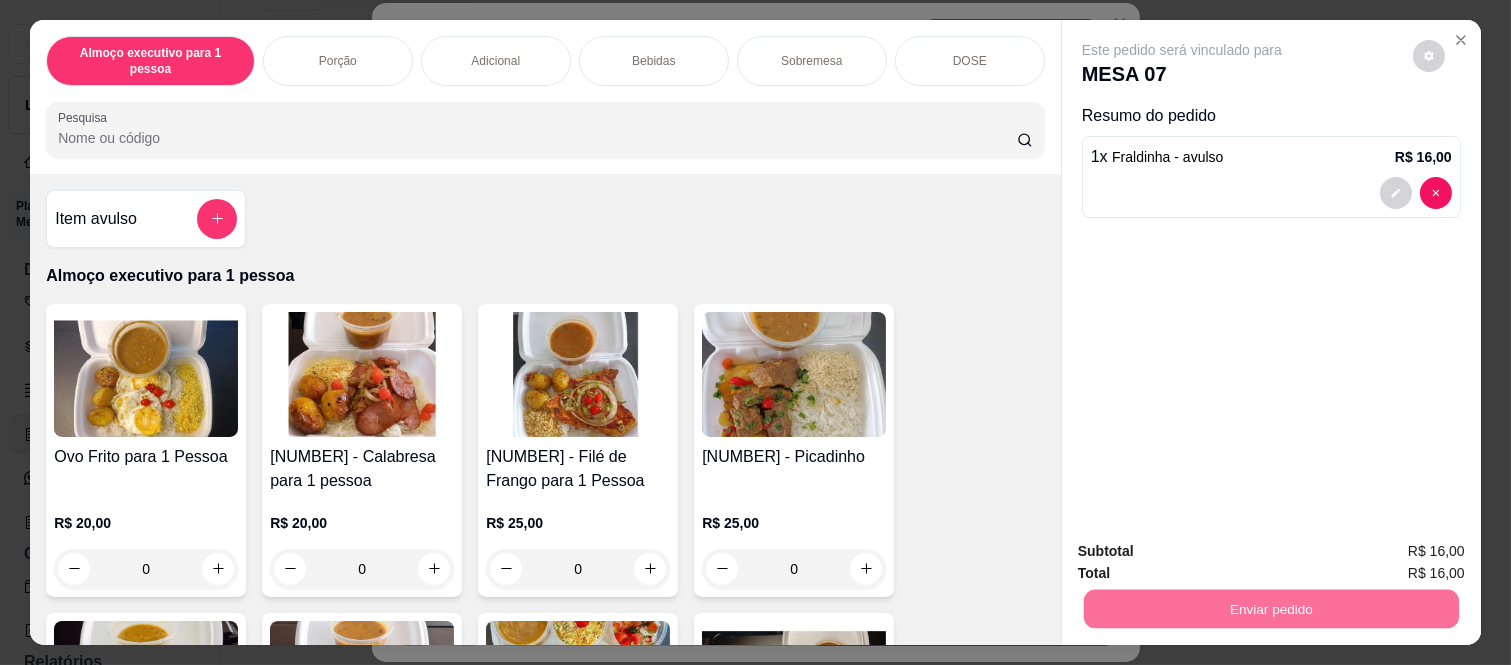 click on "Não registrar e enviar pedido" at bounding box center [1204, 552] 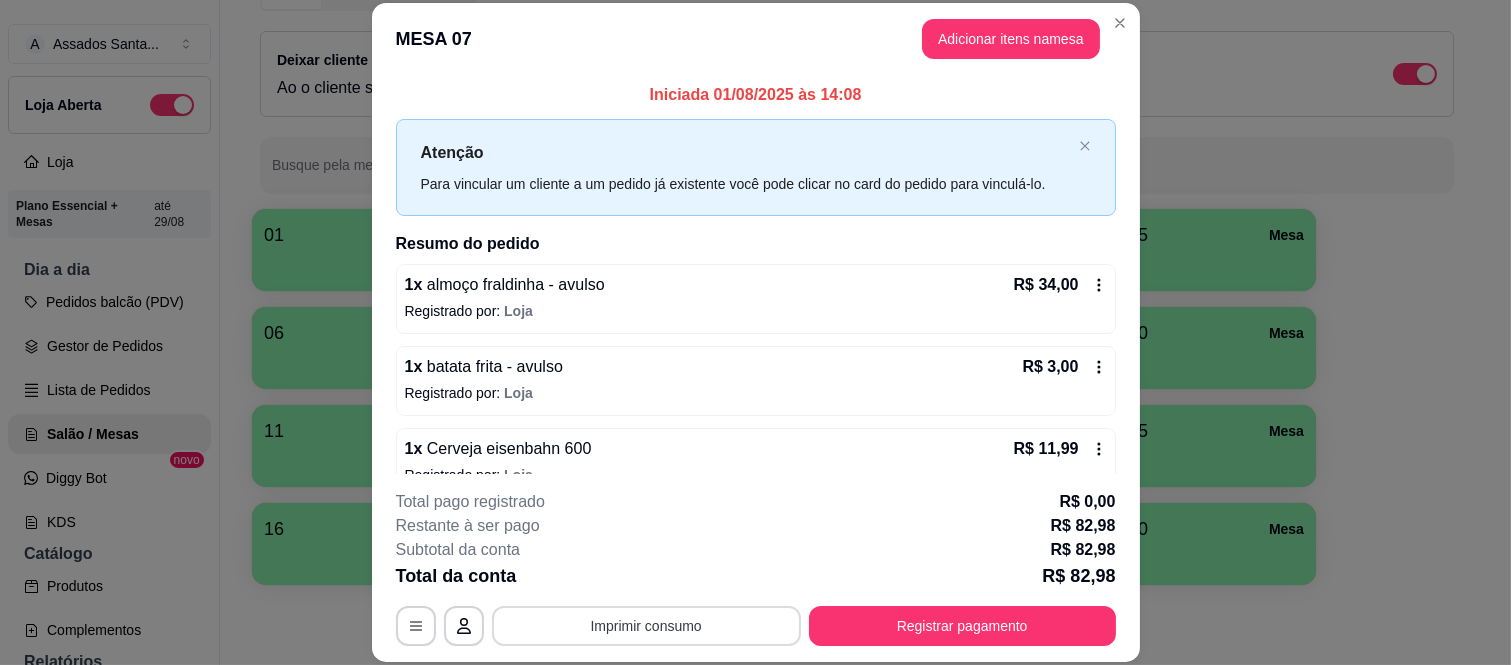click on "Imprimir consumo" at bounding box center (646, 626) 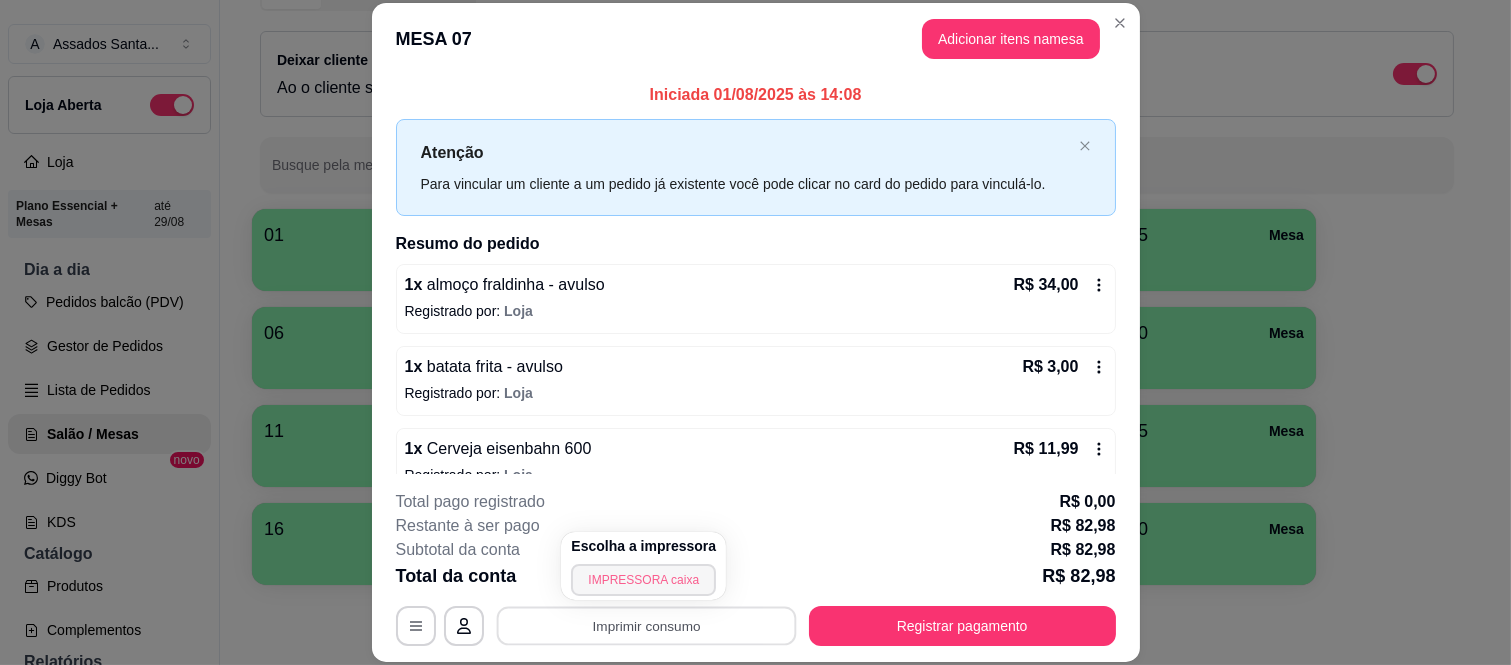 click on "IMPRESSORA caixa" at bounding box center [643, 580] 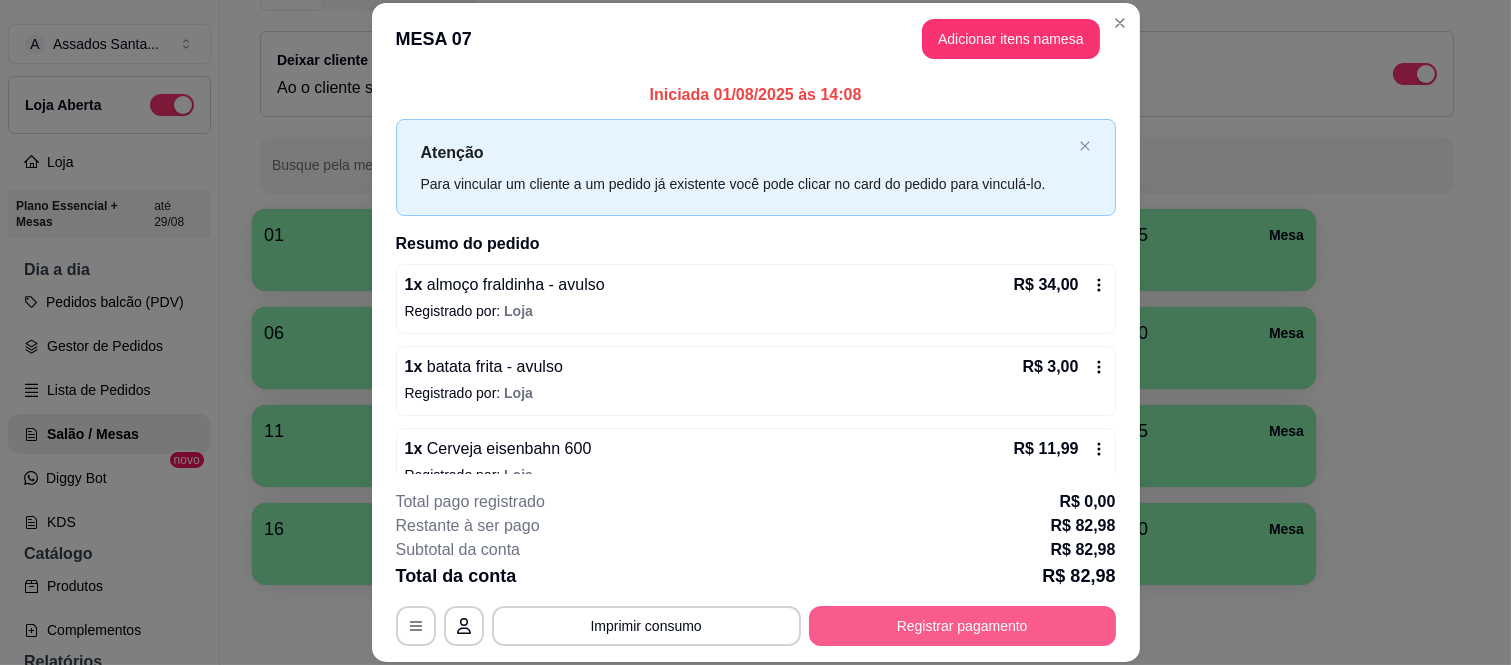 click on "Registrar pagamento" at bounding box center [962, 626] 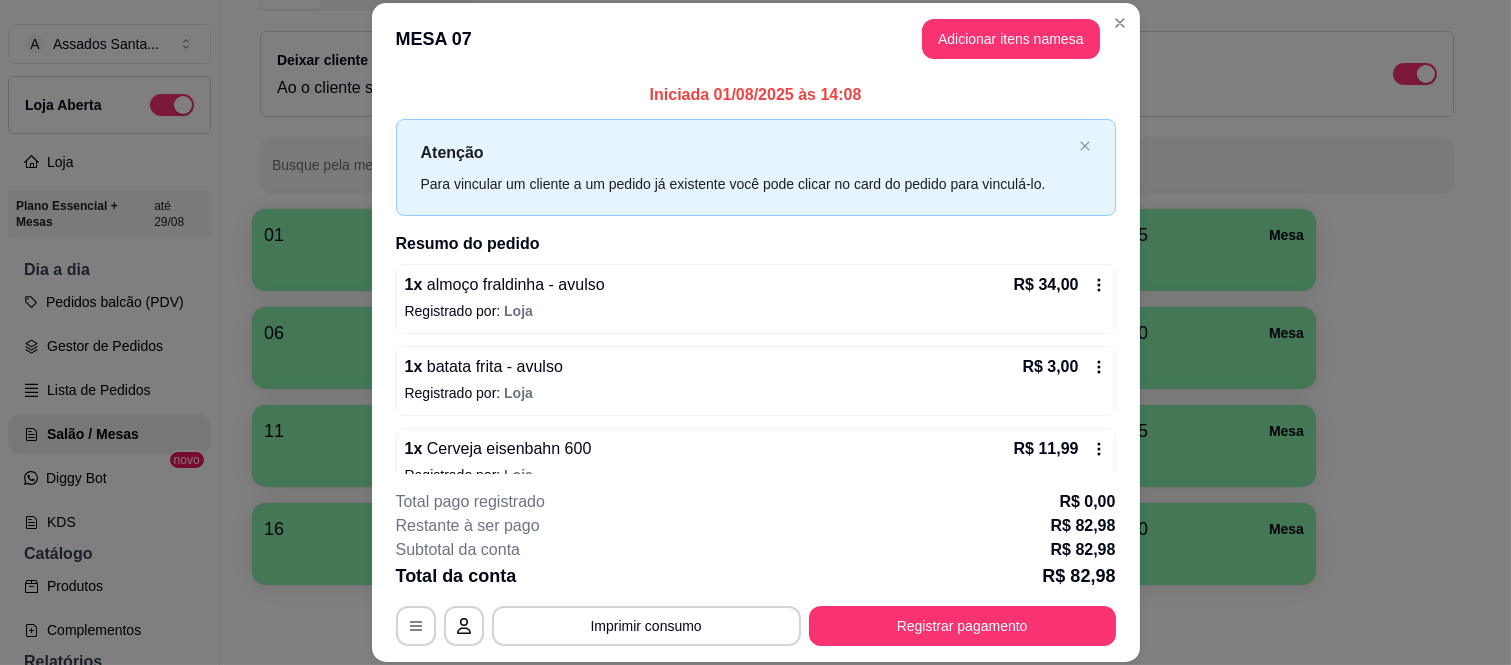 click on "MESA 07 Adicionar itens na mesa" at bounding box center (756, 39) 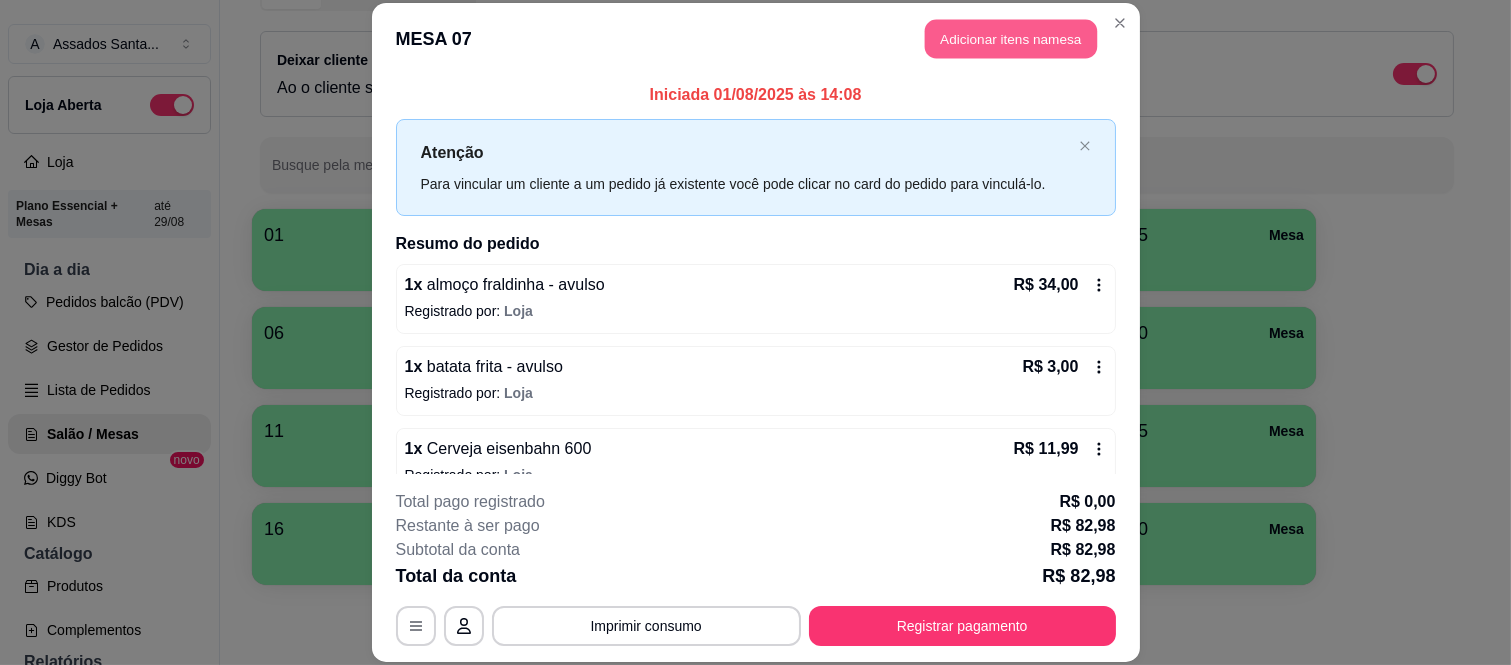click on "Adicionar itens na  mesa" at bounding box center [1011, 39] 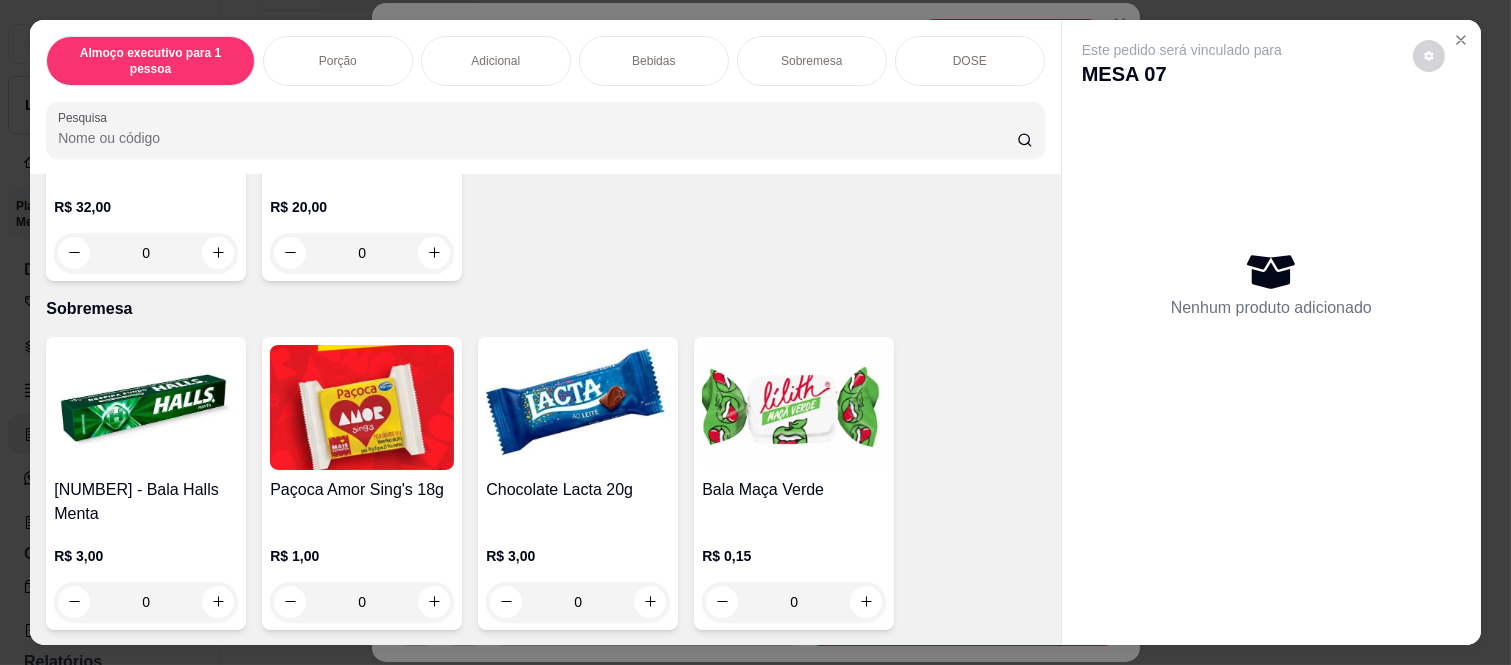 scroll, scrollTop: 4777, scrollLeft: 0, axis: vertical 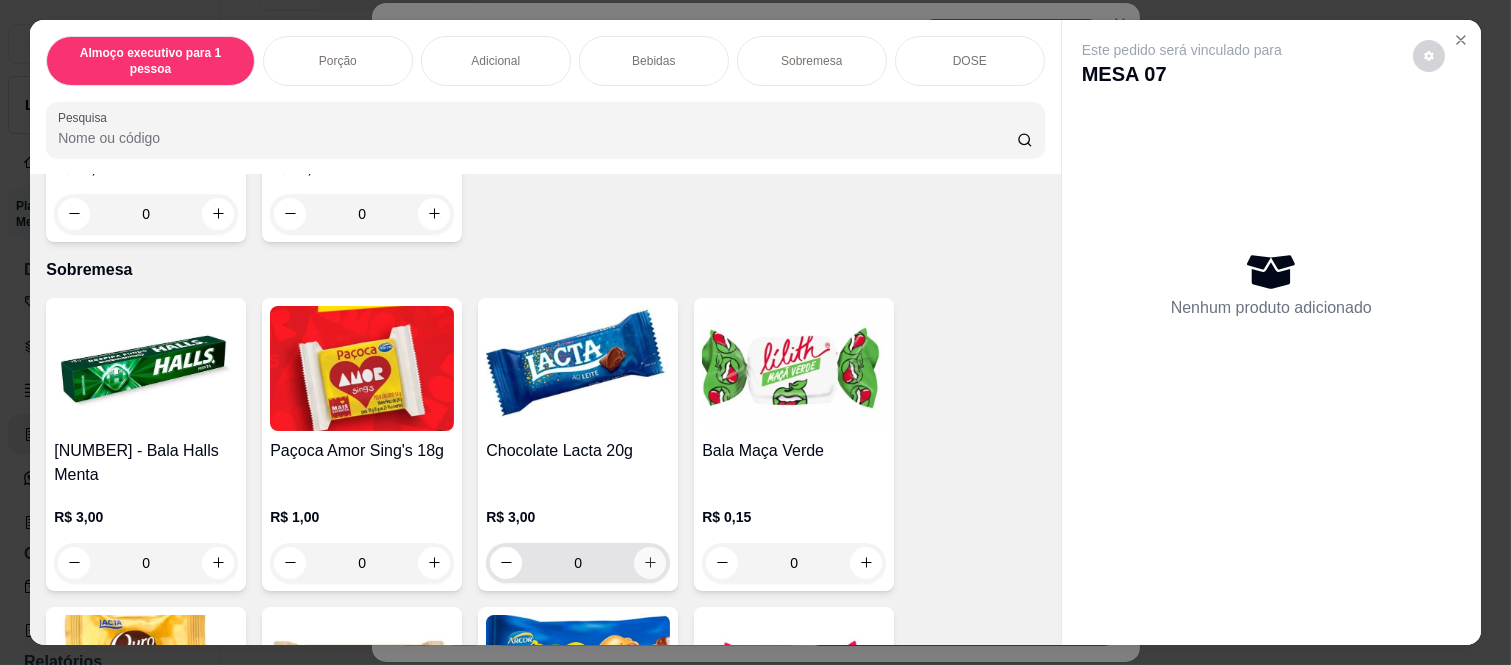 click 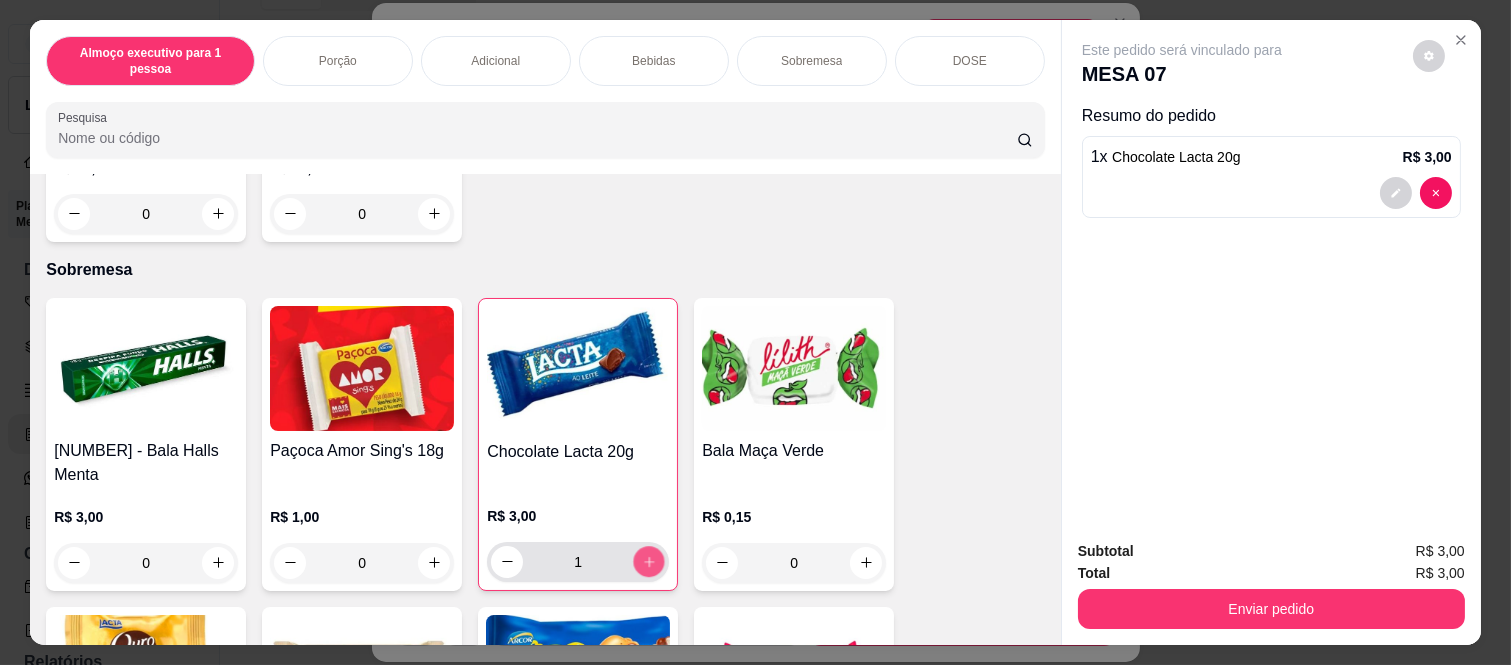 click 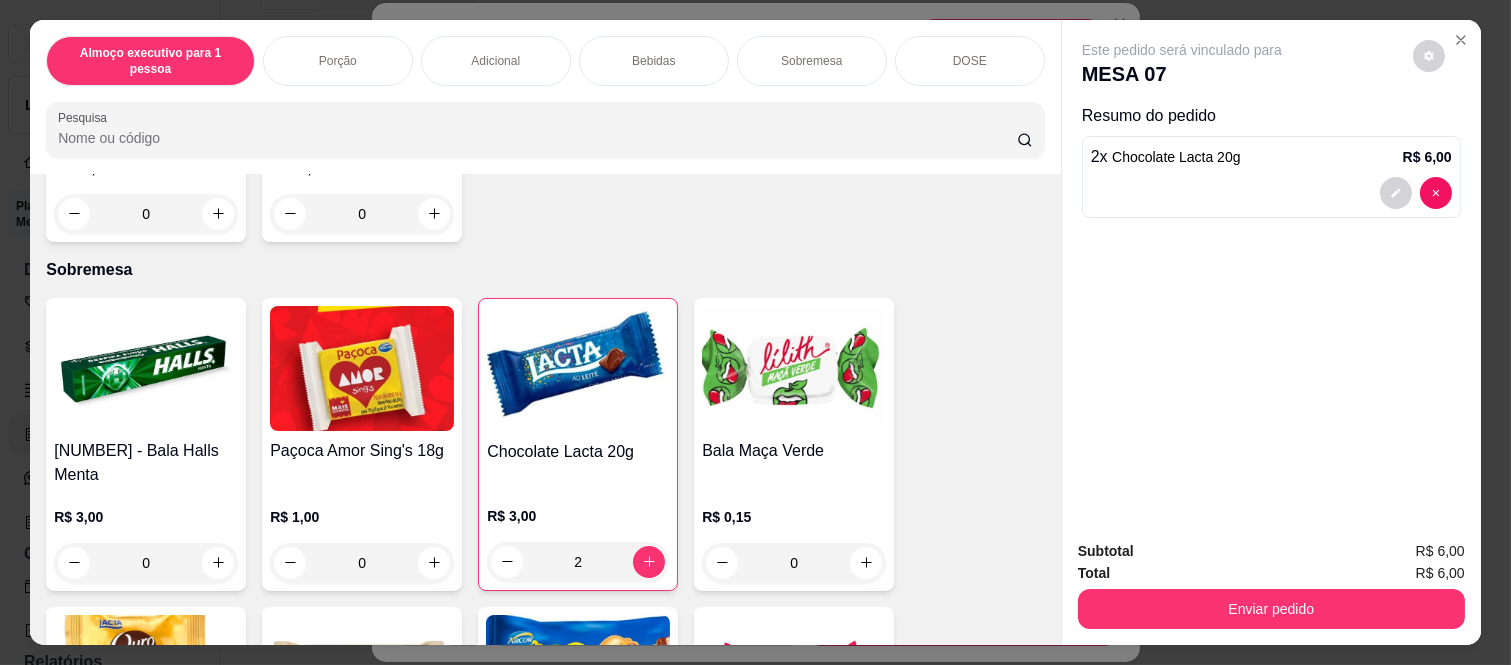 click on "Enviar pedido" at bounding box center [1271, 609] 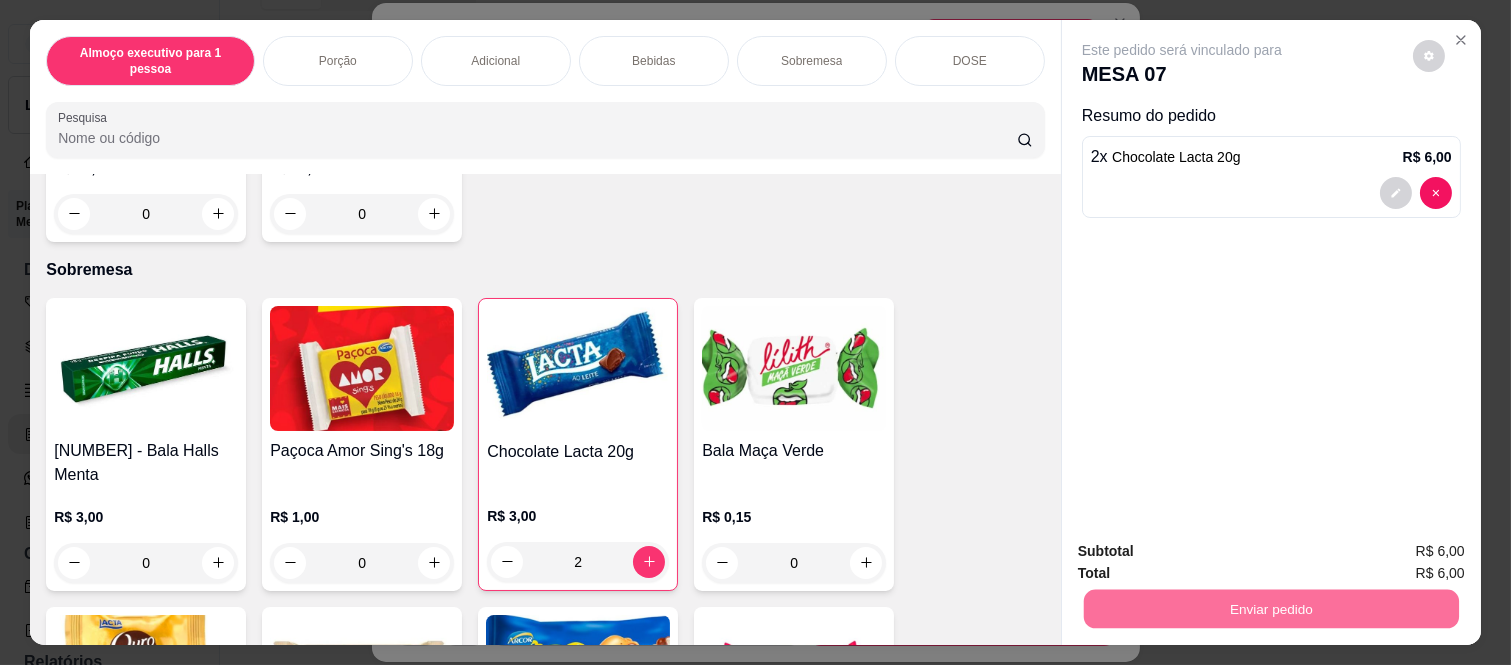 click on "Não registrar e enviar pedido" at bounding box center [1204, 552] 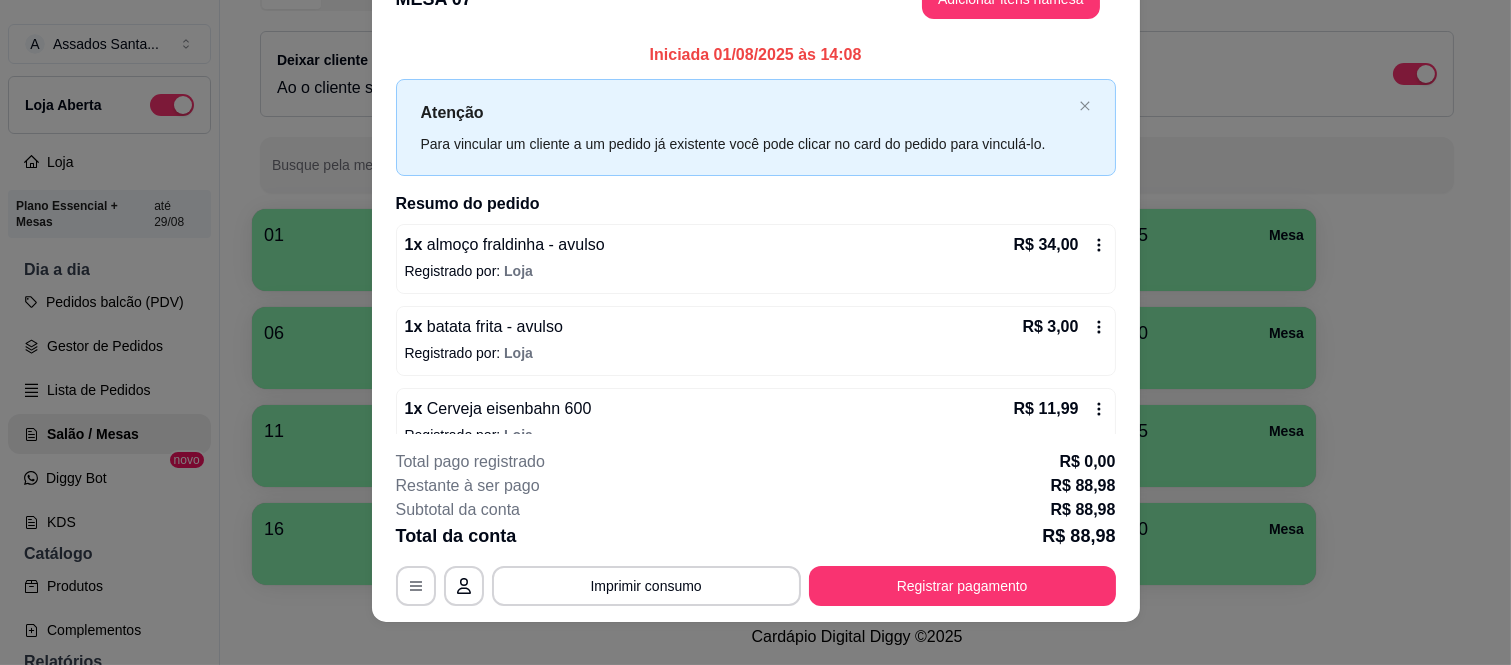scroll, scrollTop: 61, scrollLeft: 0, axis: vertical 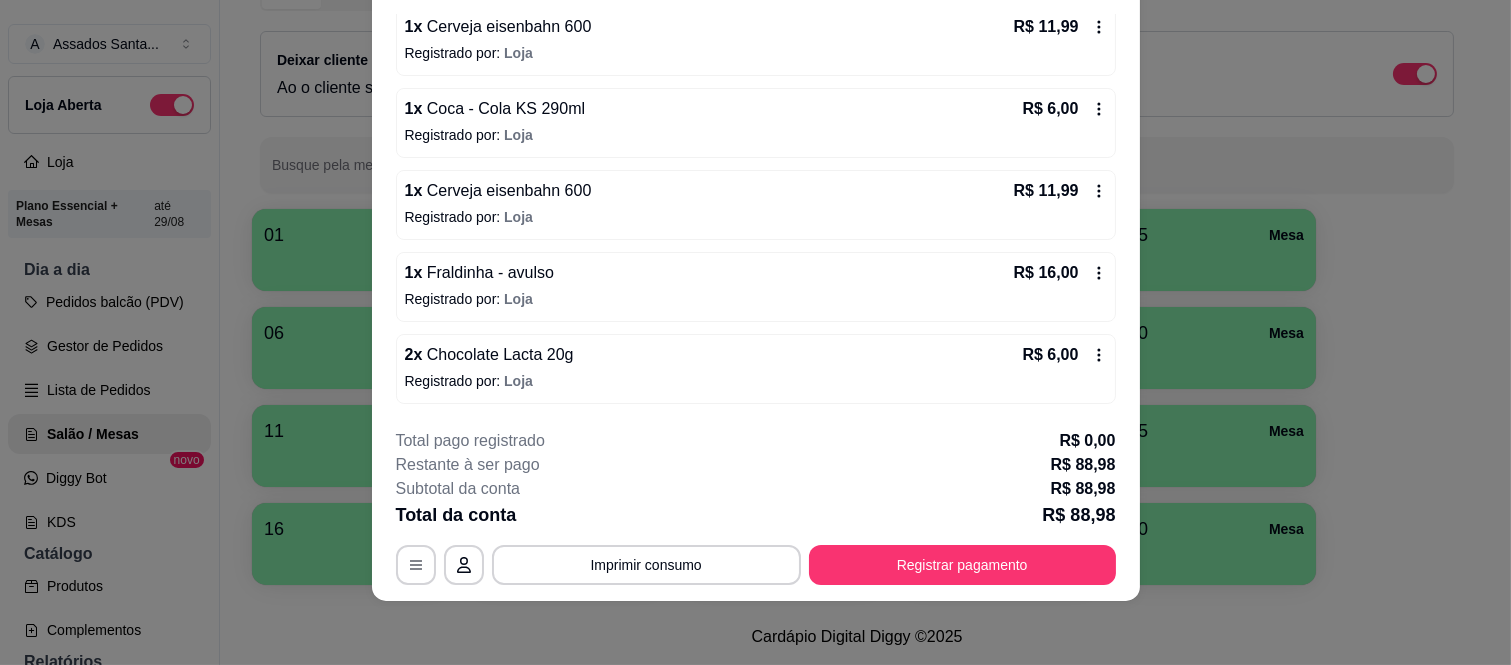 click on "Registrar pagamento" at bounding box center [962, 565] 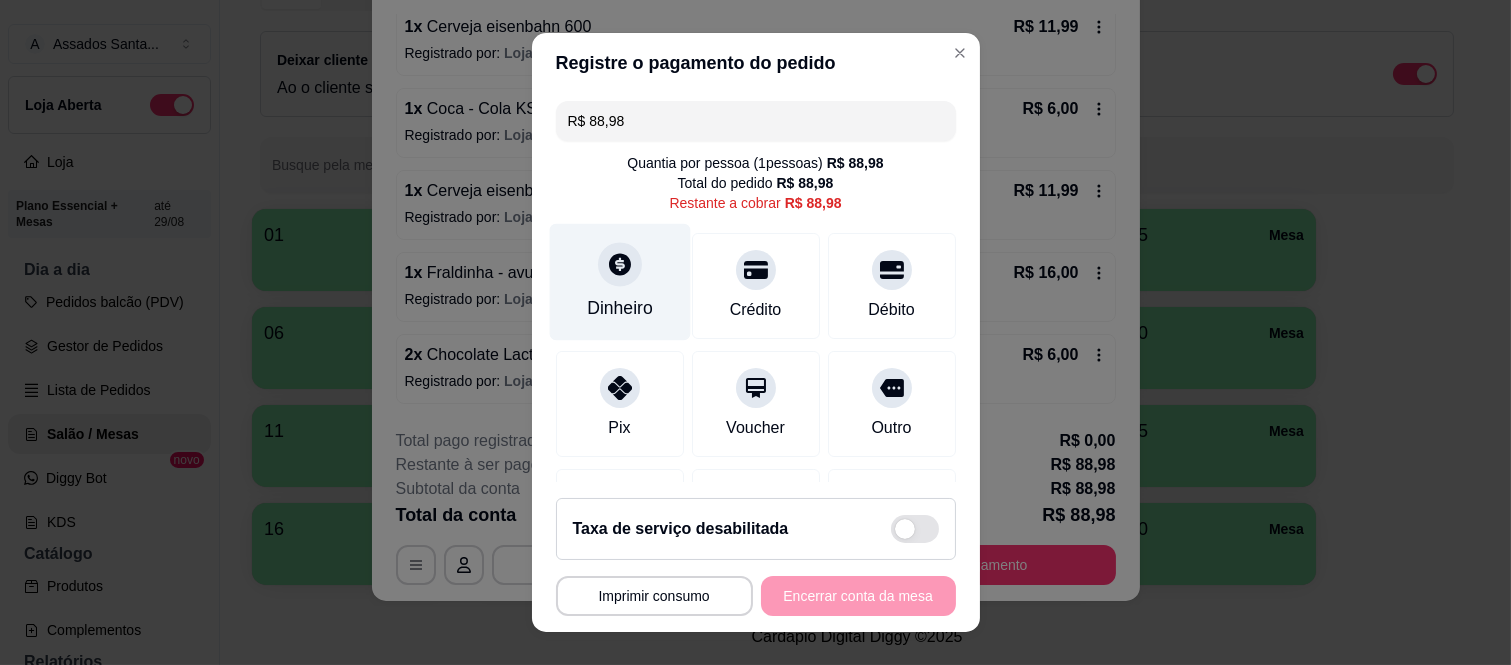 click on "Dinheiro" at bounding box center (619, 282) 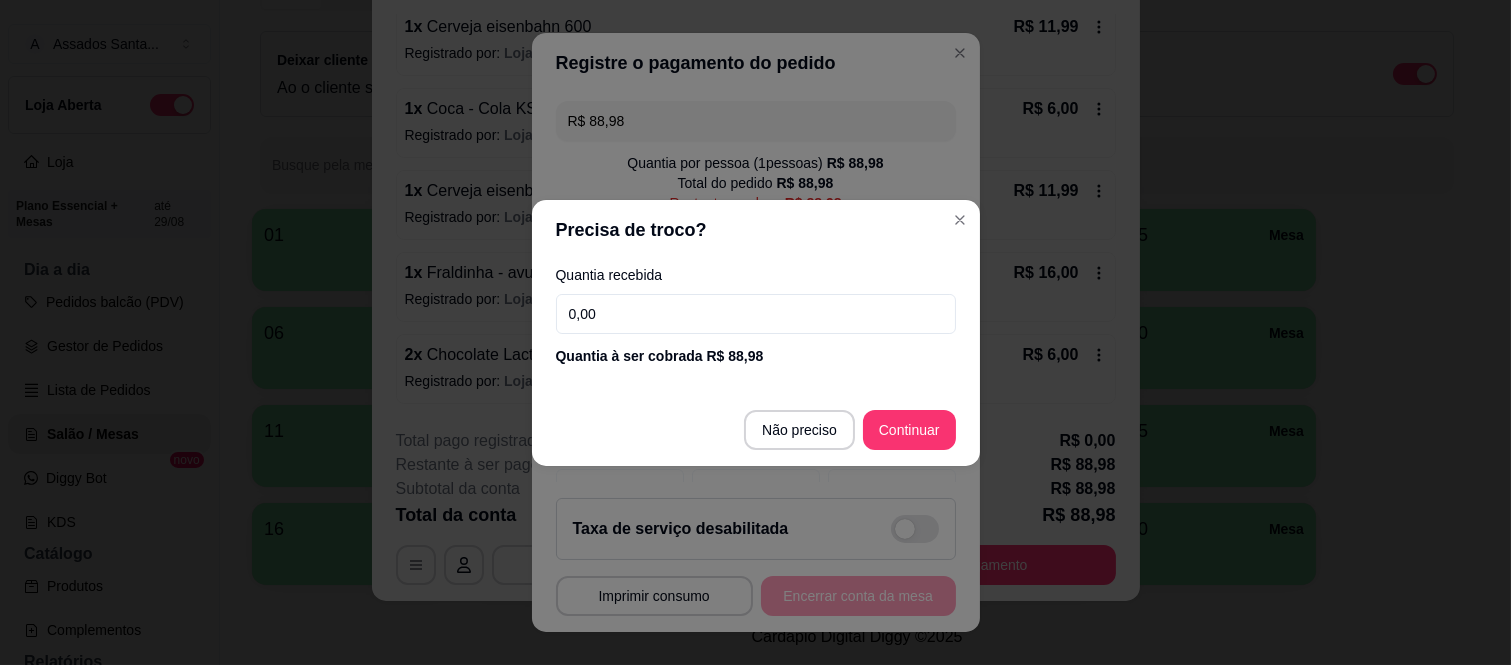 click on "0,00" at bounding box center [756, 314] 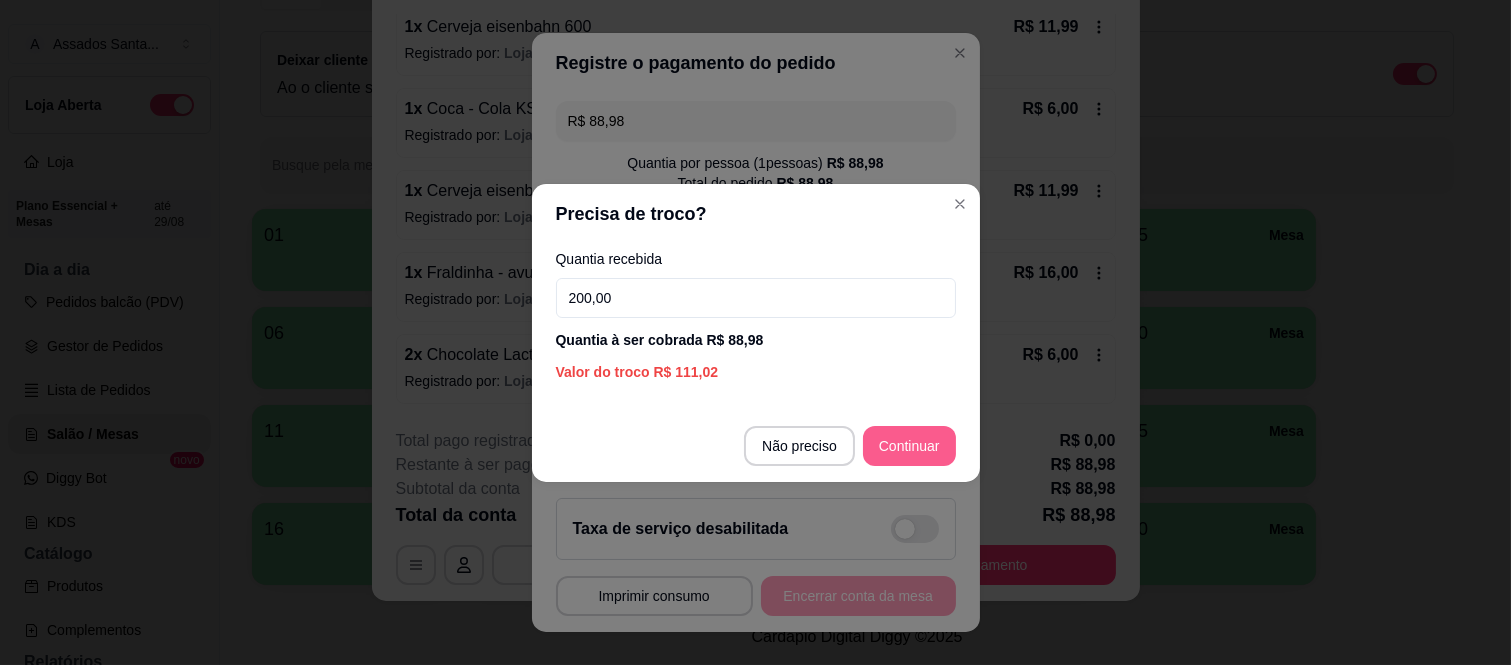 type on "200,00" 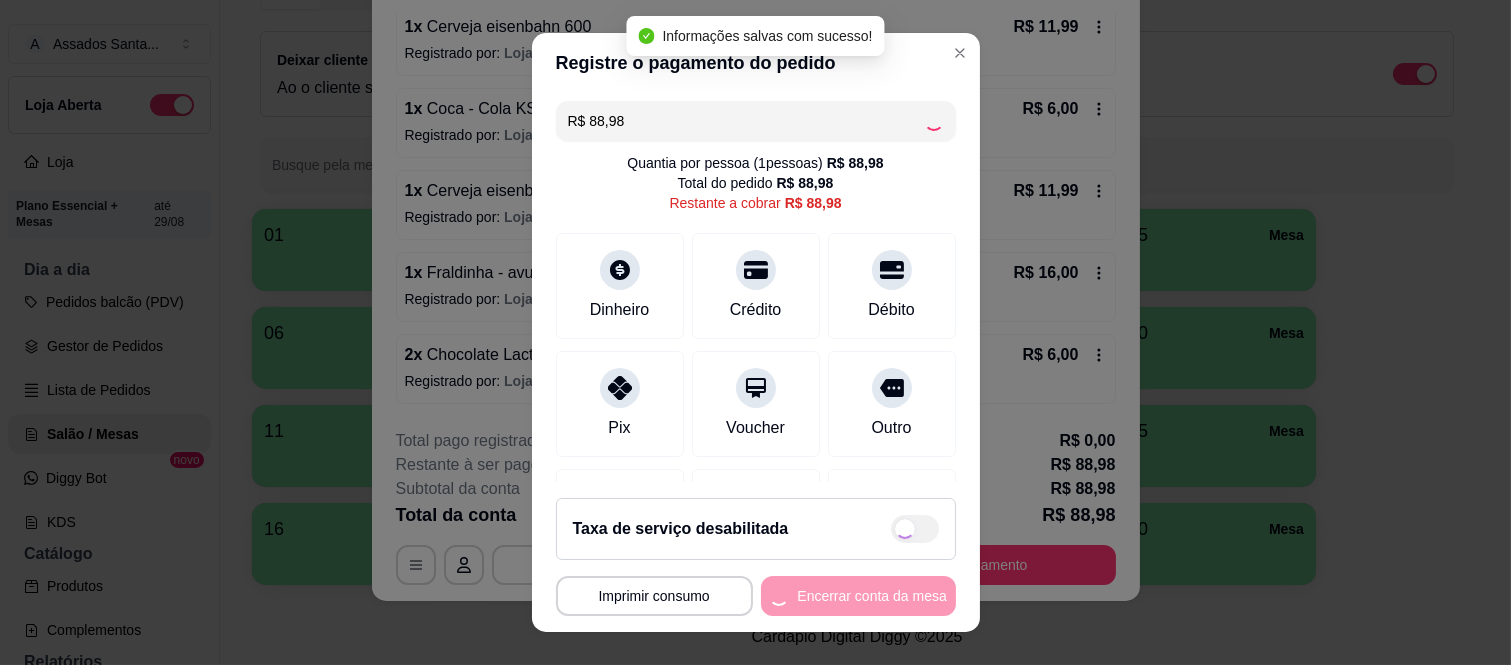 type on "R$ 0,00" 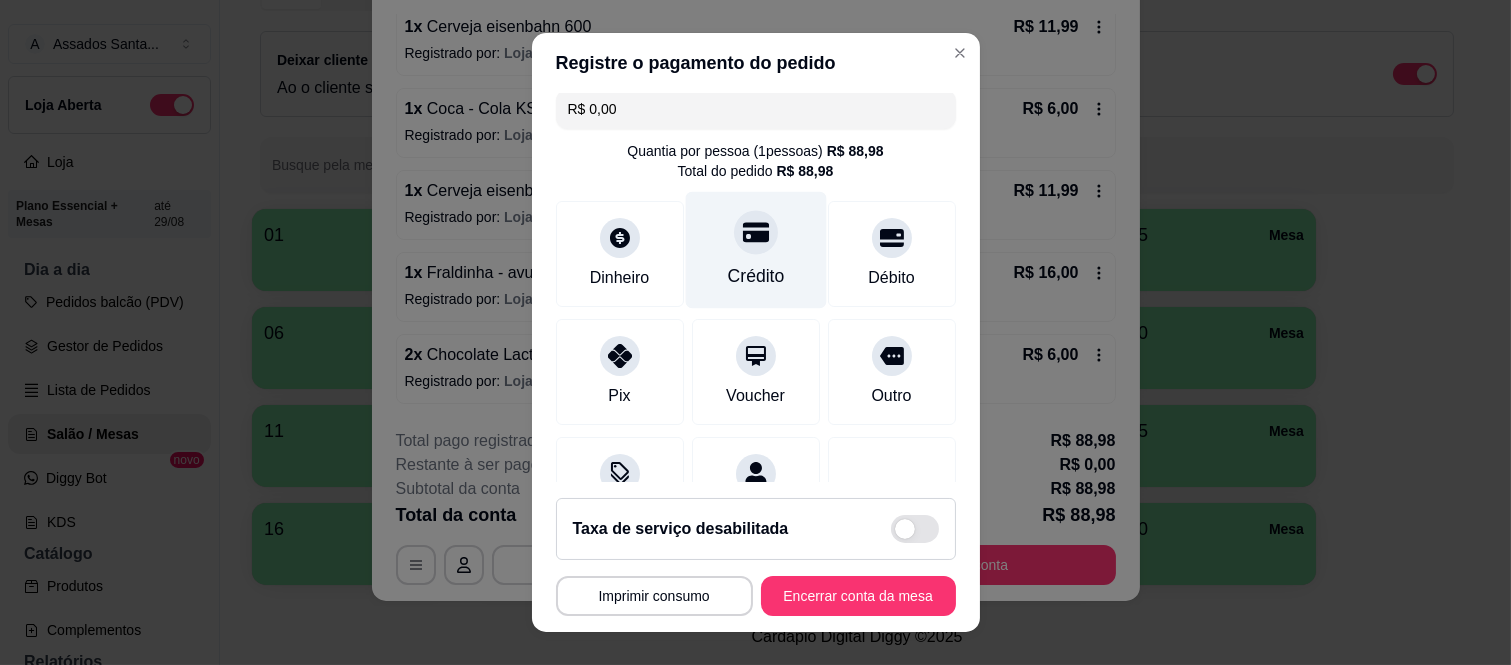 scroll, scrollTop: 0, scrollLeft: 0, axis: both 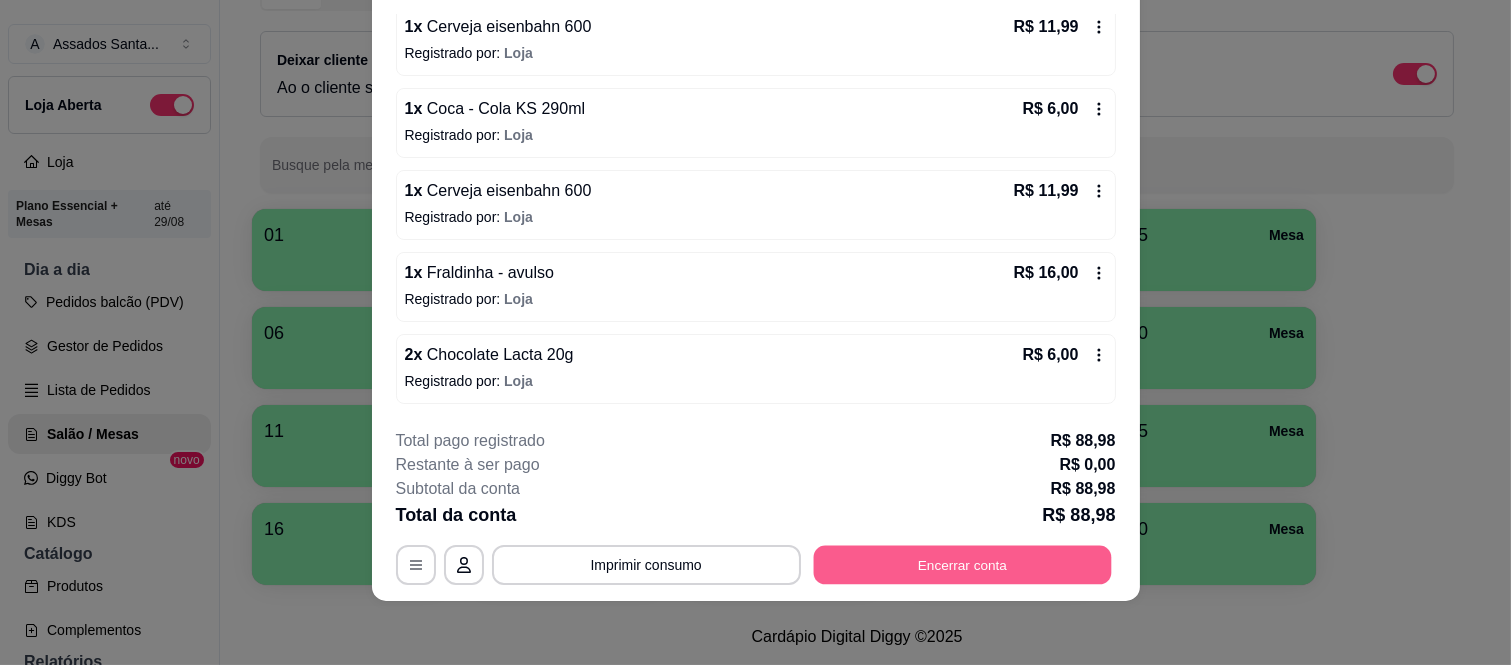 click on "Encerrar conta" at bounding box center (962, 564) 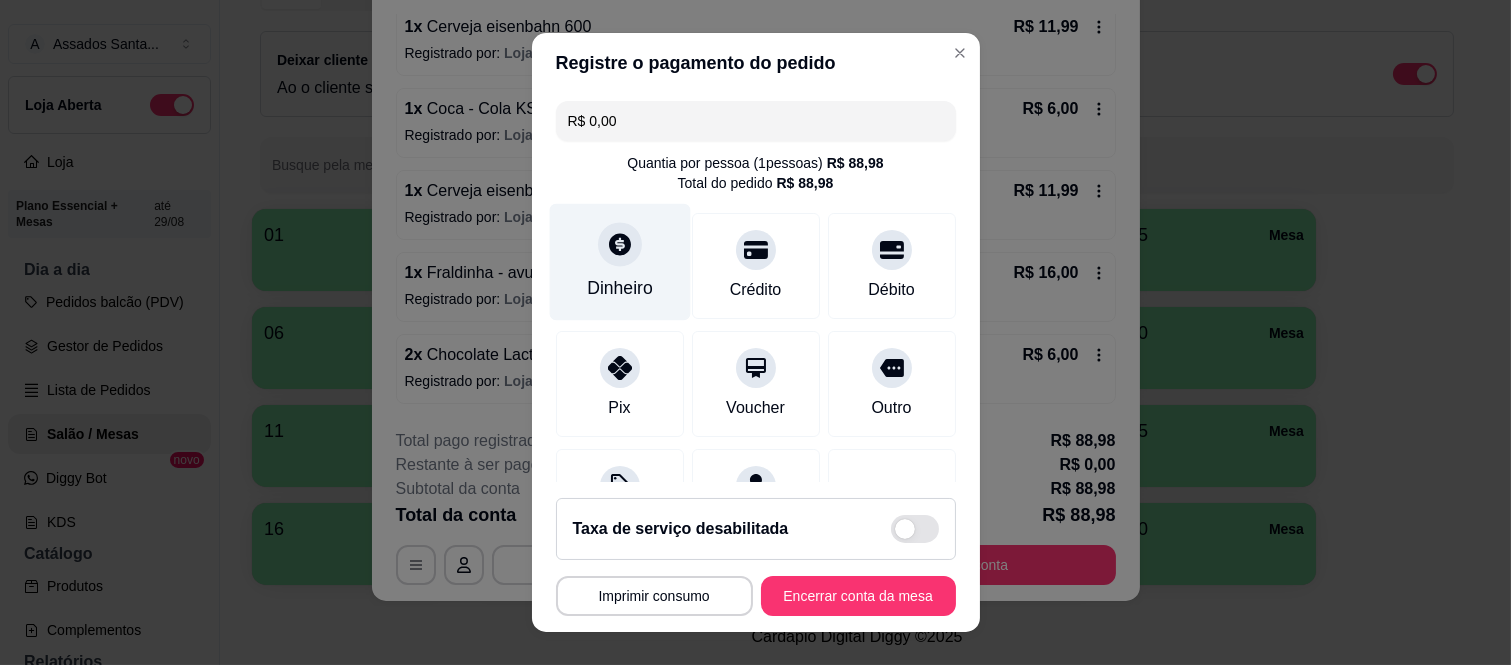 click 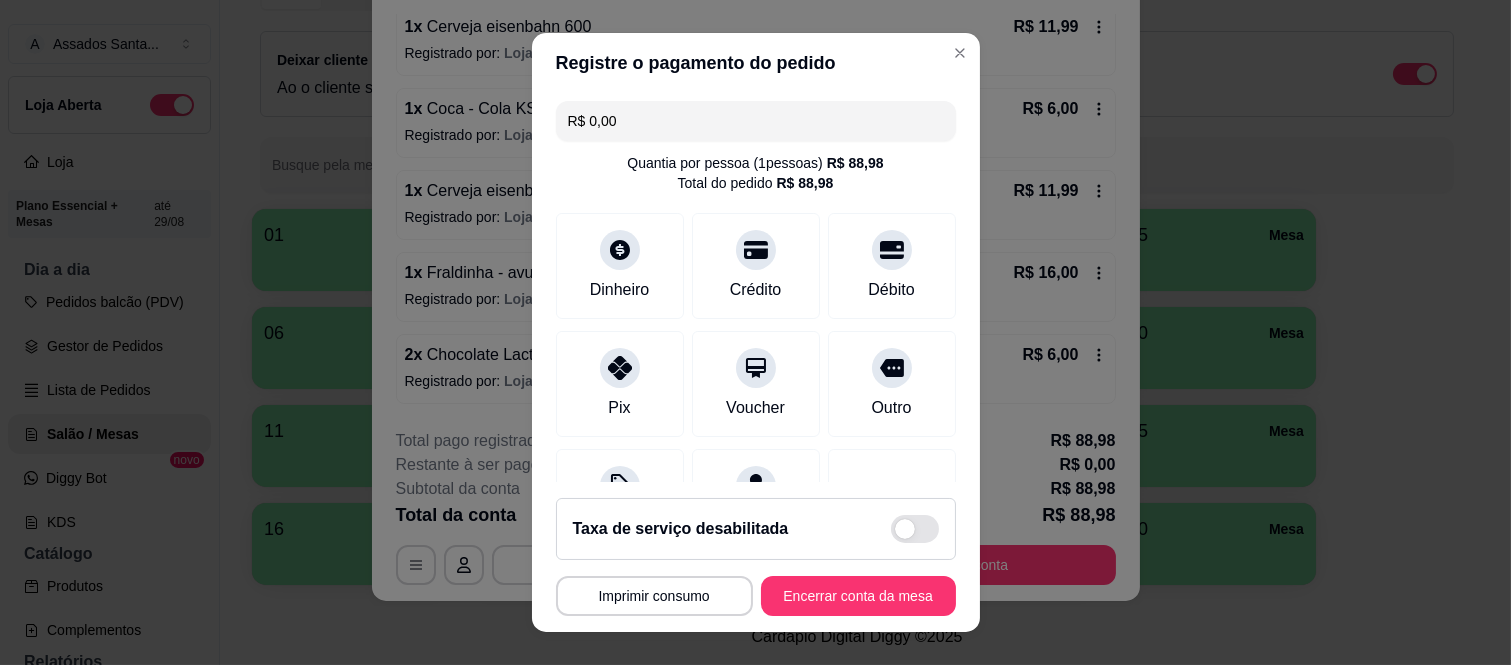 click on "0,00" at bounding box center [755, 313] 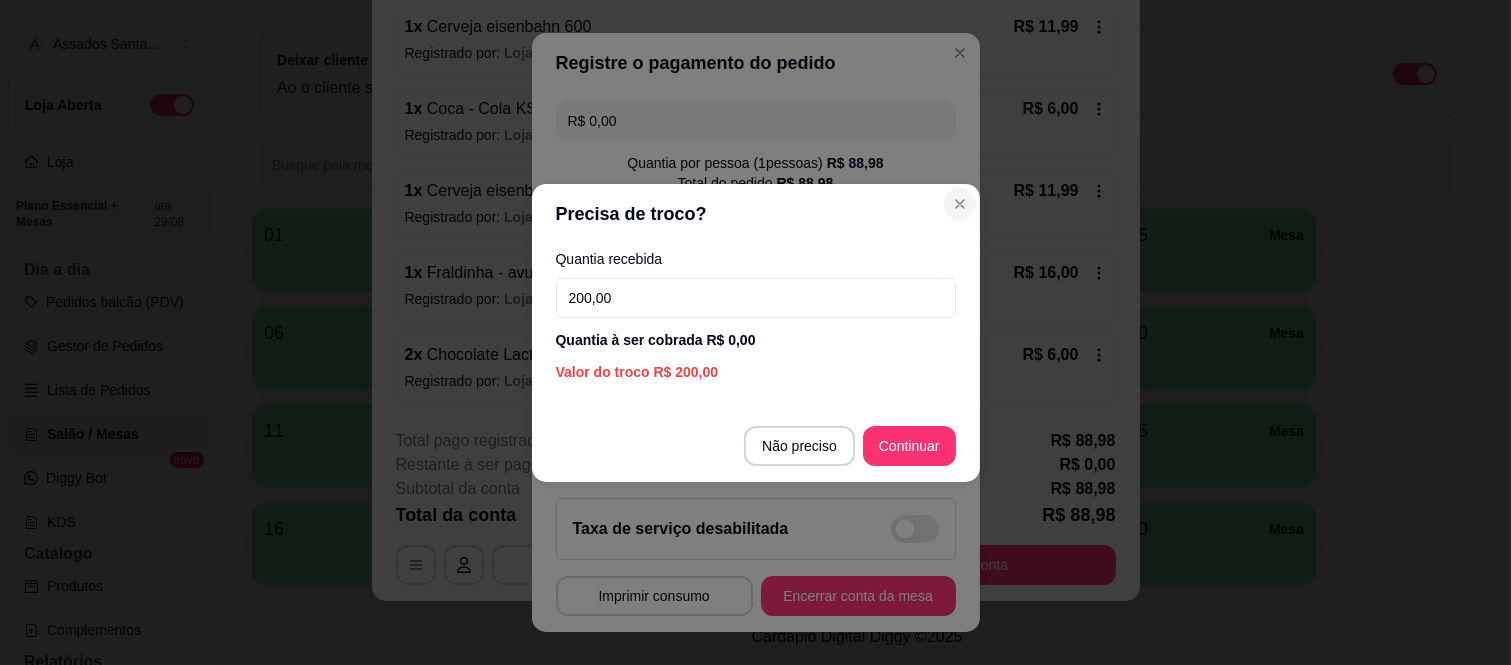 type on "200,00" 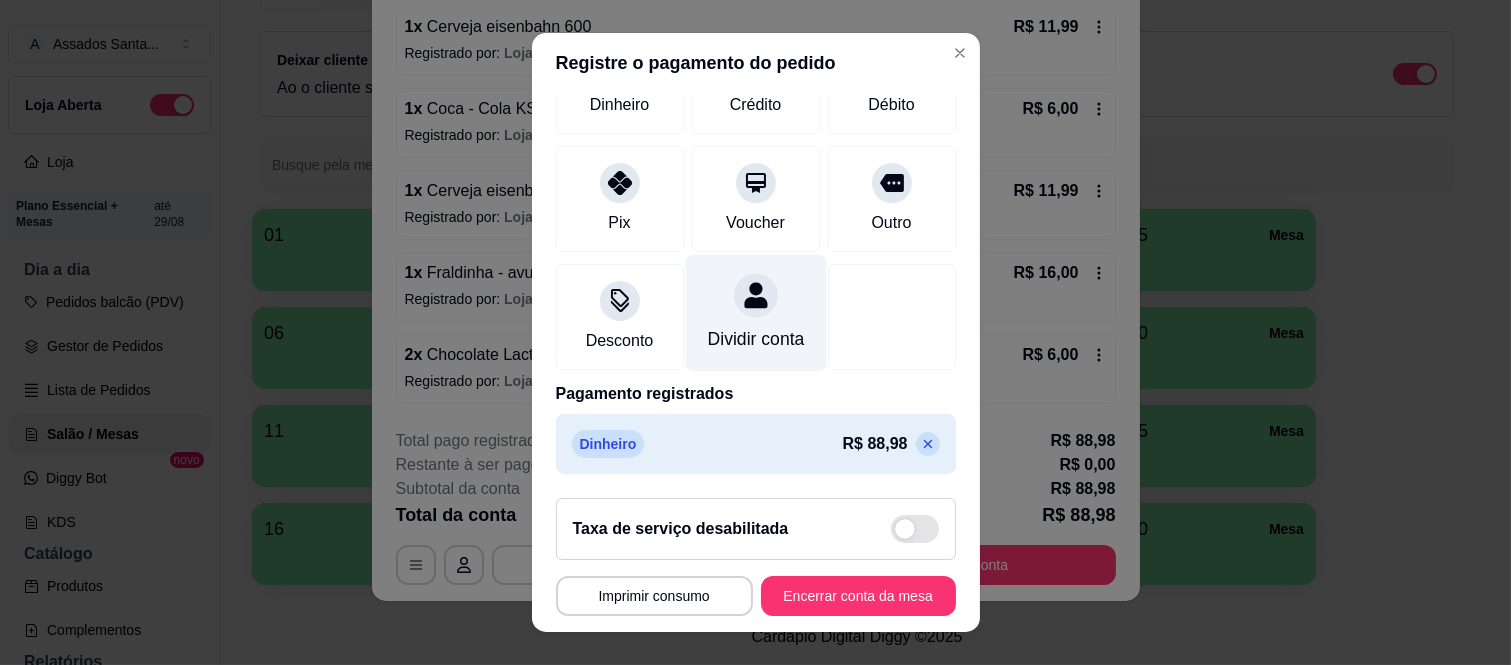 scroll, scrollTop: 210, scrollLeft: 0, axis: vertical 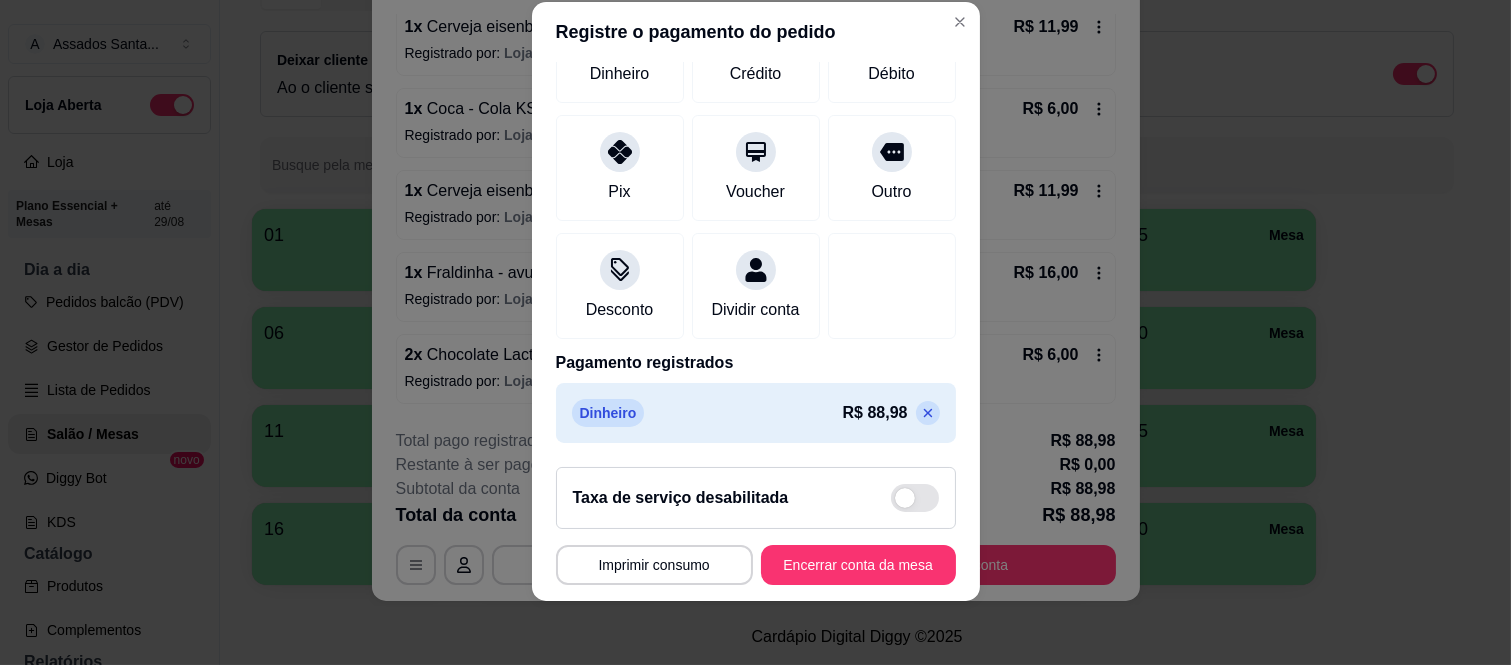 click 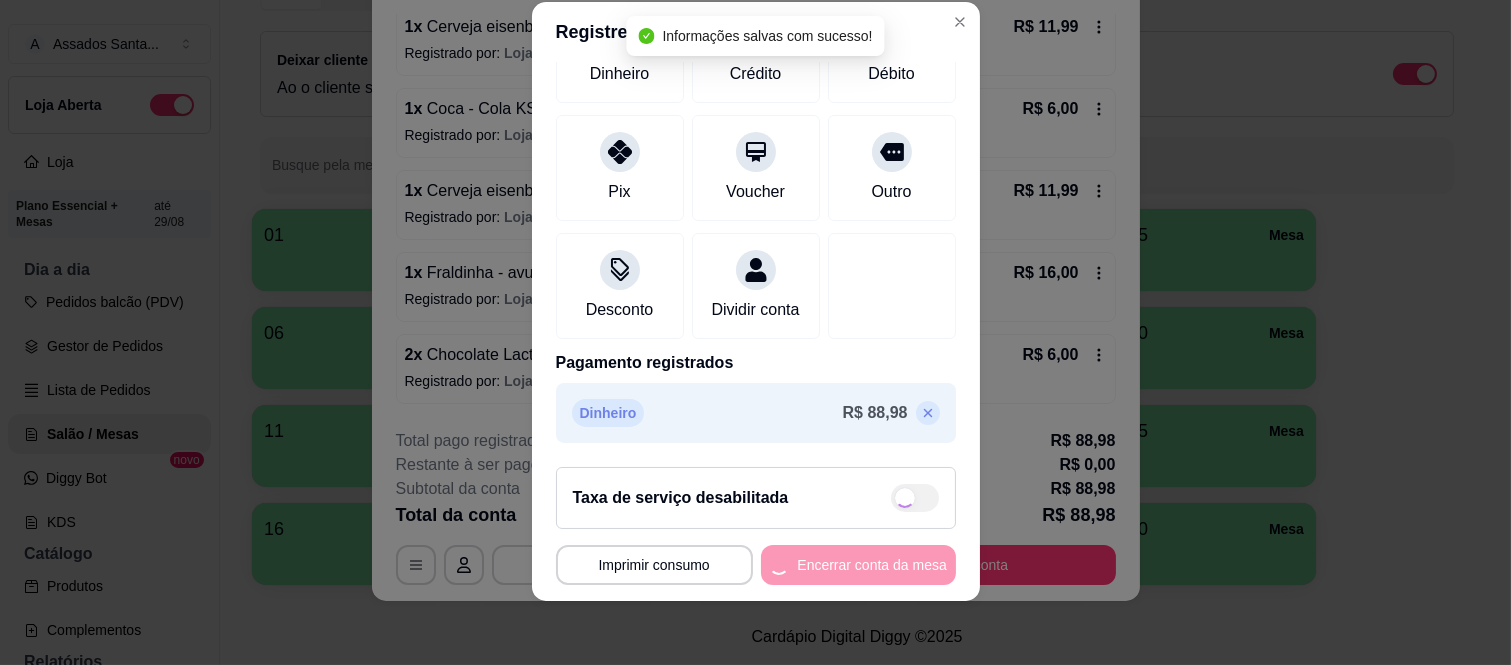 type on "R$ 88,98" 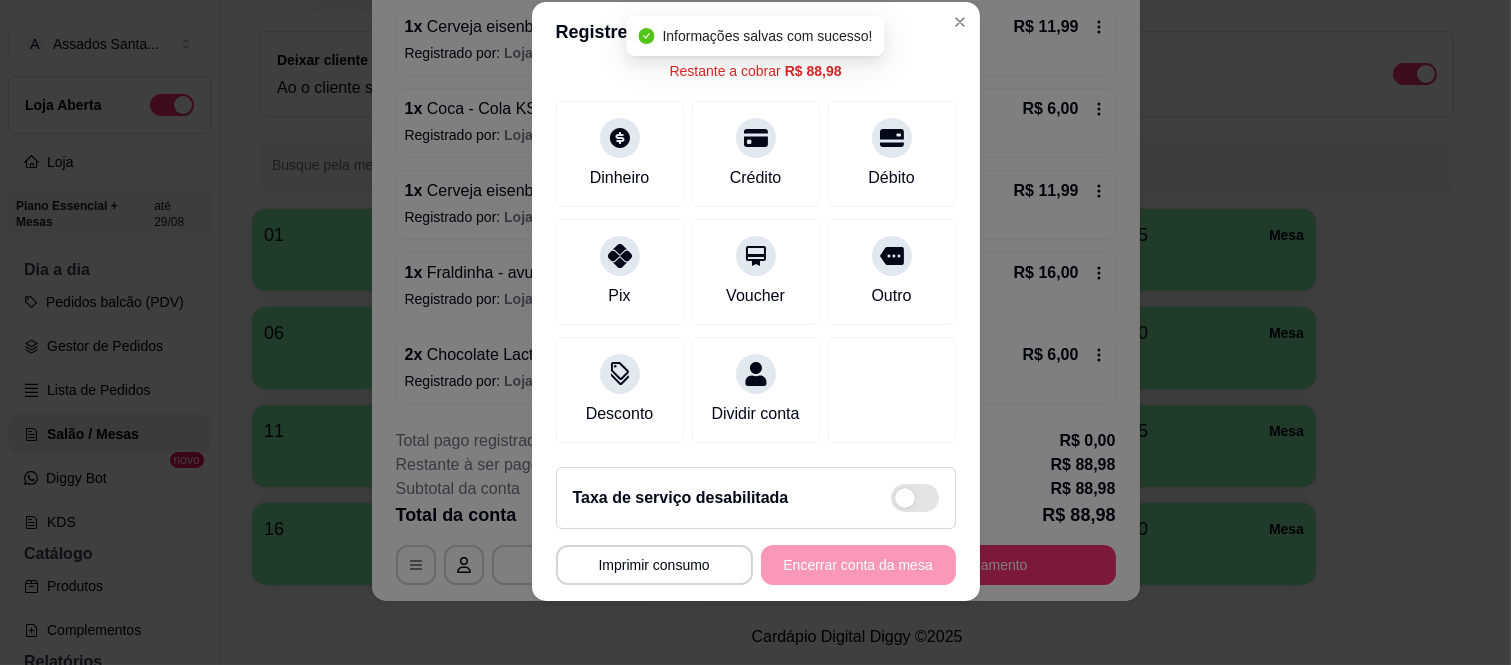 scroll, scrollTop: 0, scrollLeft: 0, axis: both 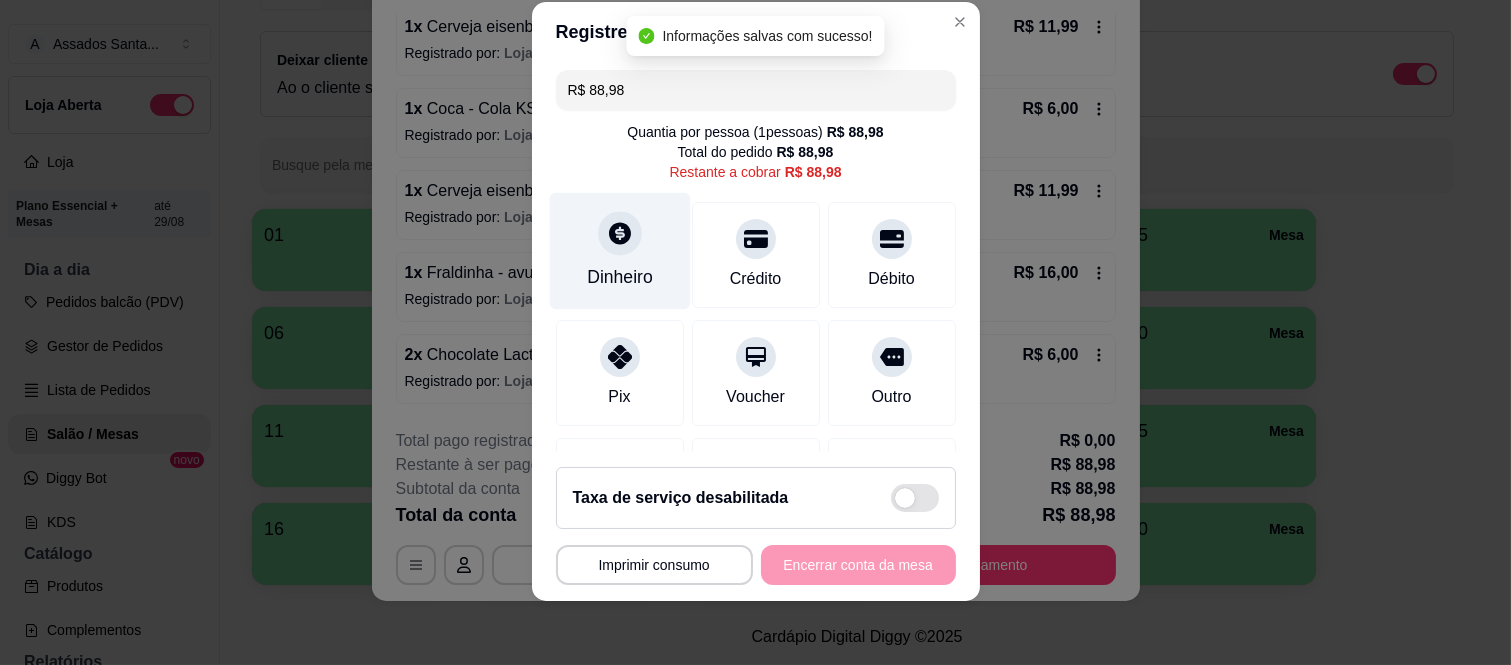 click on "Dinheiro" at bounding box center (619, 251) 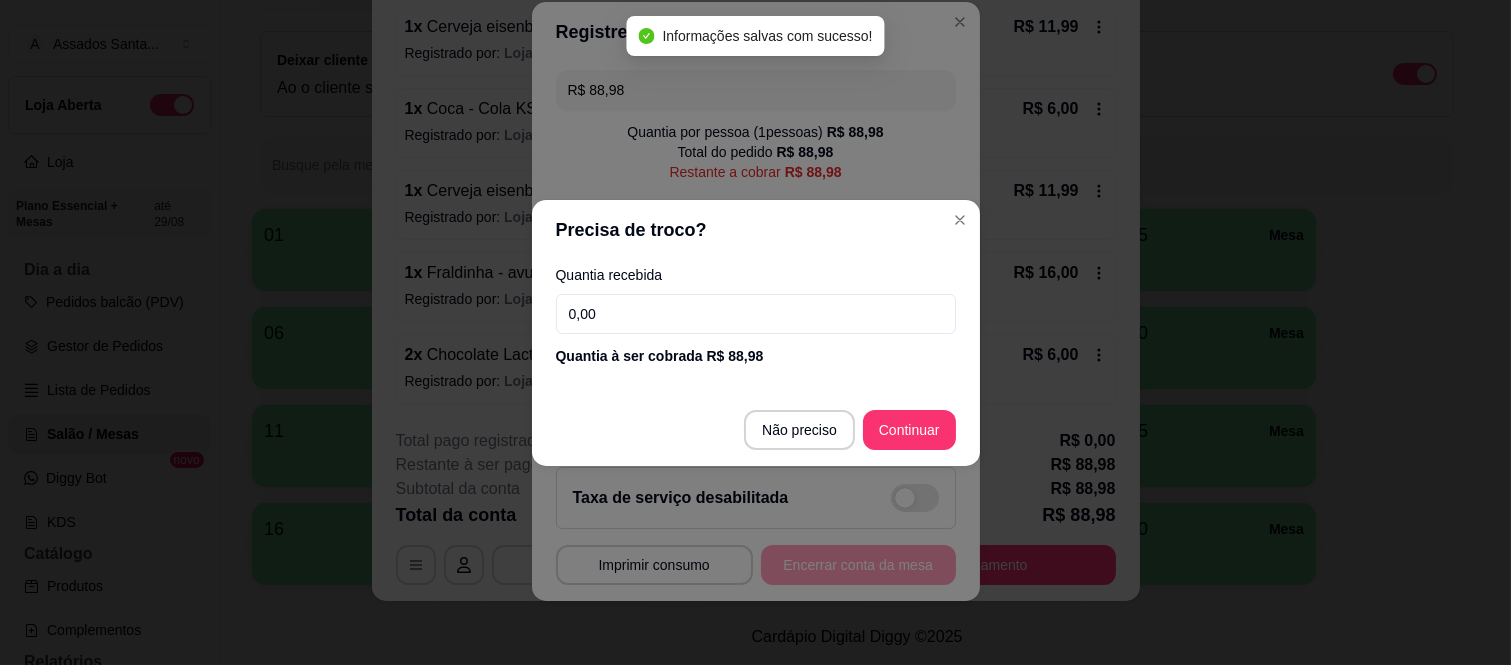 click on "0,00" at bounding box center (756, 314) 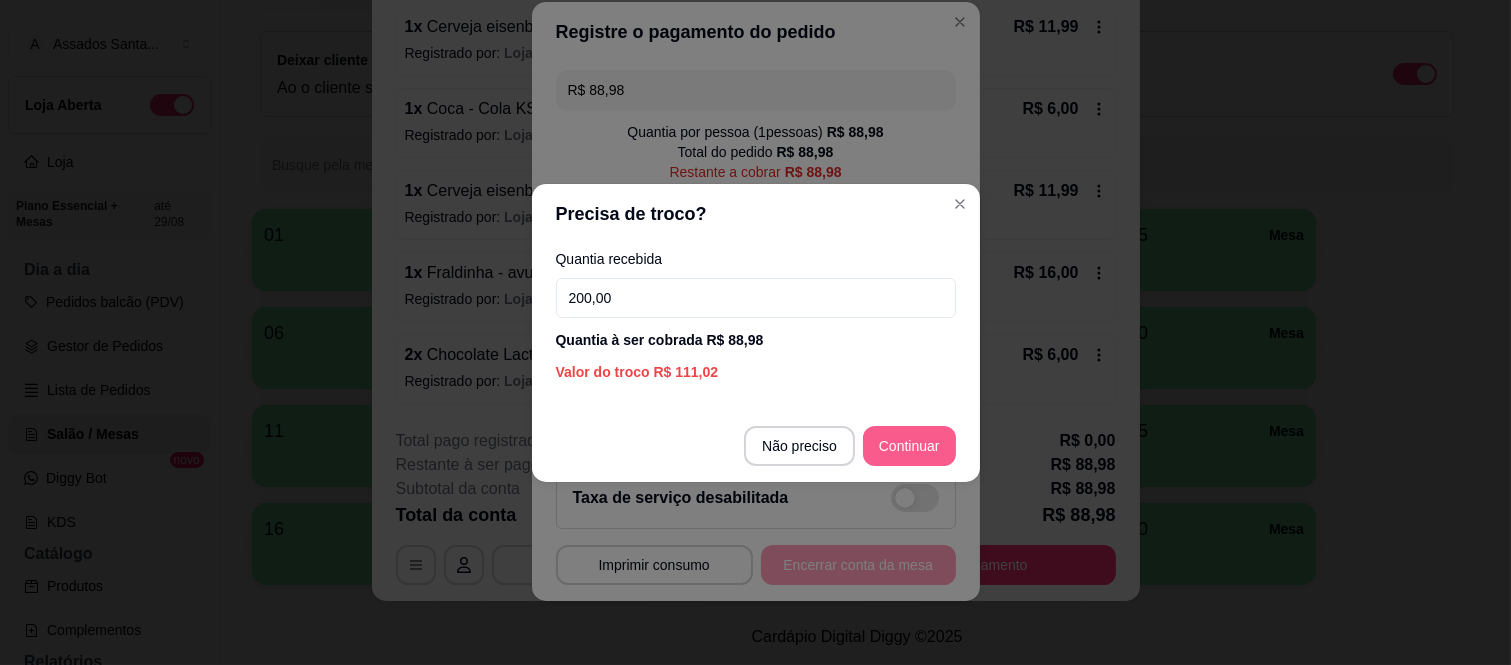 type on "200,00" 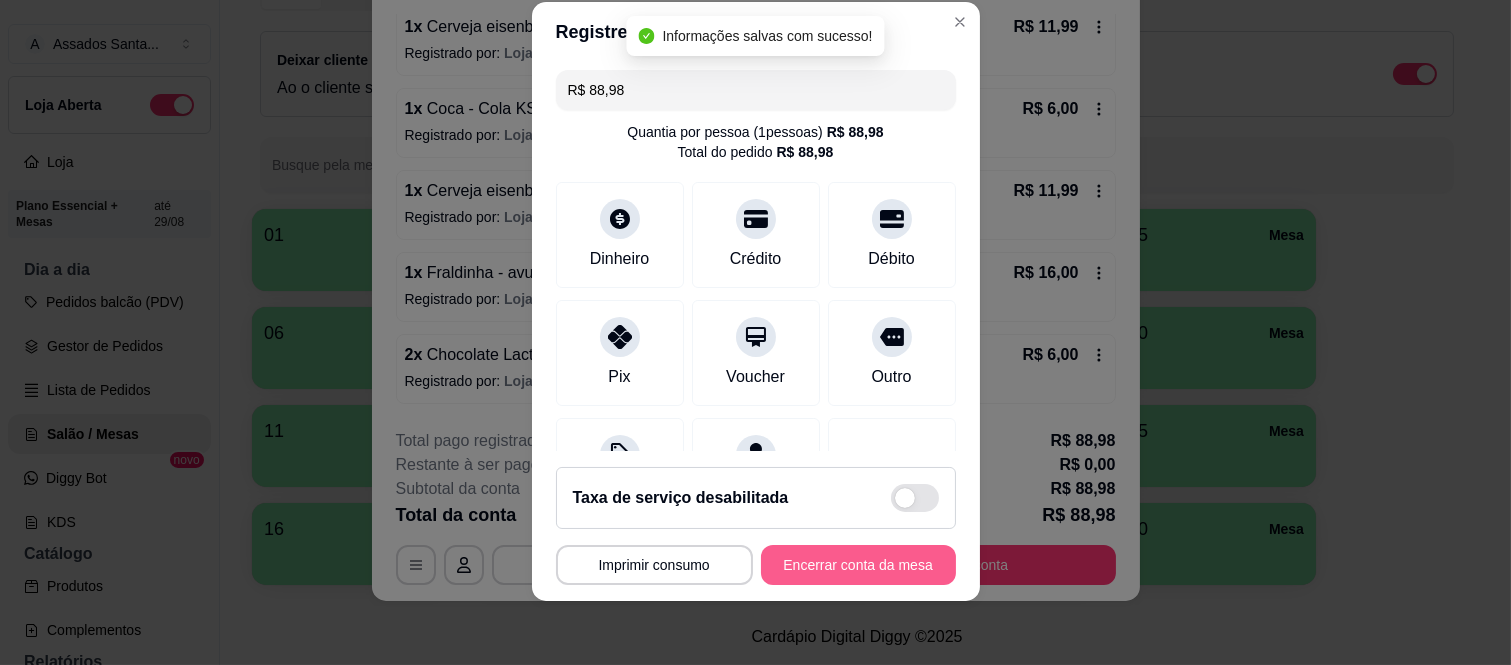 type on "R$ 0,00" 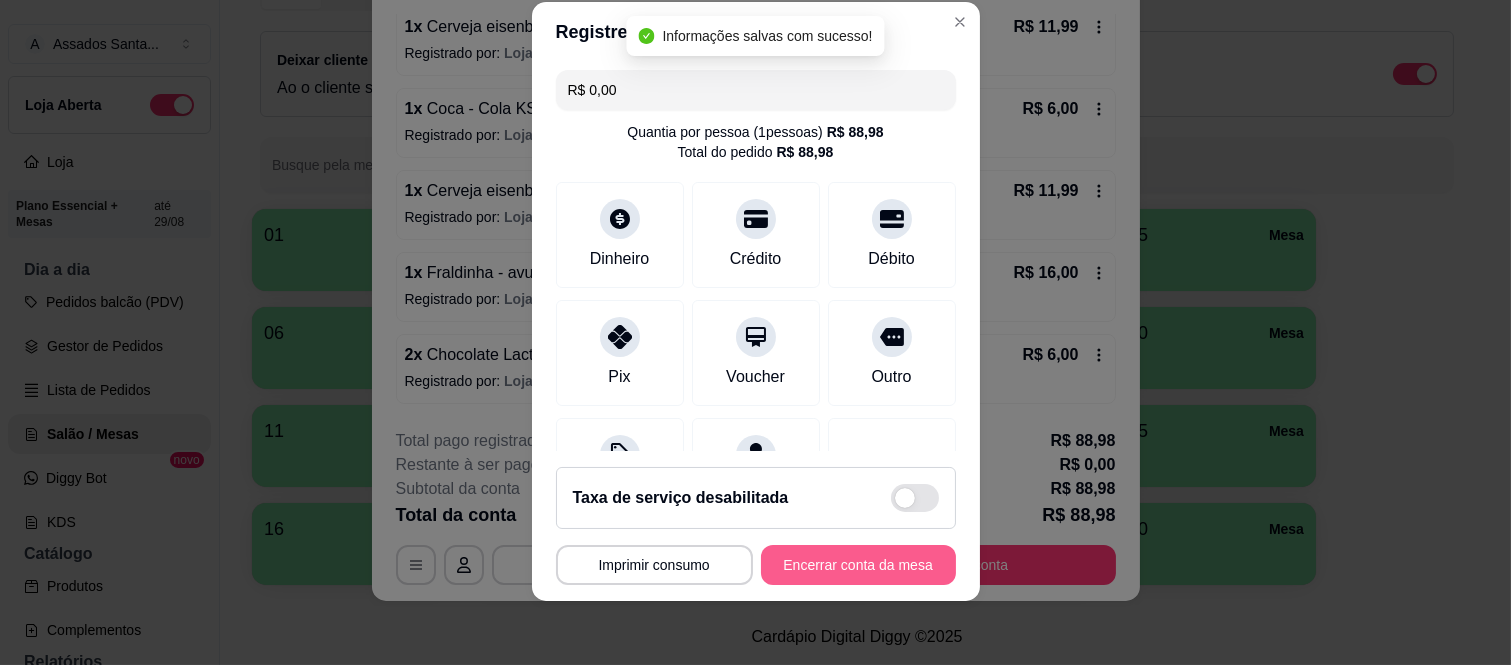 click on "Encerrar conta da mesa" at bounding box center [858, 565] 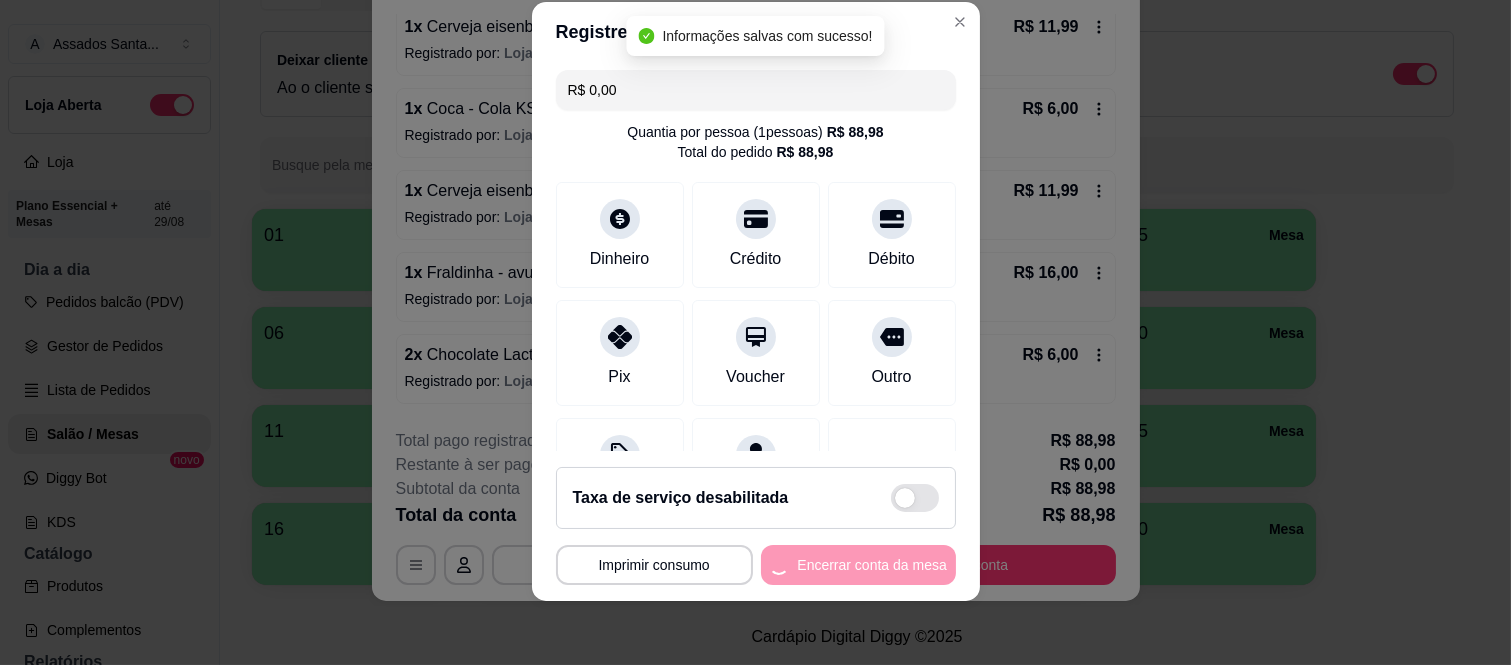 scroll, scrollTop: 0, scrollLeft: 0, axis: both 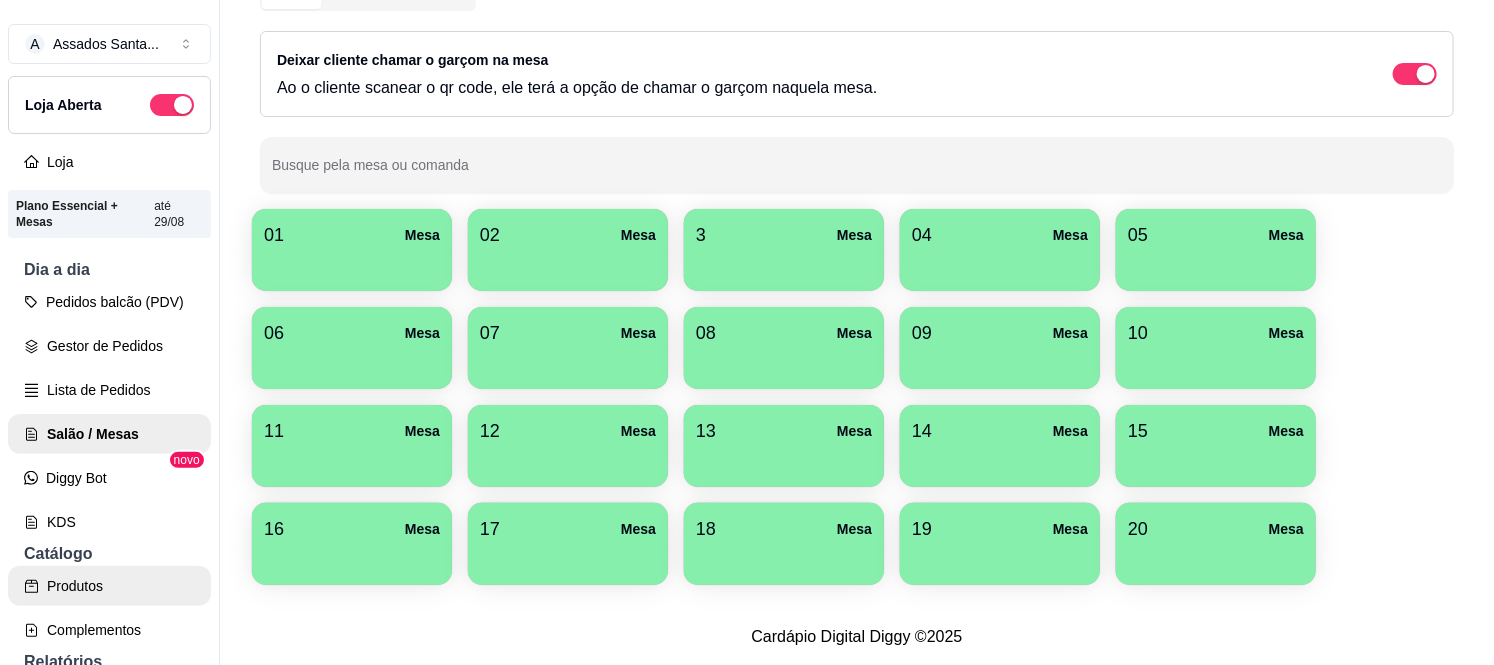 click on "Produtos" at bounding box center (109, 586) 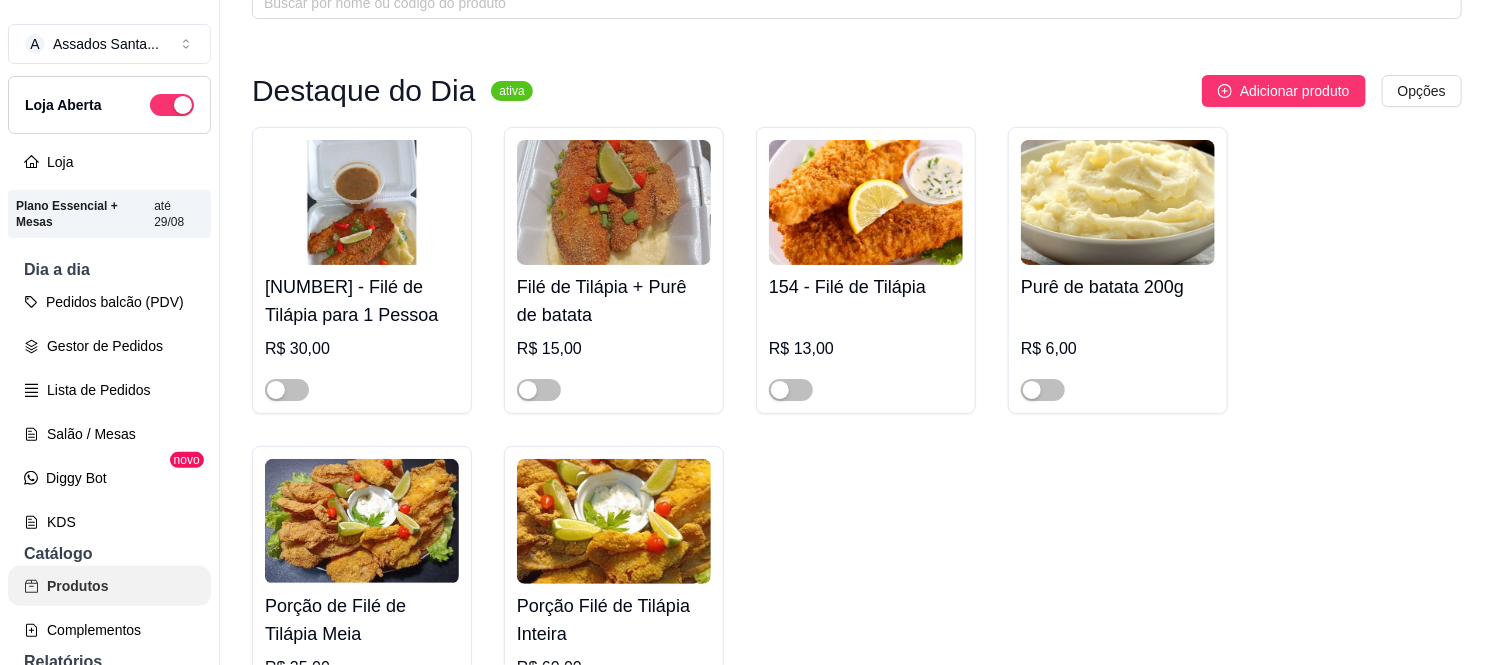 scroll, scrollTop: 0, scrollLeft: 0, axis: both 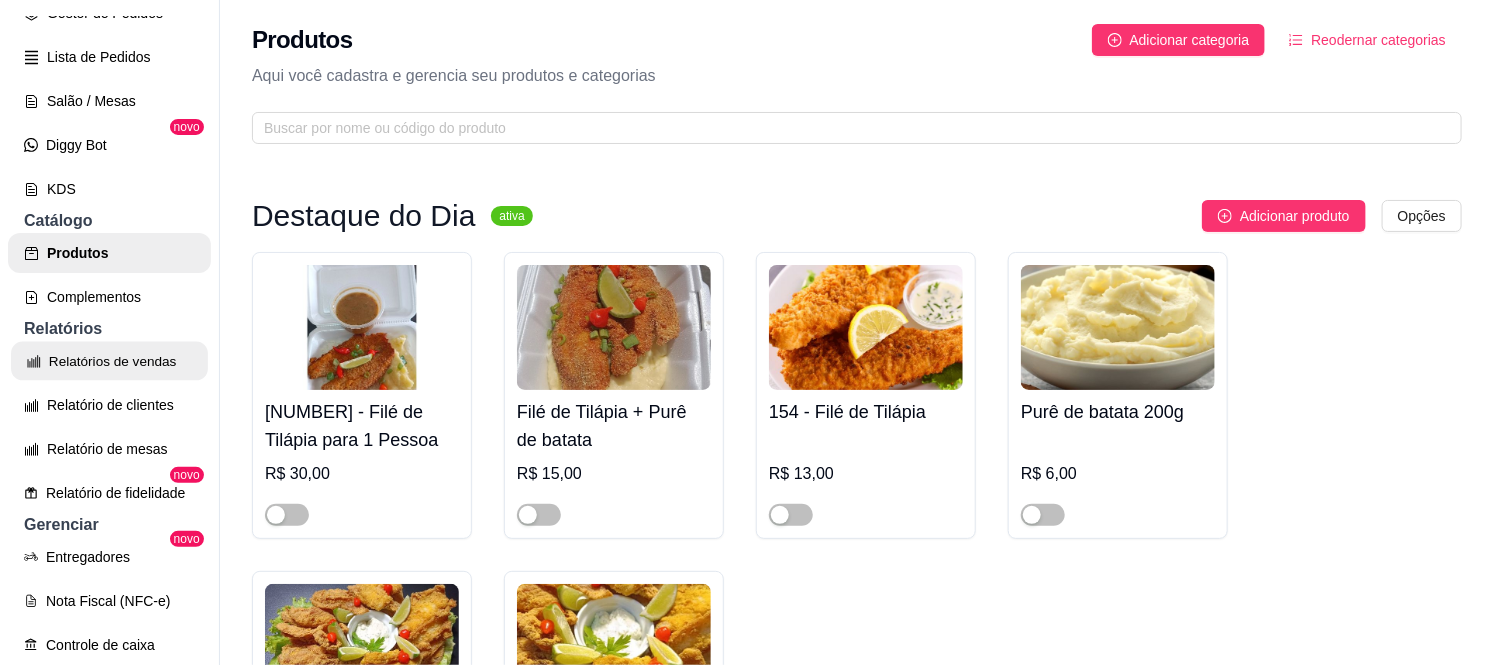 click on "Relatórios de vendas" at bounding box center (109, 361) 